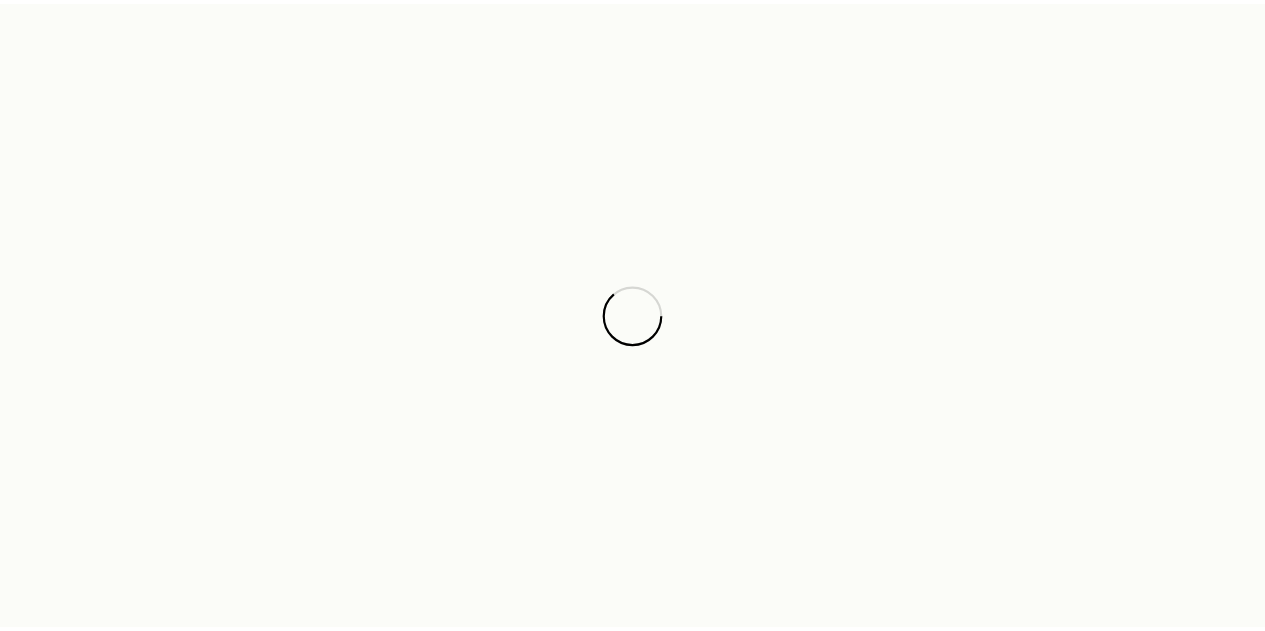 scroll, scrollTop: 0, scrollLeft: 0, axis: both 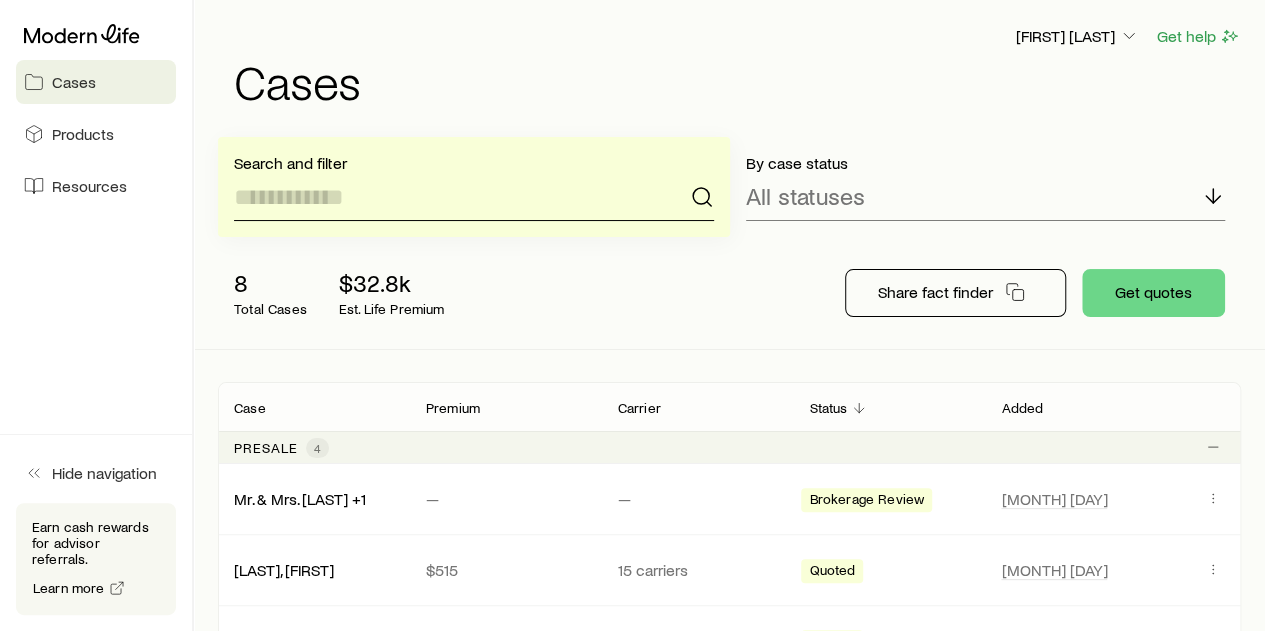 click at bounding box center [474, 197] 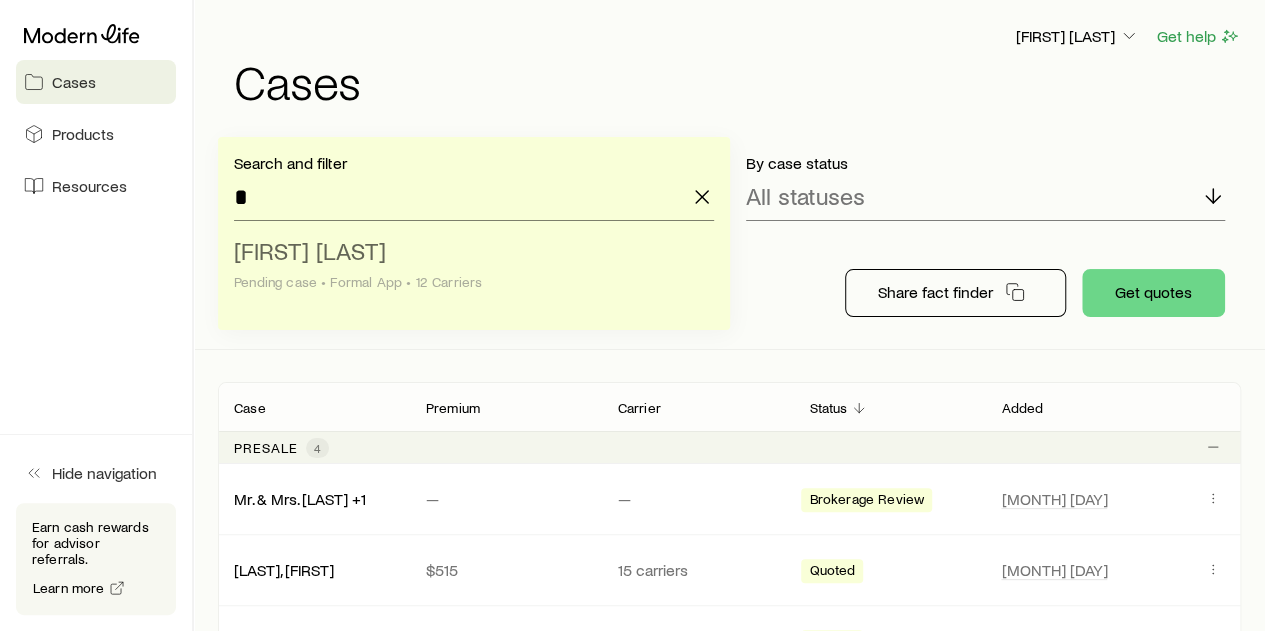 click on "[FIRST] [LAST]" at bounding box center (310, 250) 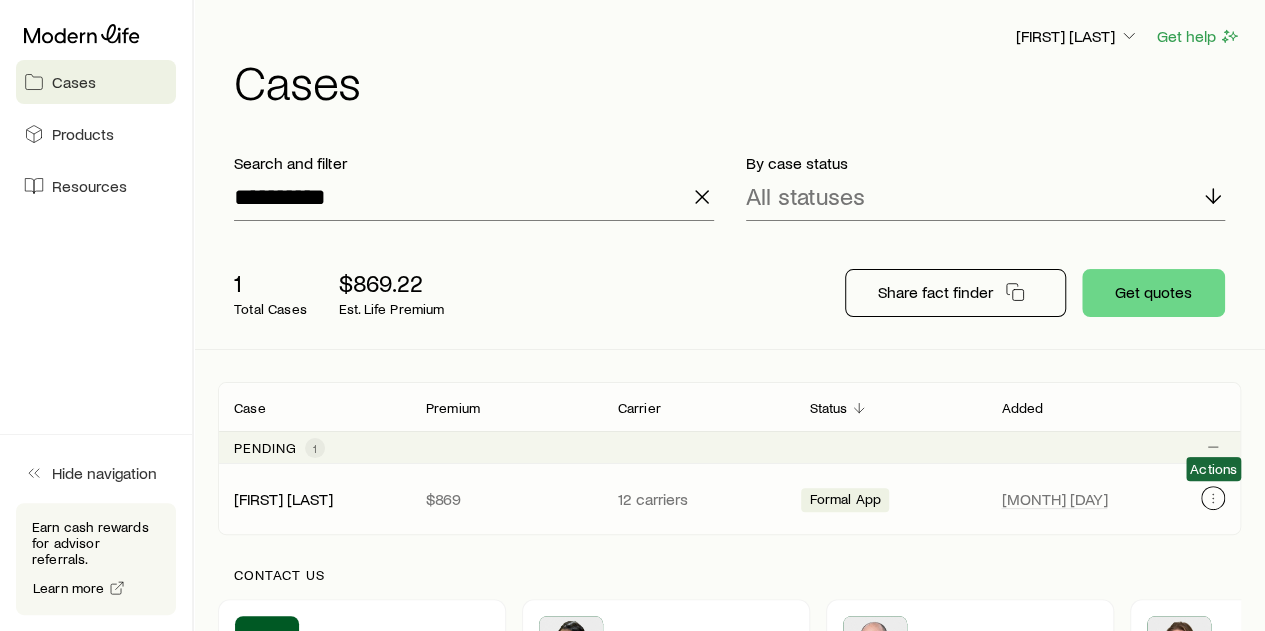 click 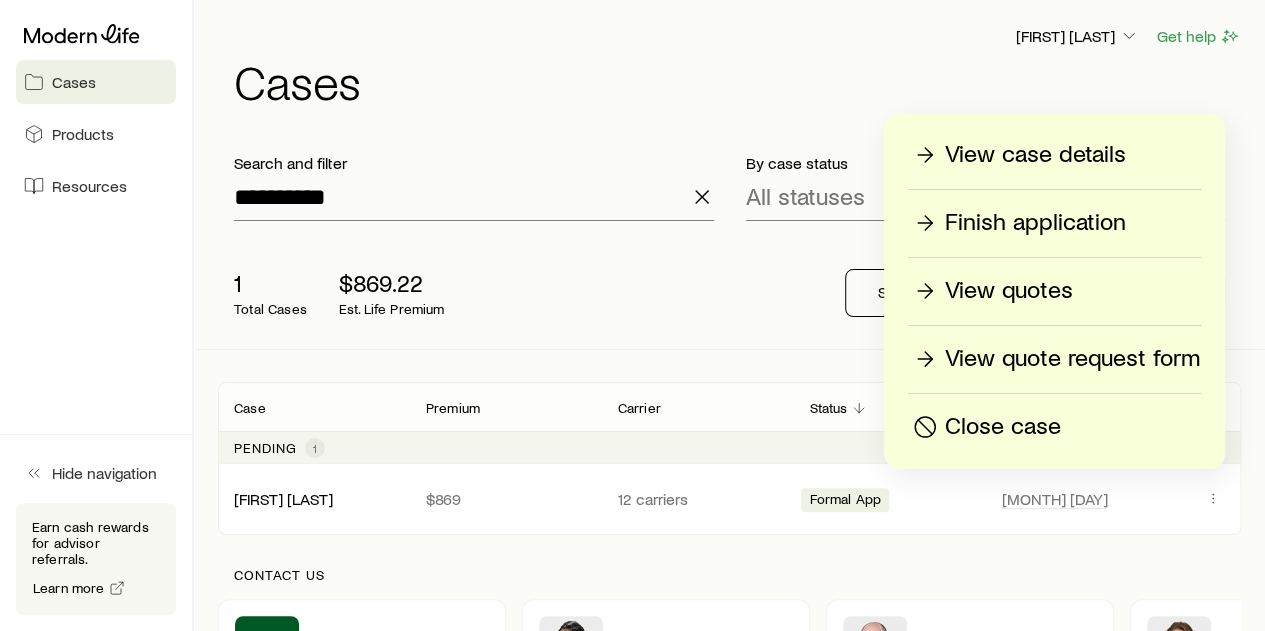 click on "View quotes" at bounding box center [1009, 291] 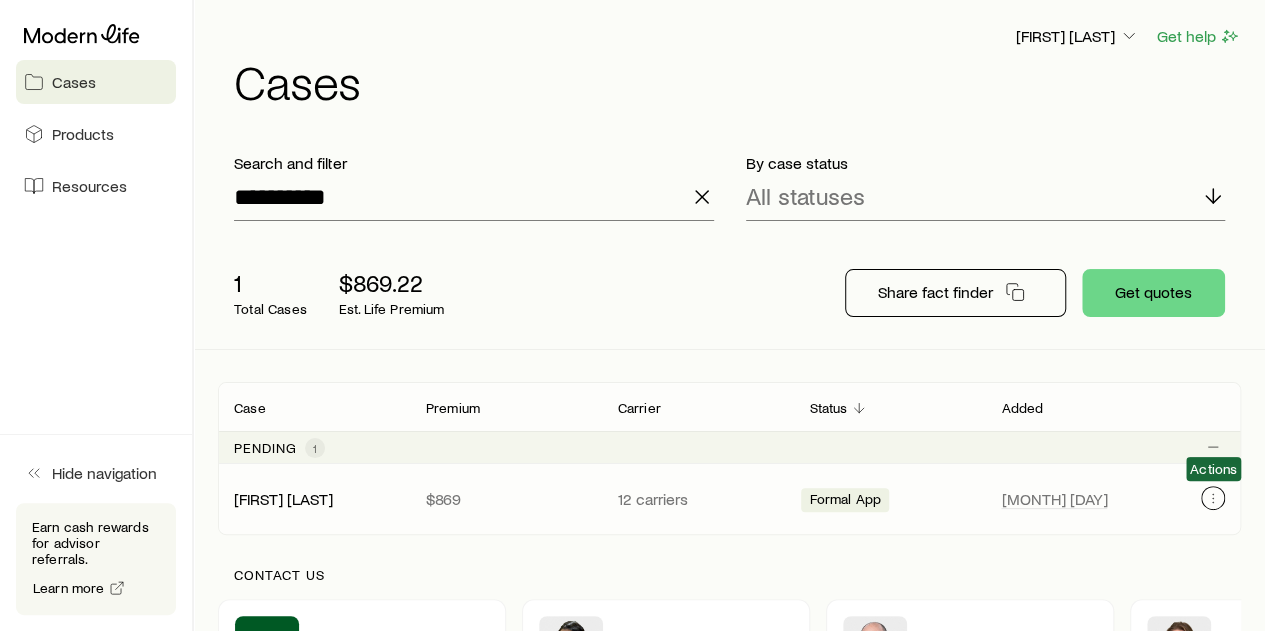 click 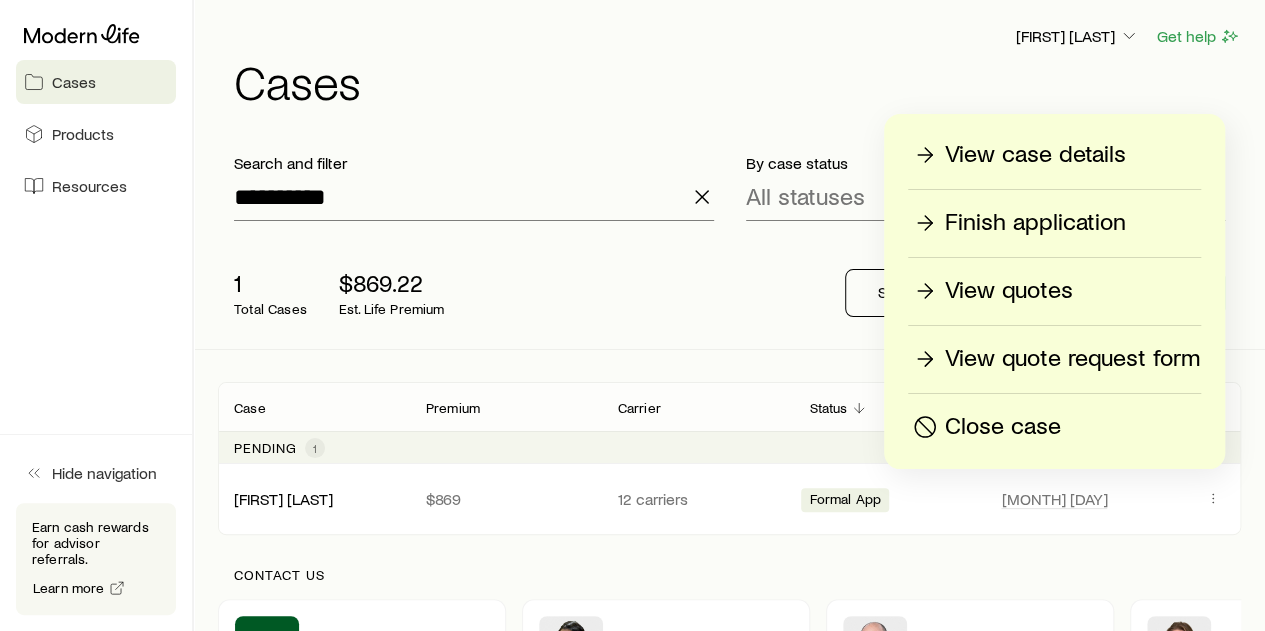 click on "Finish application" at bounding box center [1035, 223] 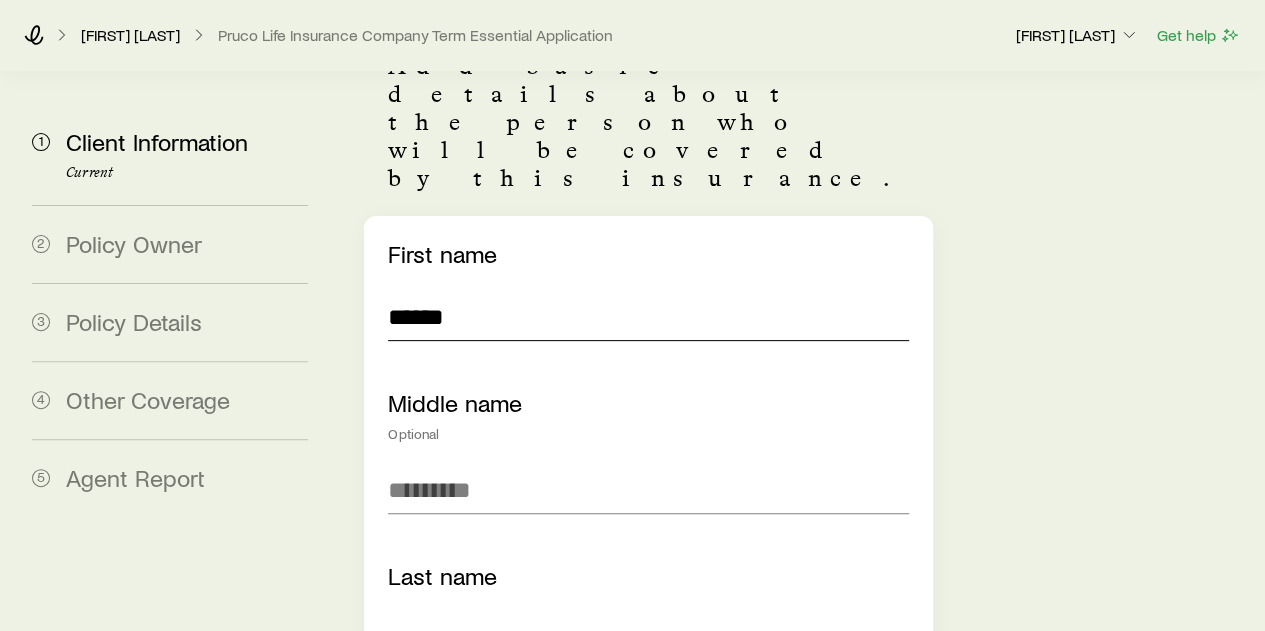 scroll, scrollTop: 158, scrollLeft: 0, axis: vertical 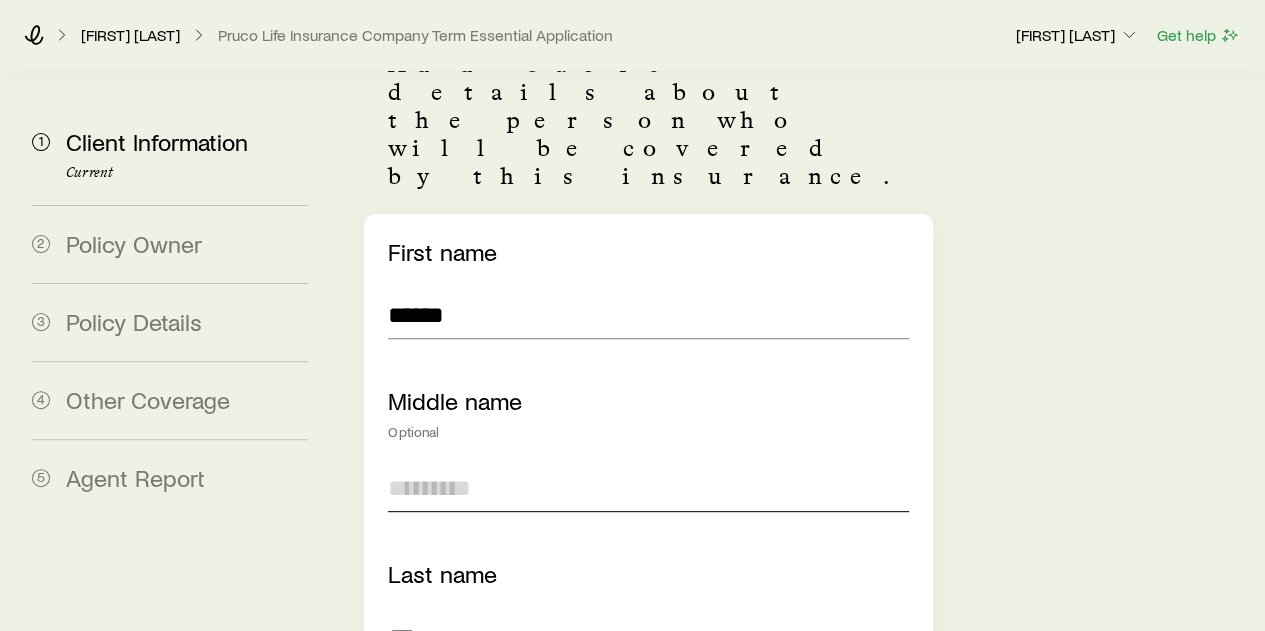 click at bounding box center [648, 488] 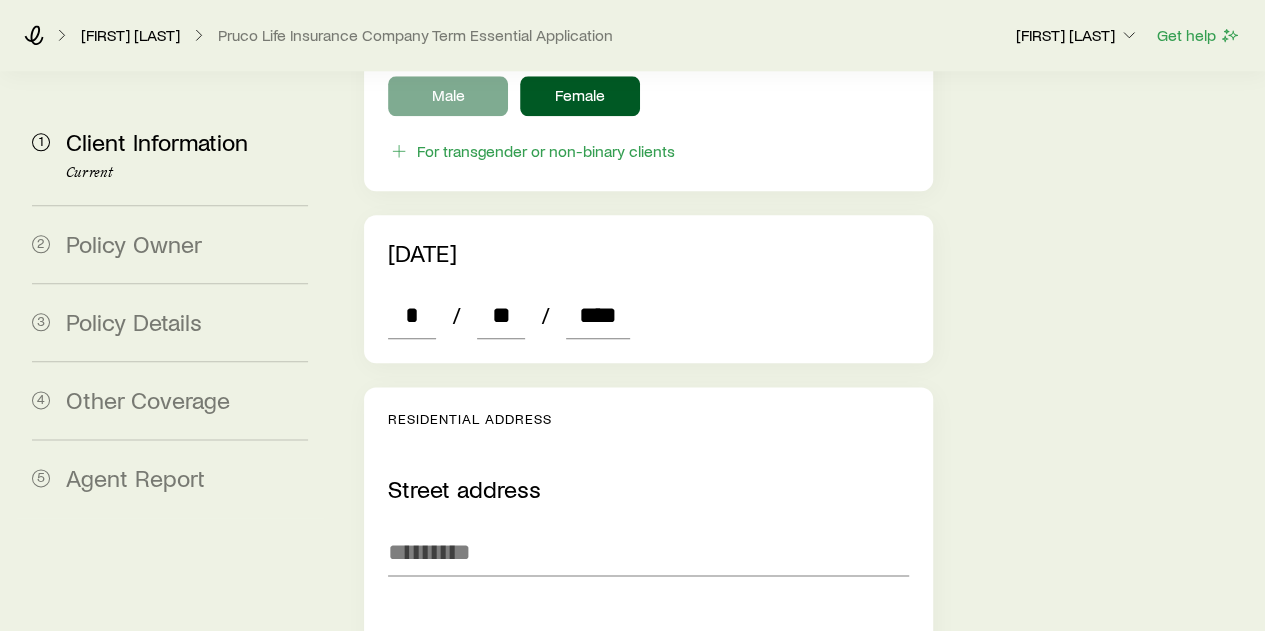 scroll, scrollTop: 1058, scrollLeft: 0, axis: vertical 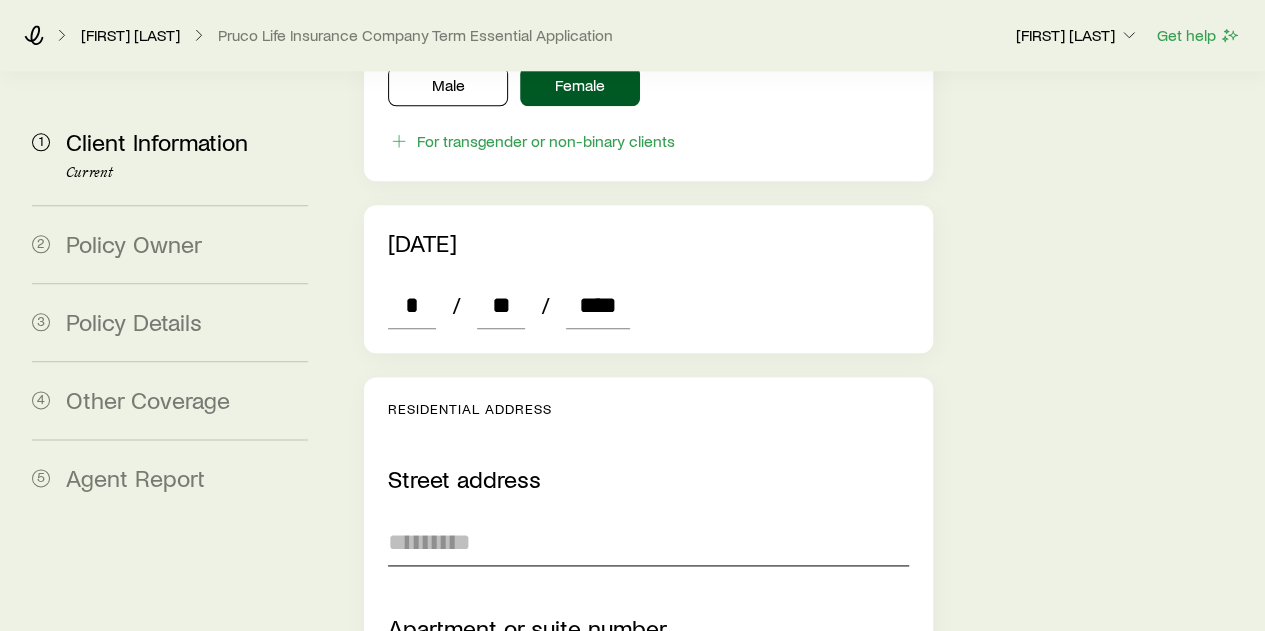 type on "*" 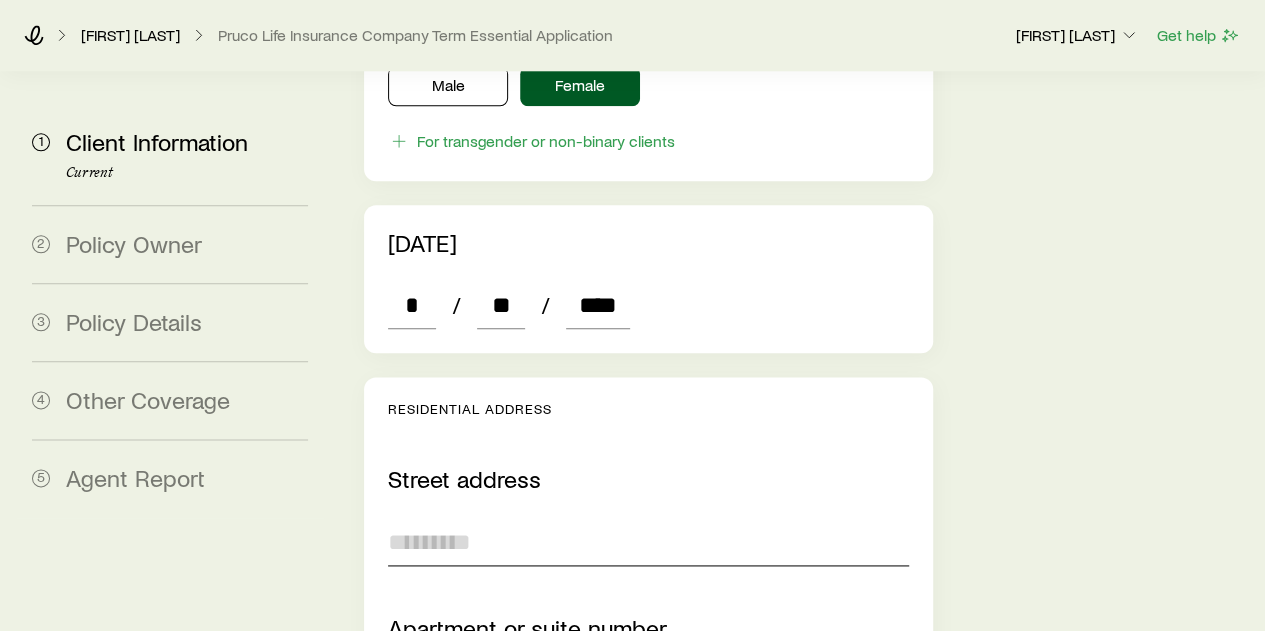 click at bounding box center [648, 542] 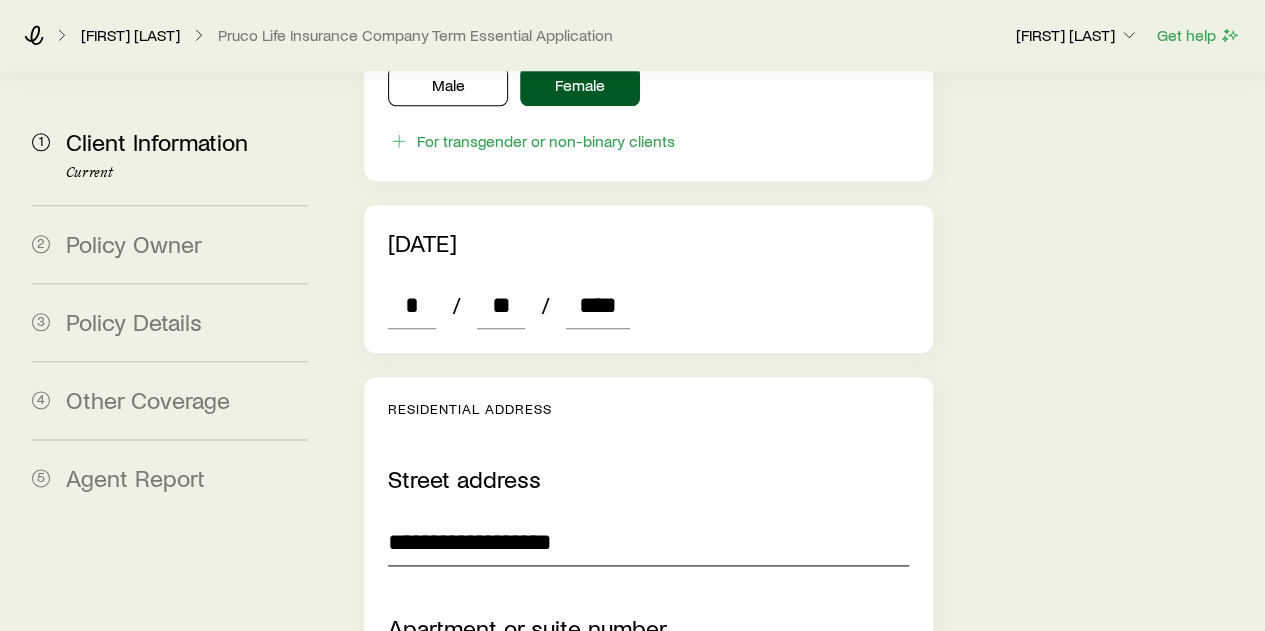 type on "**********" 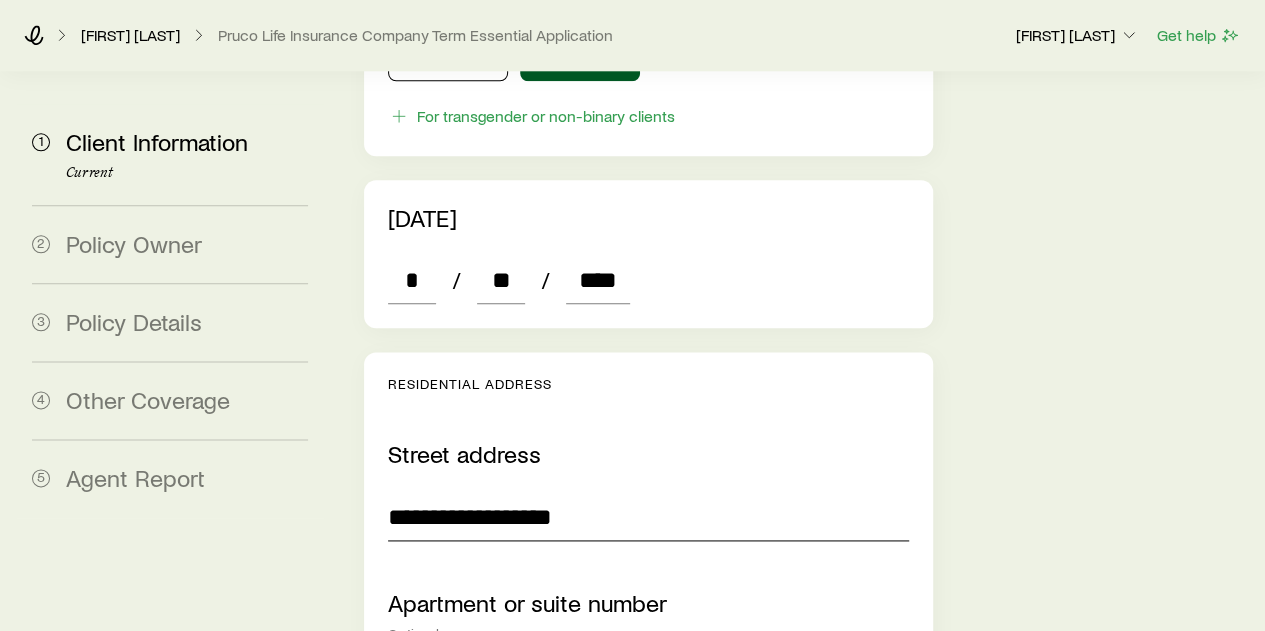 scroll, scrollTop: 1524, scrollLeft: 0, axis: vertical 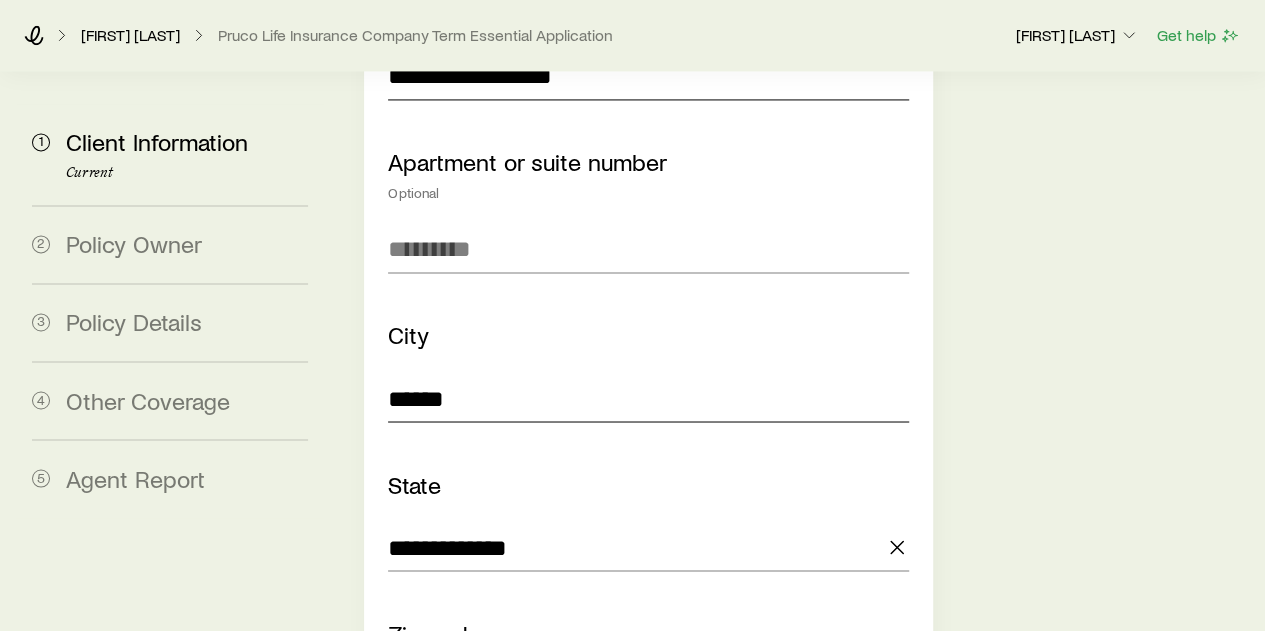 type on "******" 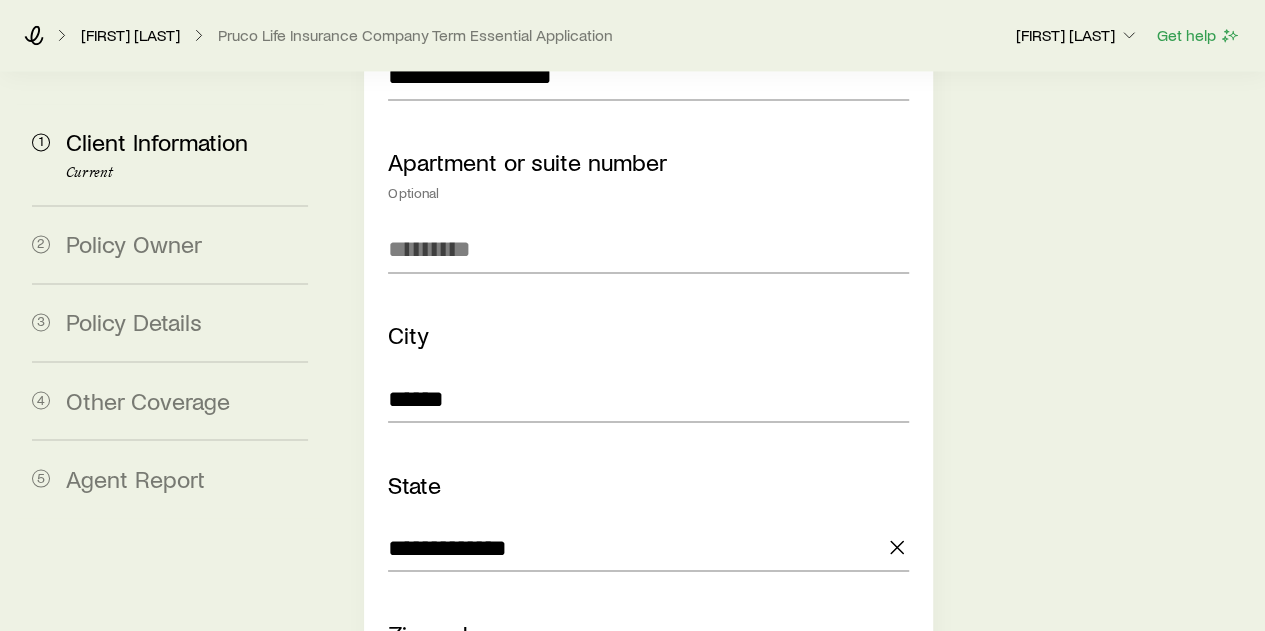 click at bounding box center (648, 696) 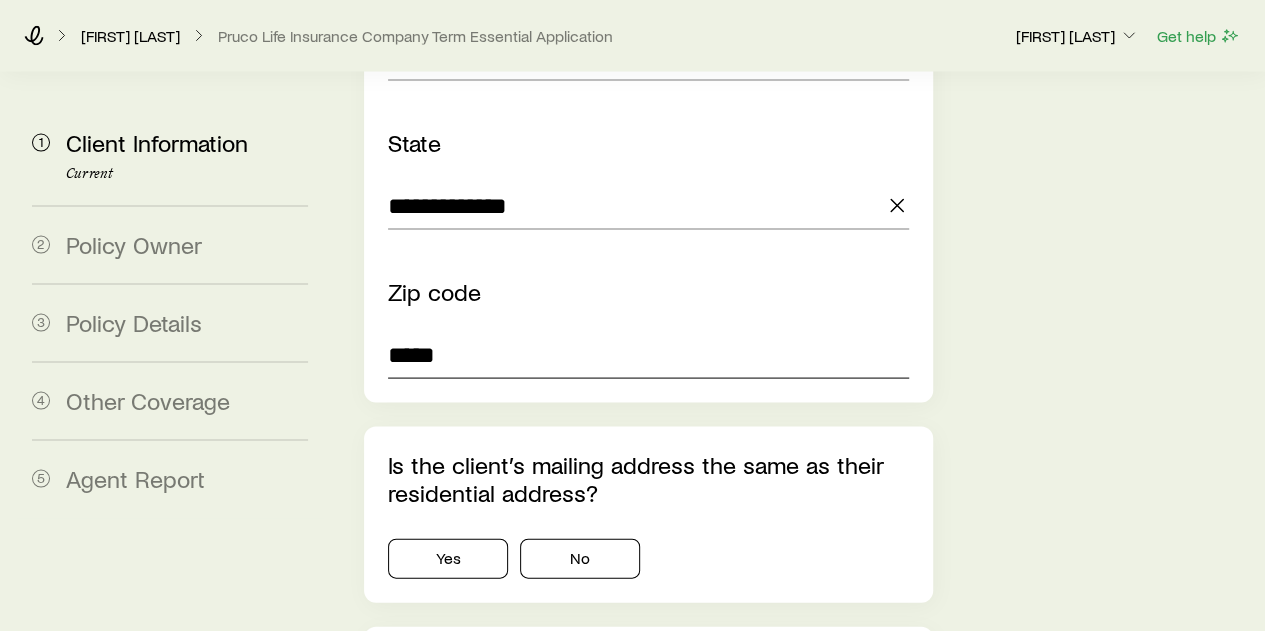 scroll, scrollTop: 1868, scrollLeft: 0, axis: vertical 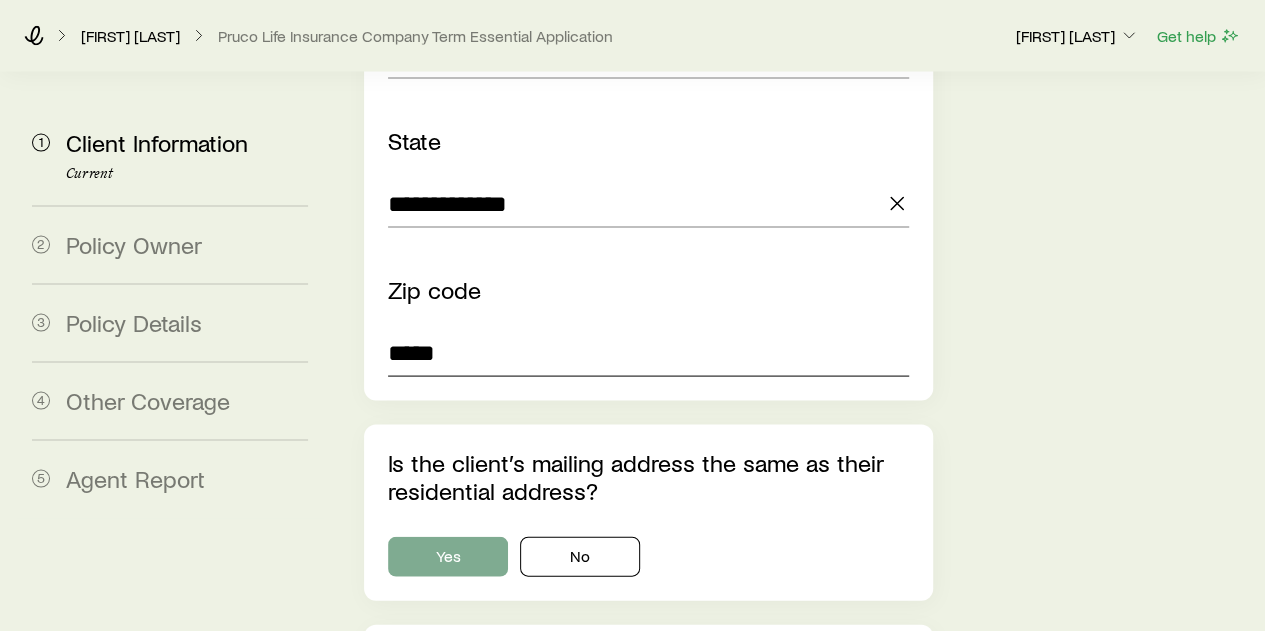 type on "*****" 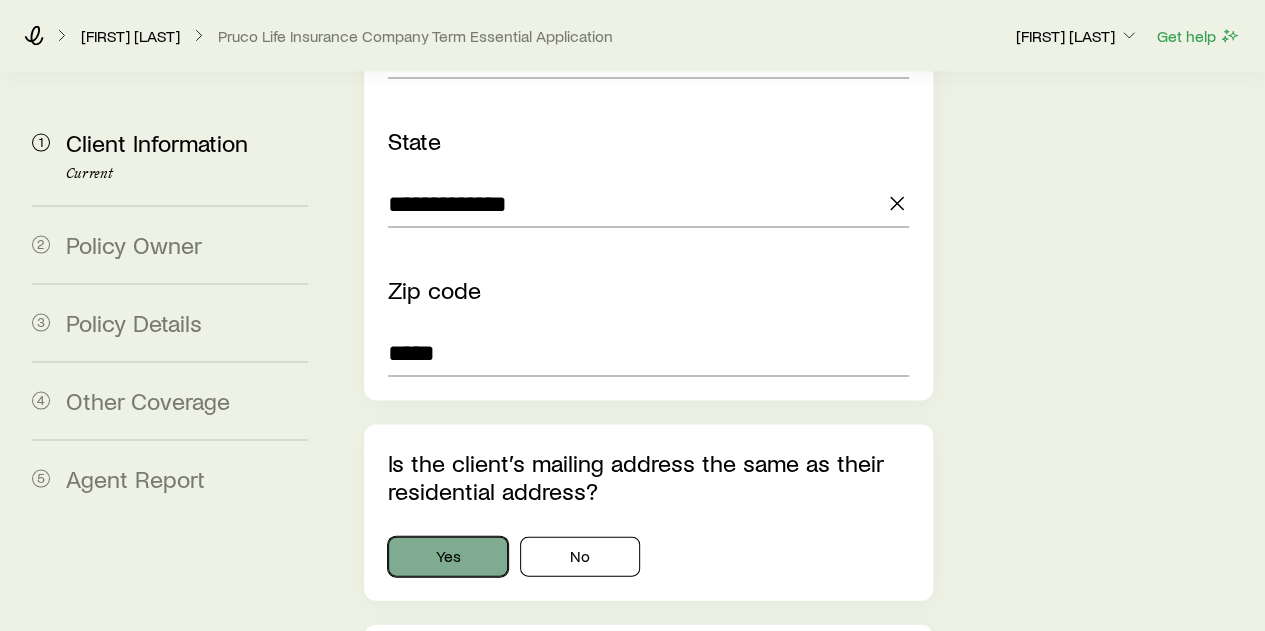 click on "Yes" at bounding box center [448, 556] 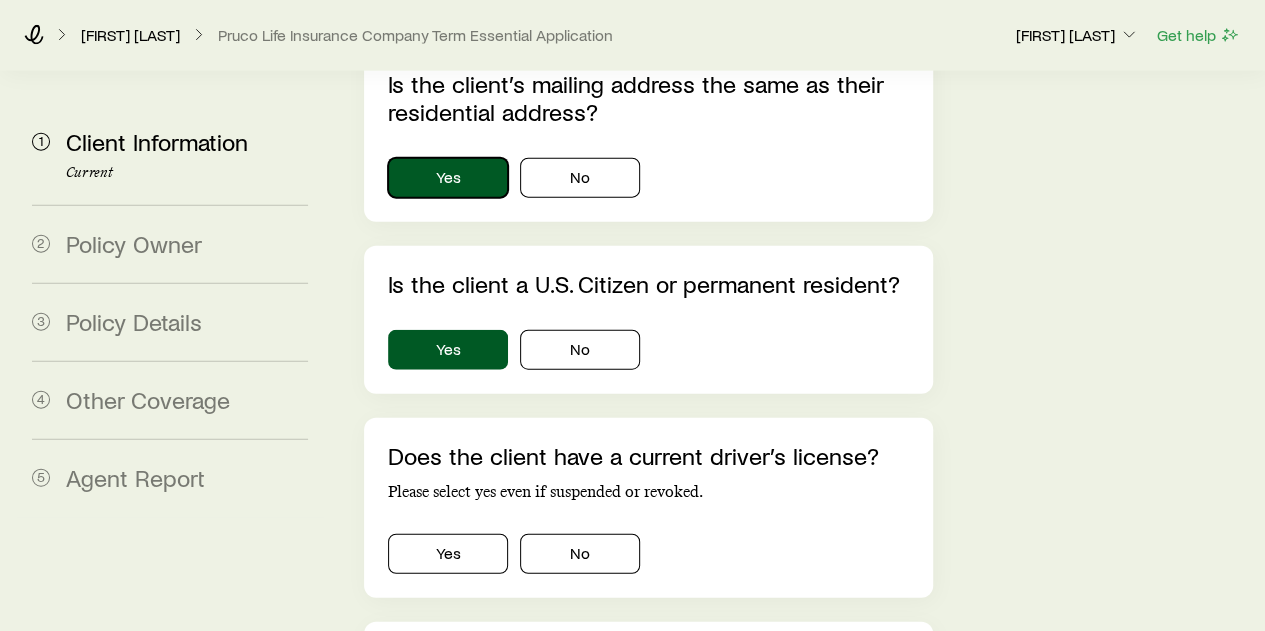 scroll, scrollTop: 2246, scrollLeft: 0, axis: vertical 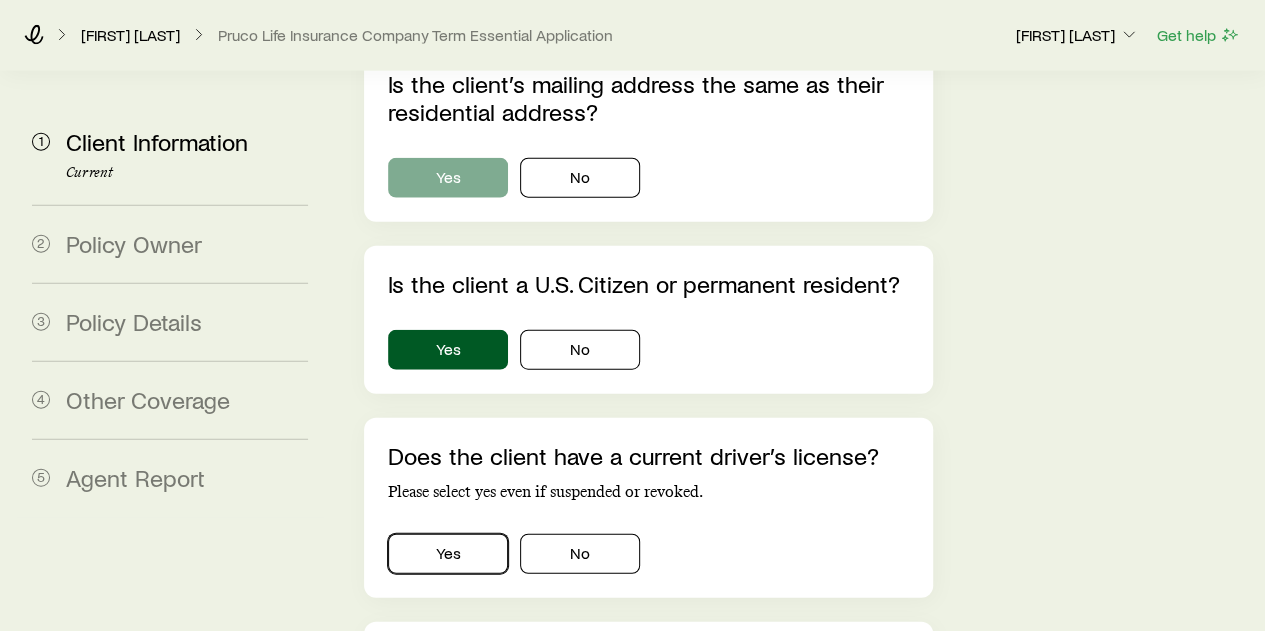 click on "Yes" at bounding box center (448, 554) 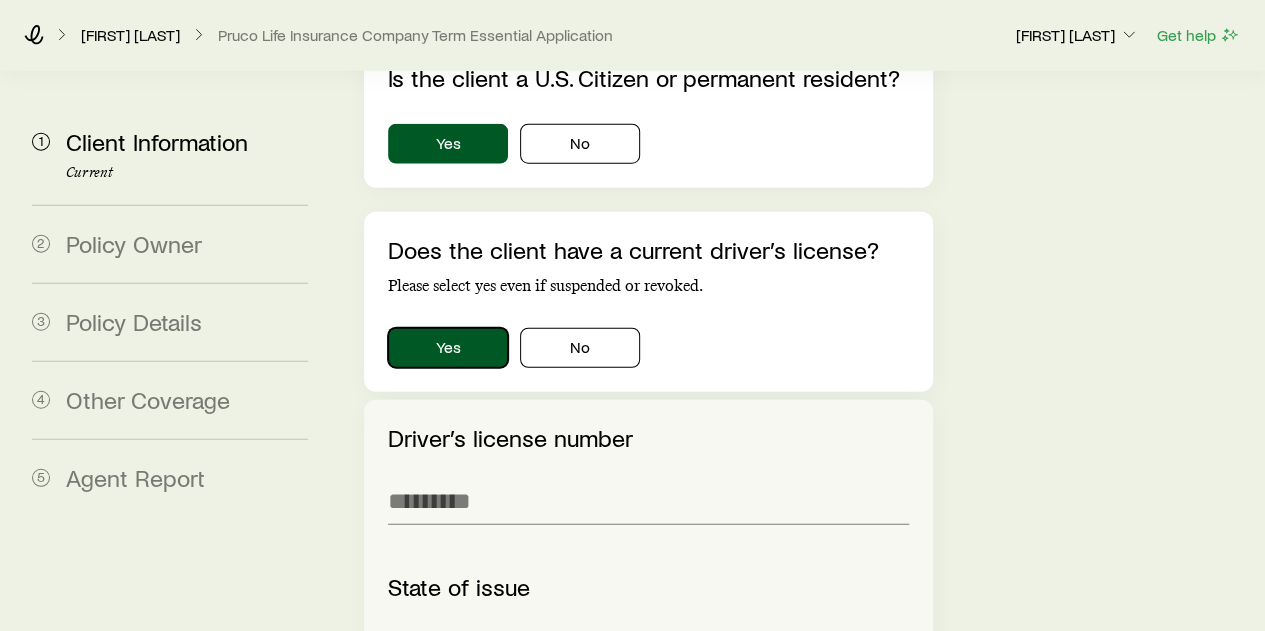 scroll, scrollTop: 2454, scrollLeft: 0, axis: vertical 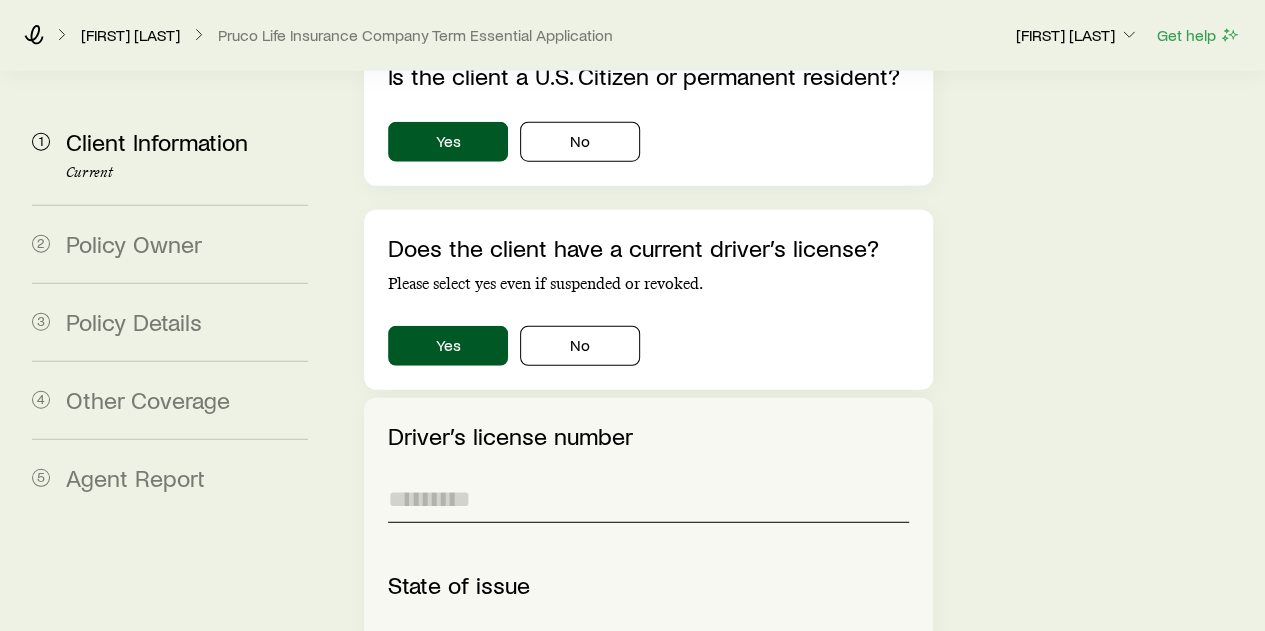 click at bounding box center [648, 499] 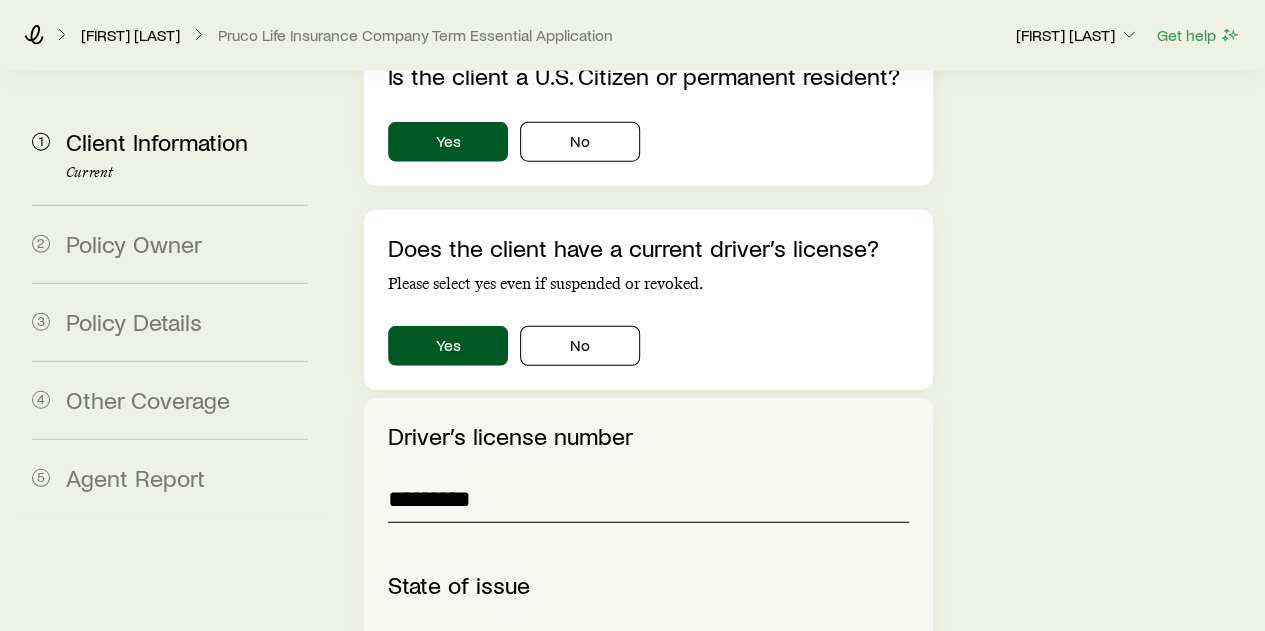 type on "*********" 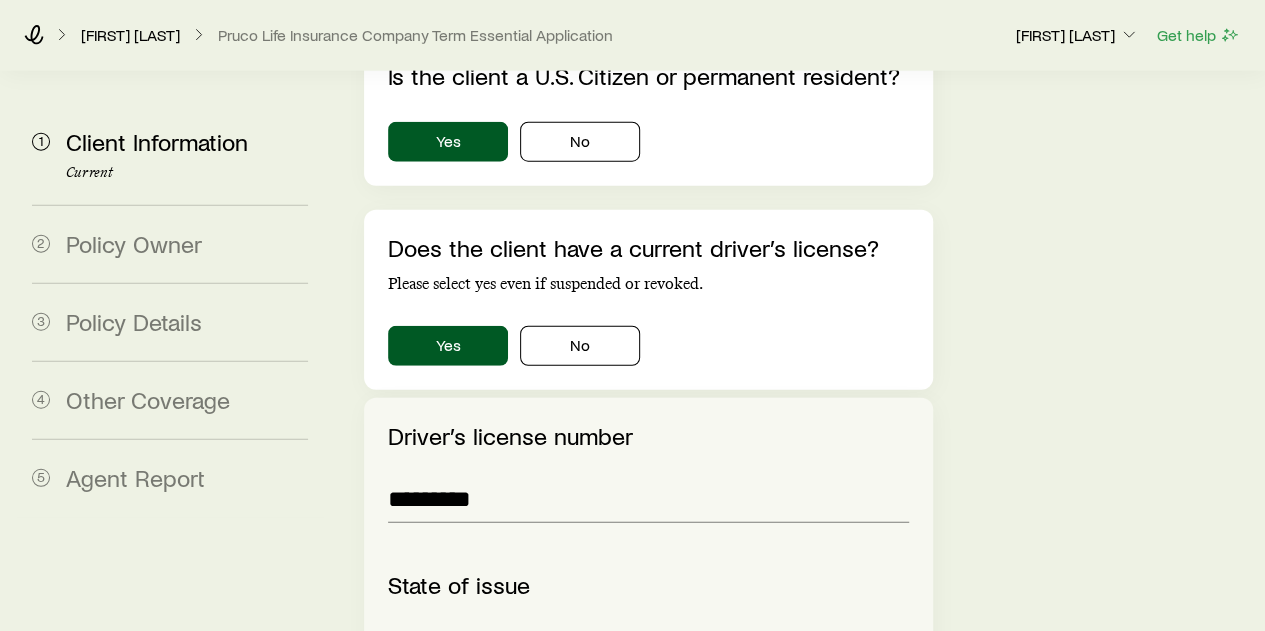 click at bounding box center [648, 648] 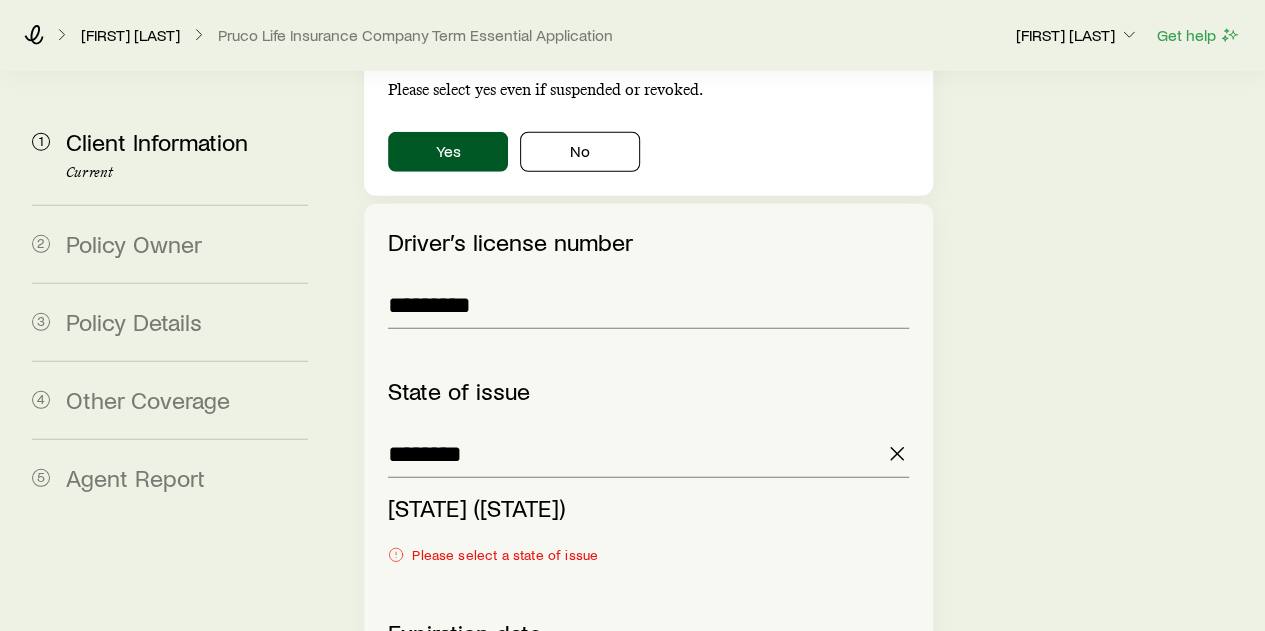 scroll, scrollTop: 2760, scrollLeft: 0, axis: vertical 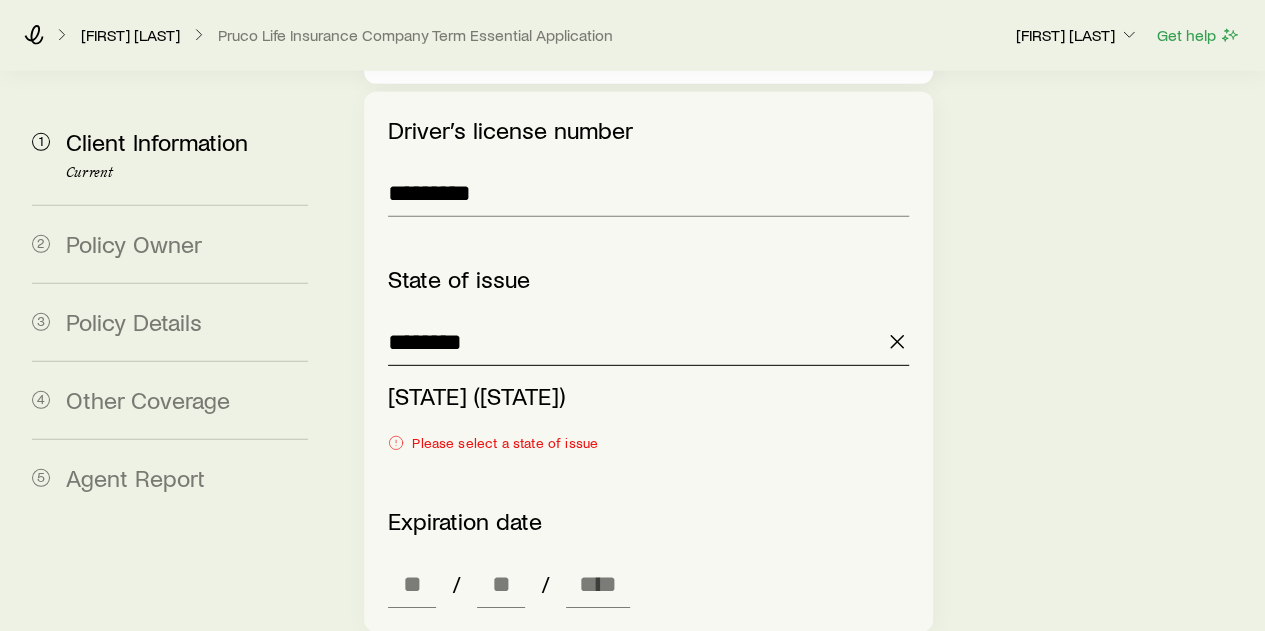 click on "********" at bounding box center [648, 342] 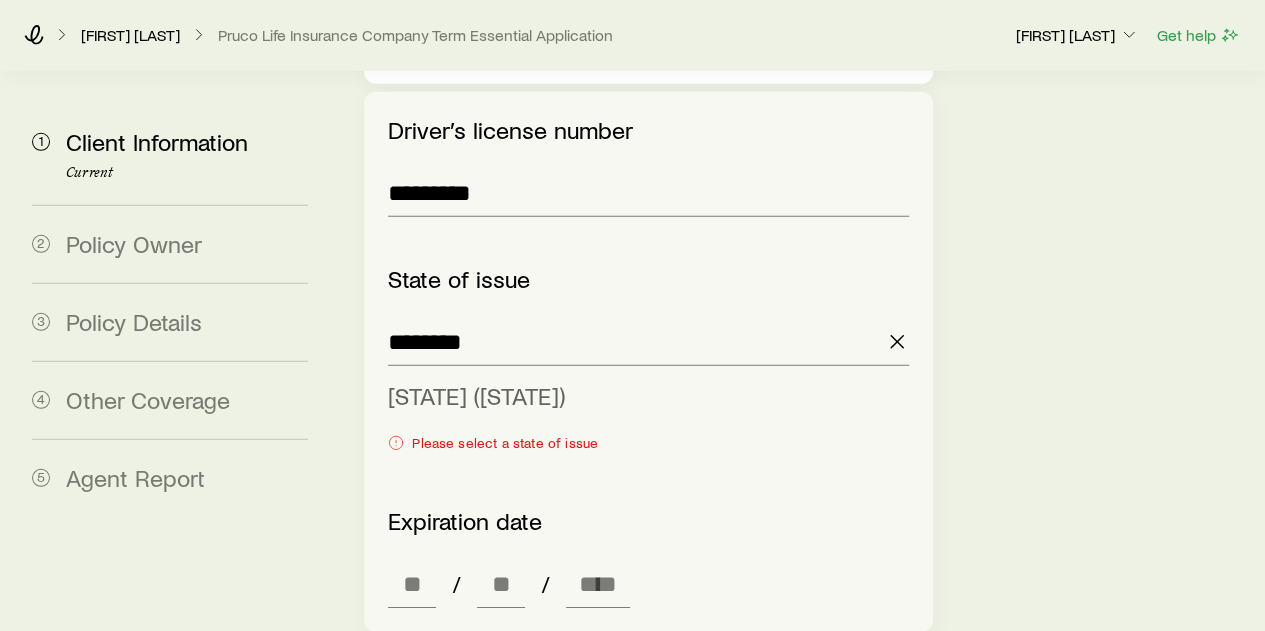 click on "[STATE] ([STATE])" at bounding box center (476, 395) 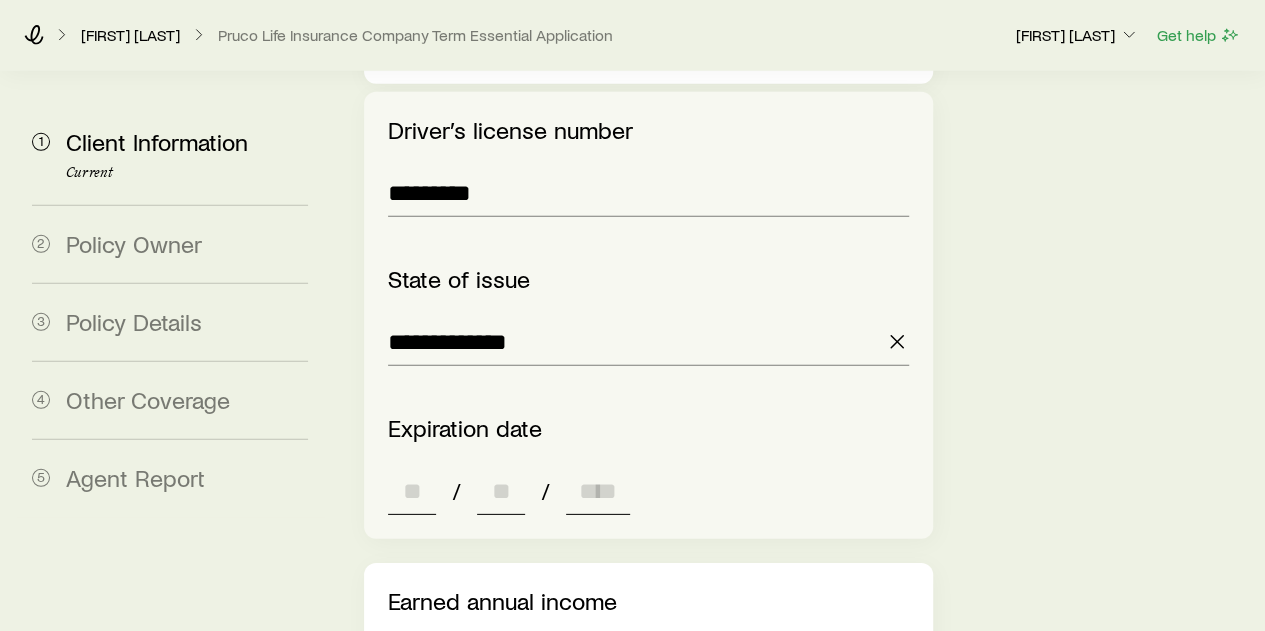 click at bounding box center (412, 491) 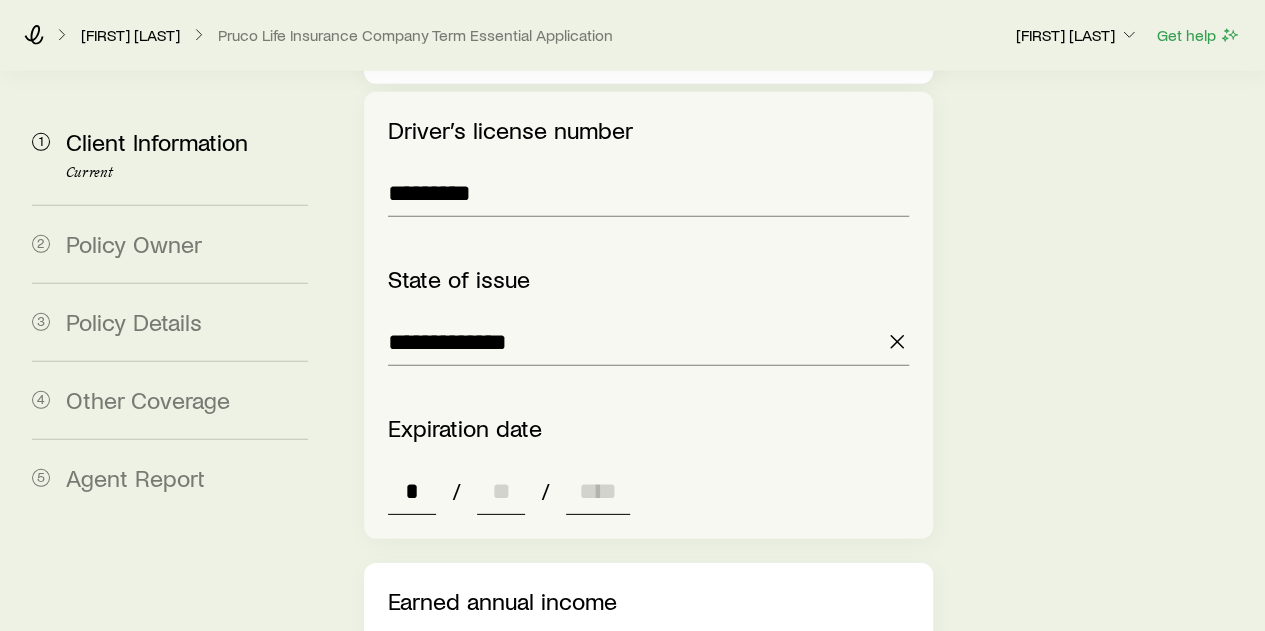 type on "**" 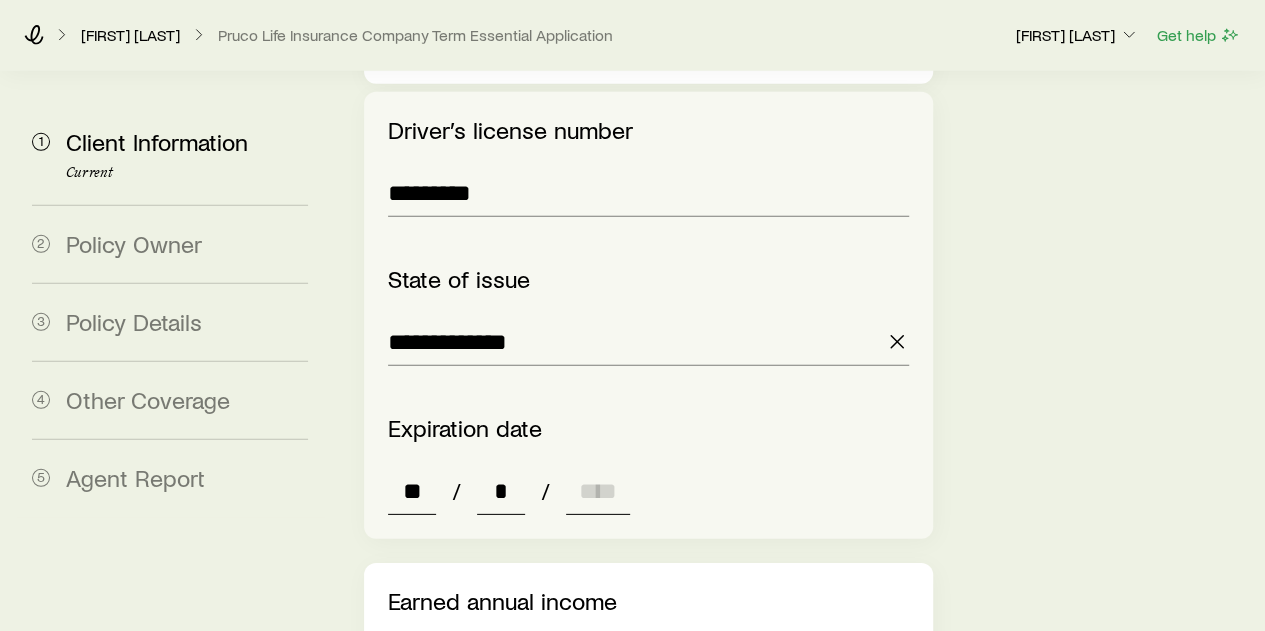 type on "**" 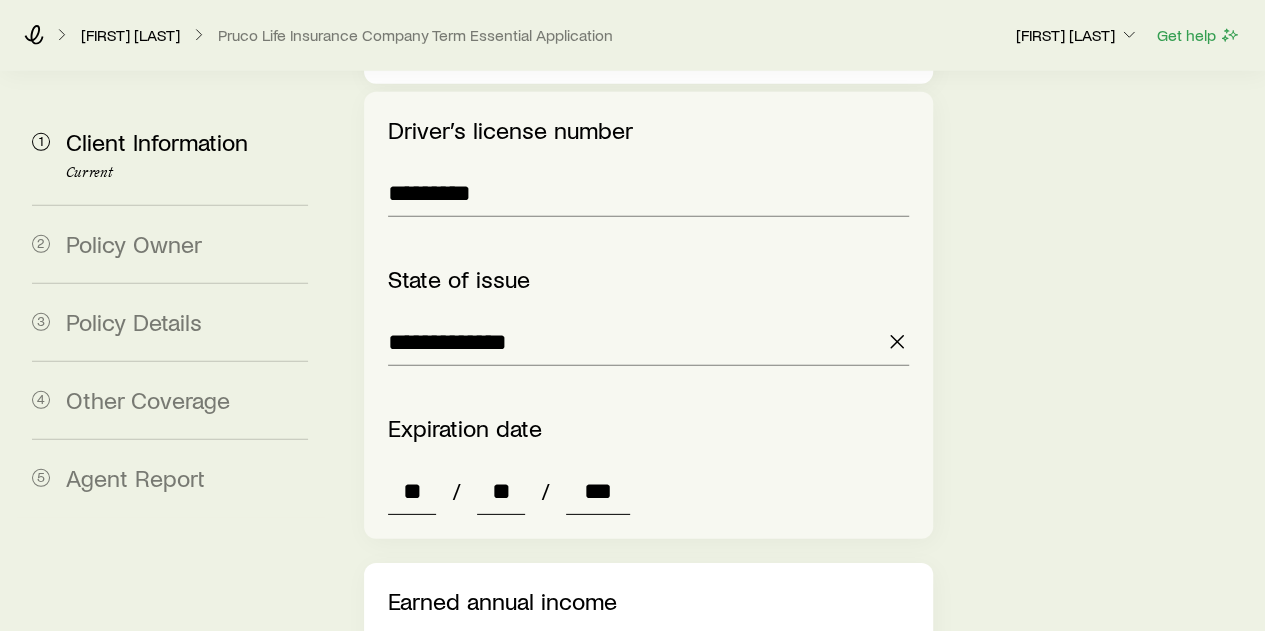 type on "****" 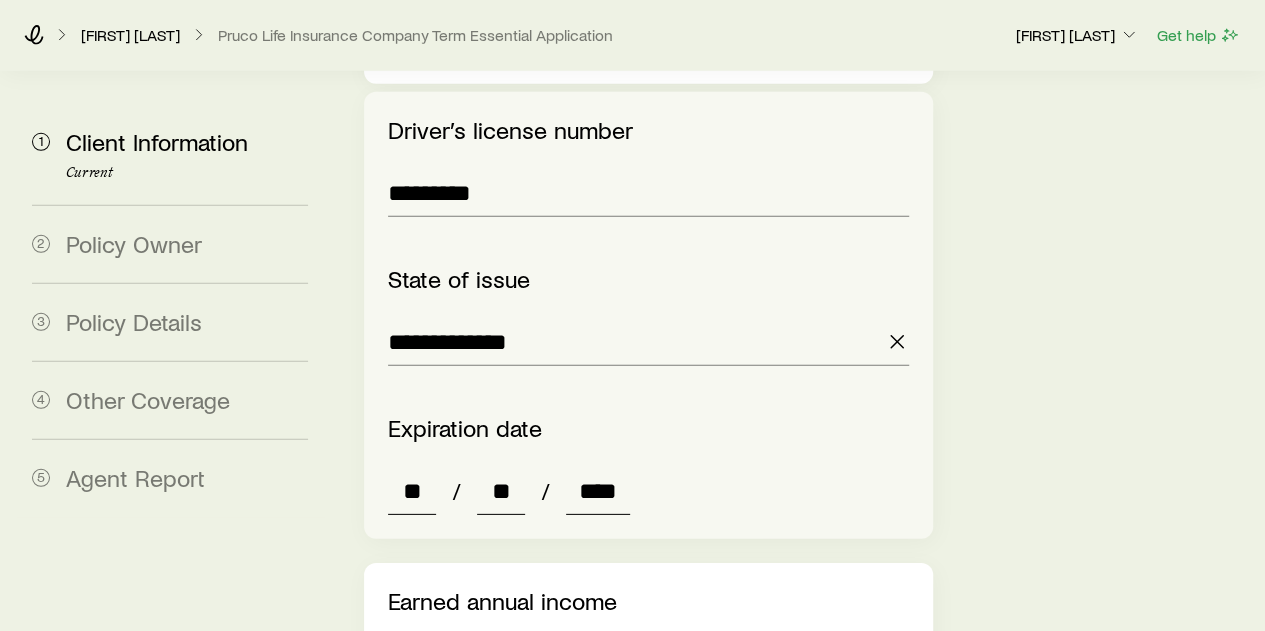 type on "*" 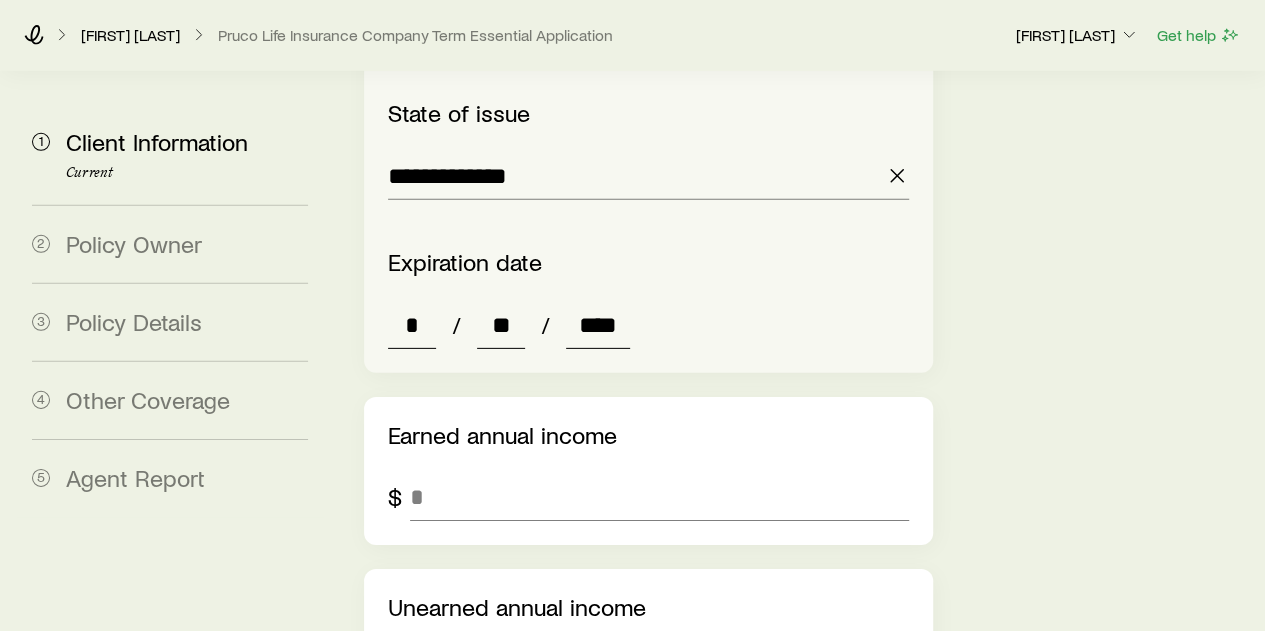 scroll, scrollTop: 2926, scrollLeft: 0, axis: vertical 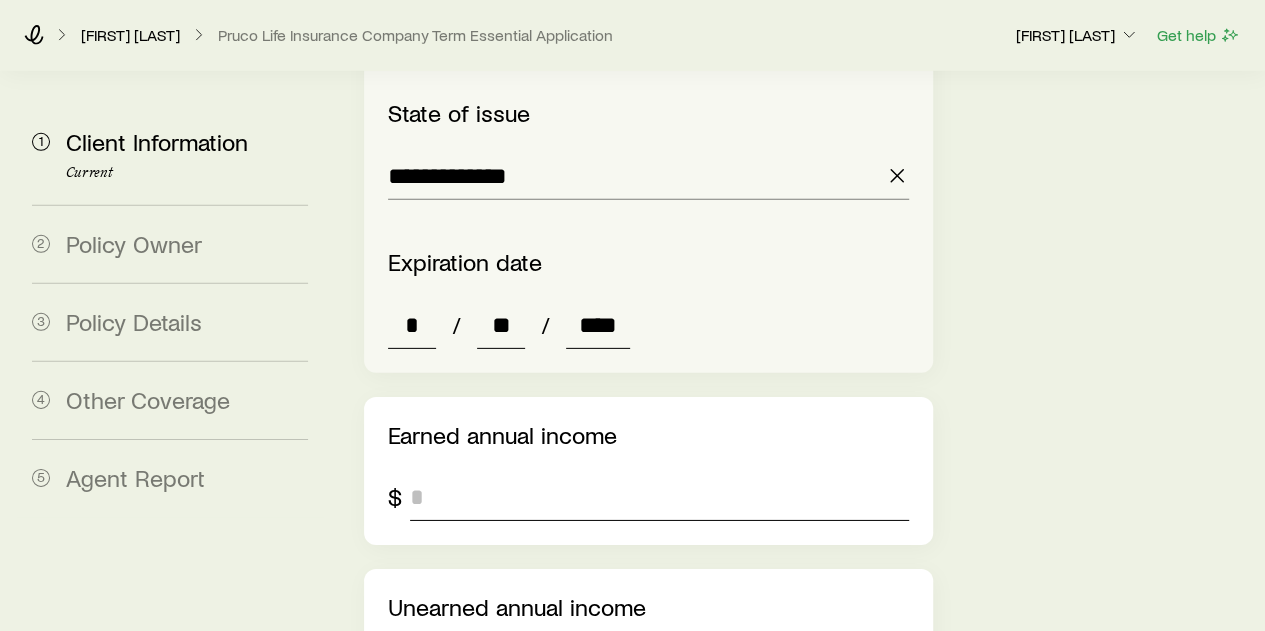 type on "****" 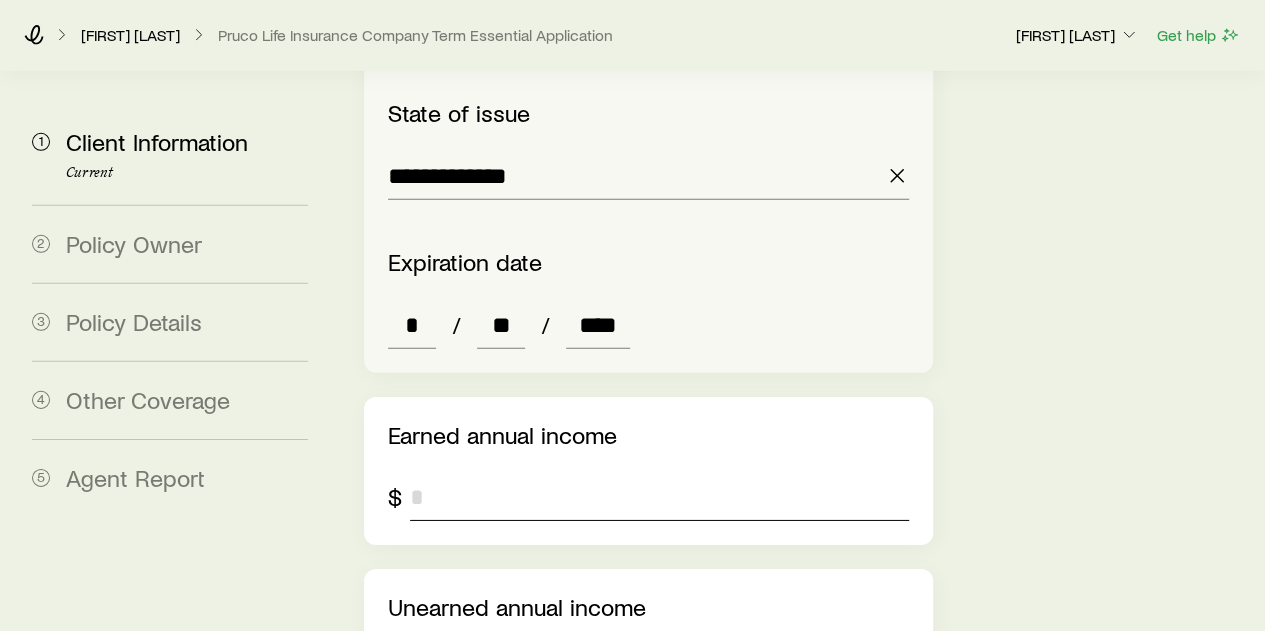 click at bounding box center [659, 497] 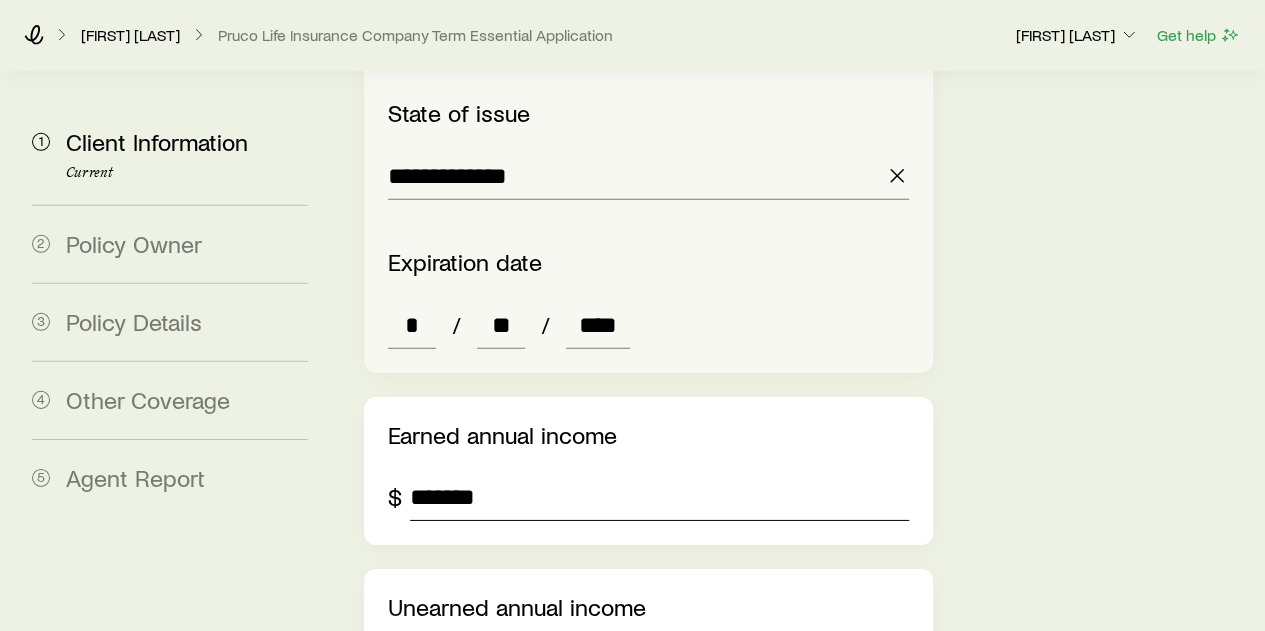 type on "*******" 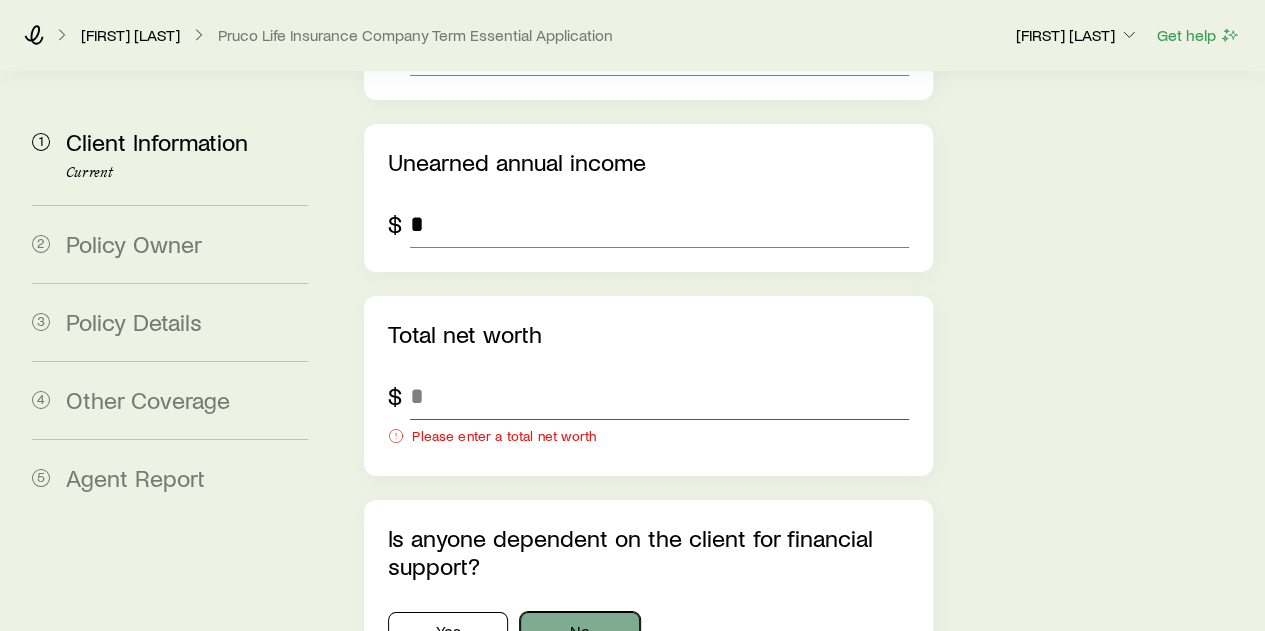 click on "Is anyone dependent on the client for financial support? Yes No" at bounding box center [648, 588] 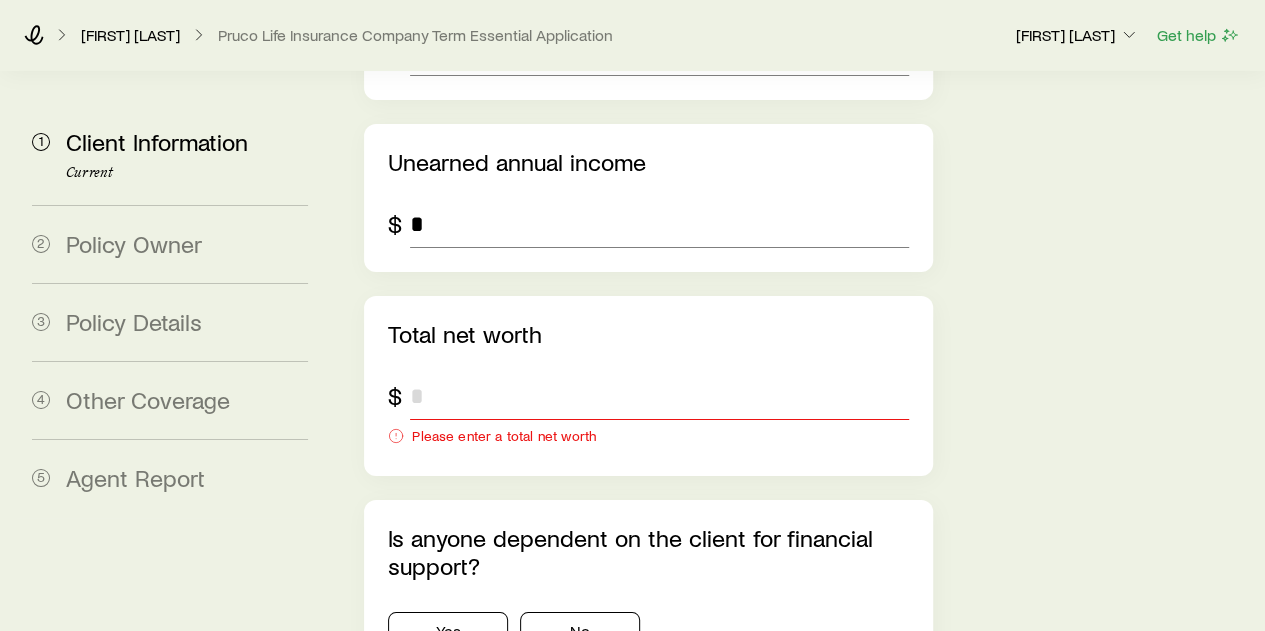 click at bounding box center (659, 396) 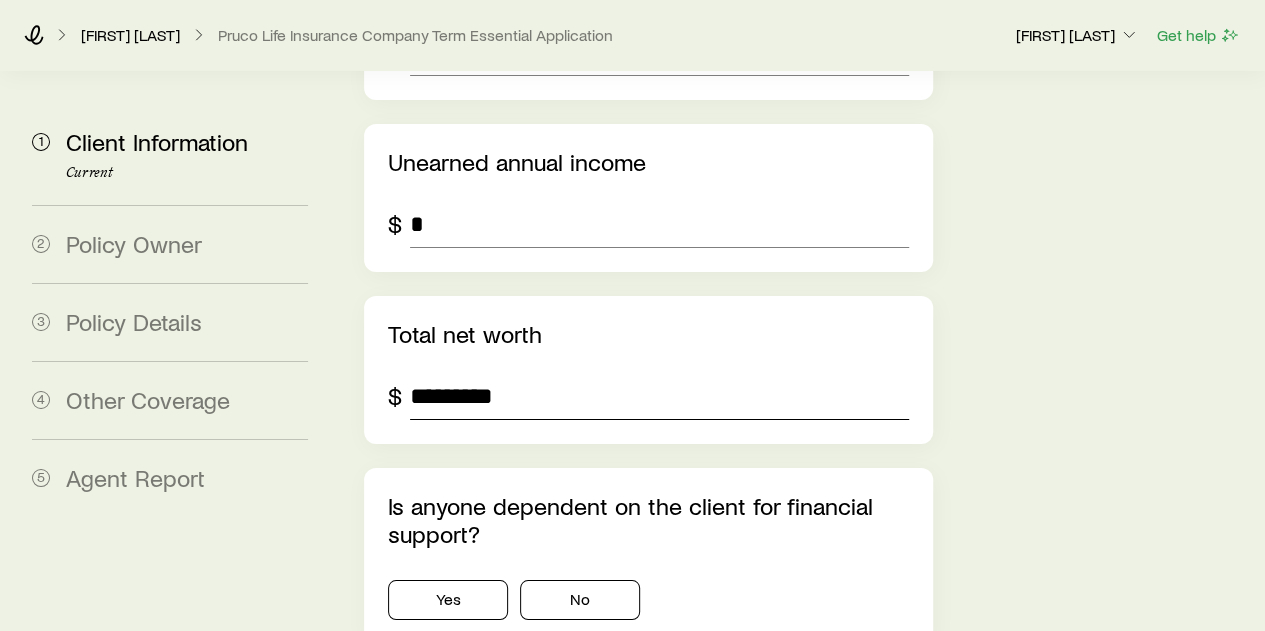 type on "*********" 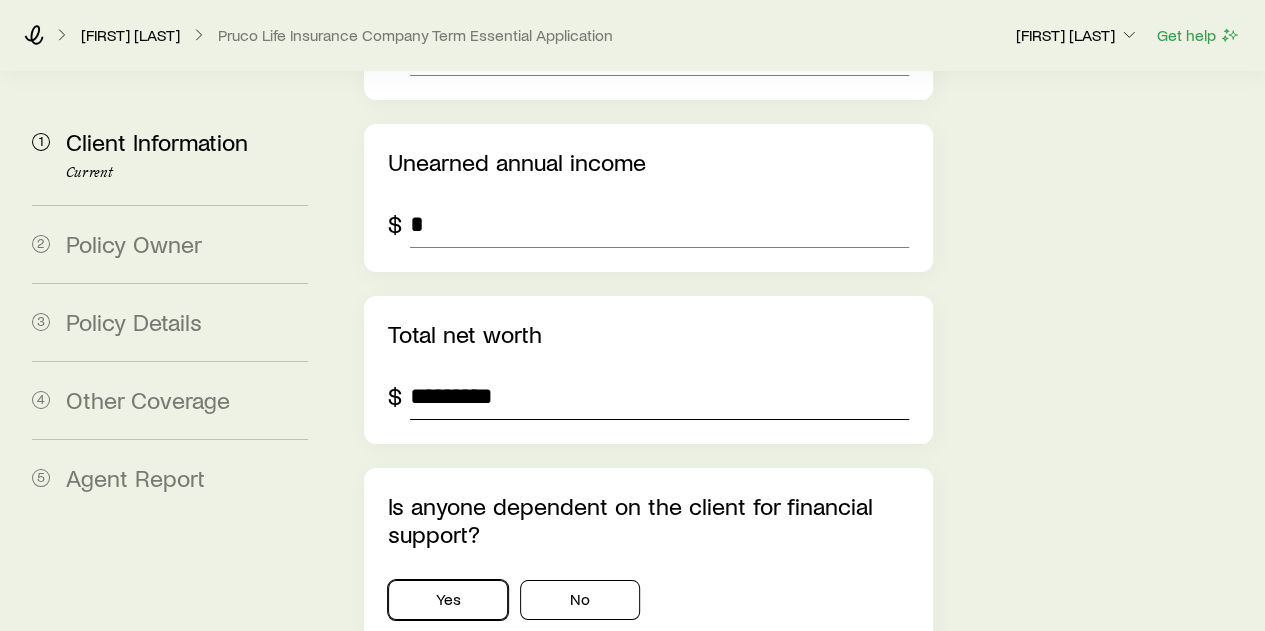 type 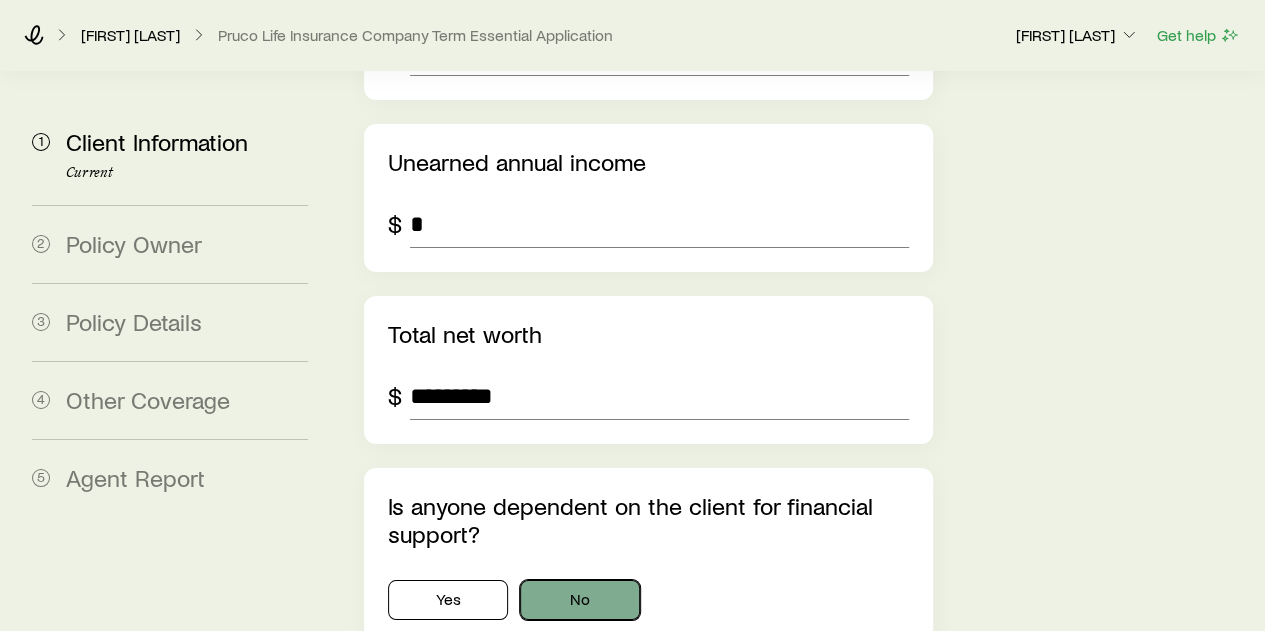 click on "No" at bounding box center (580, 600) 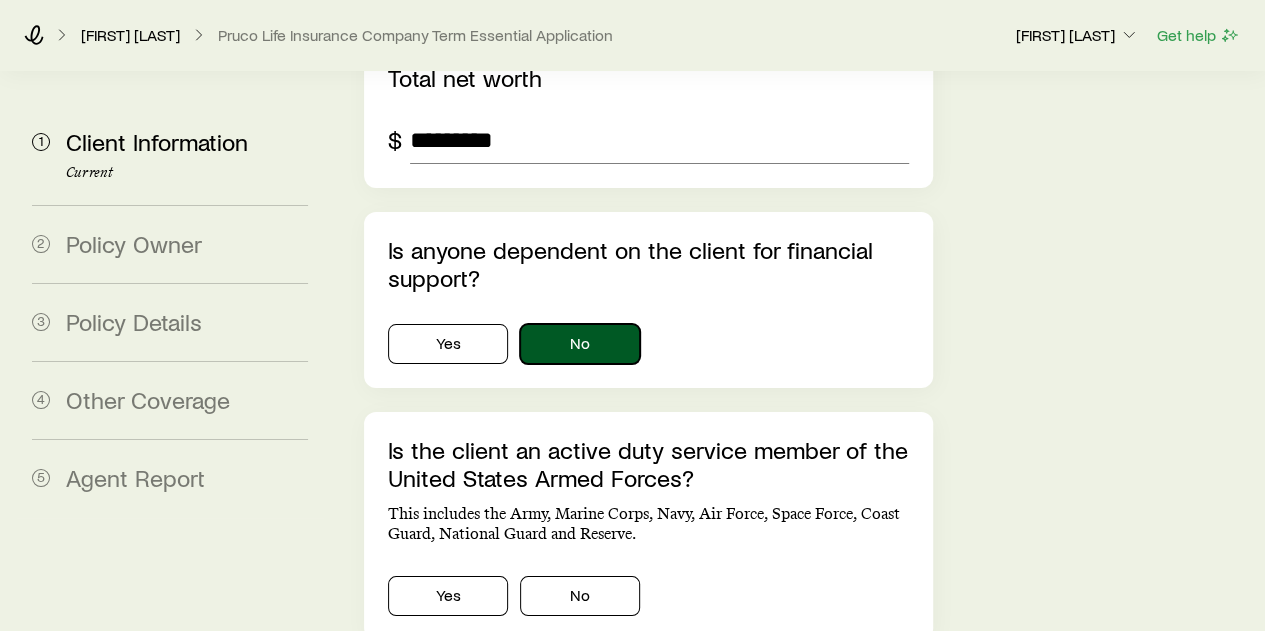 scroll, scrollTop: 3642, scrollLeft: 0, axis: vertical 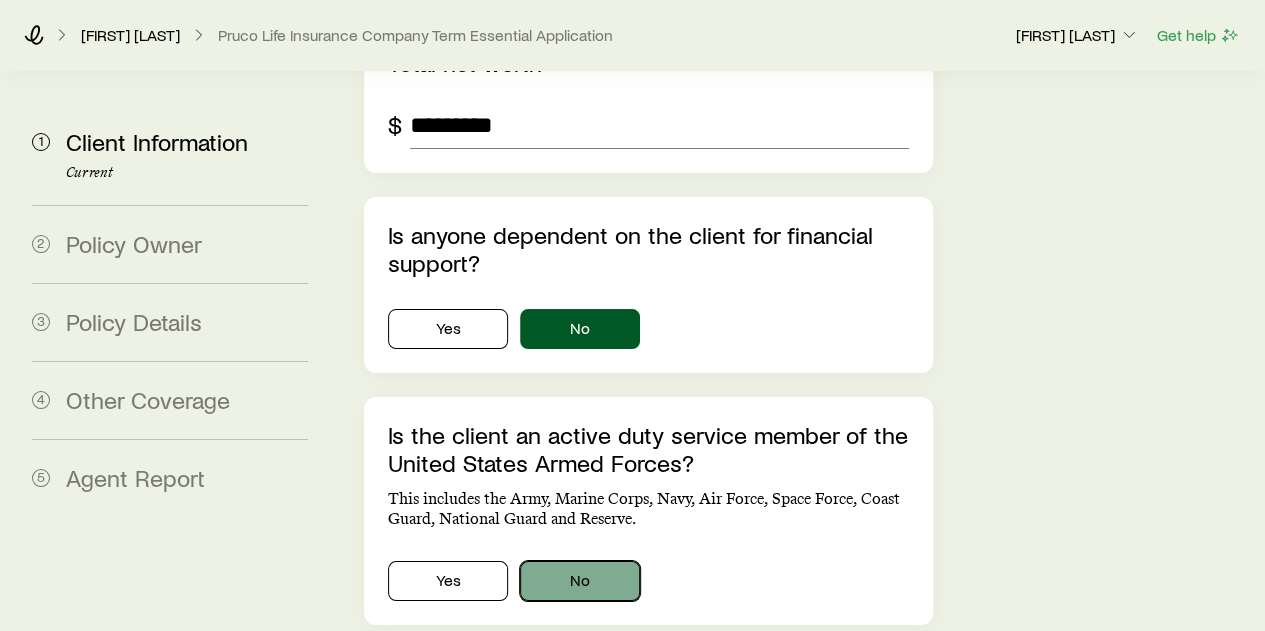 click on "No" at bounding box center (580, 581) 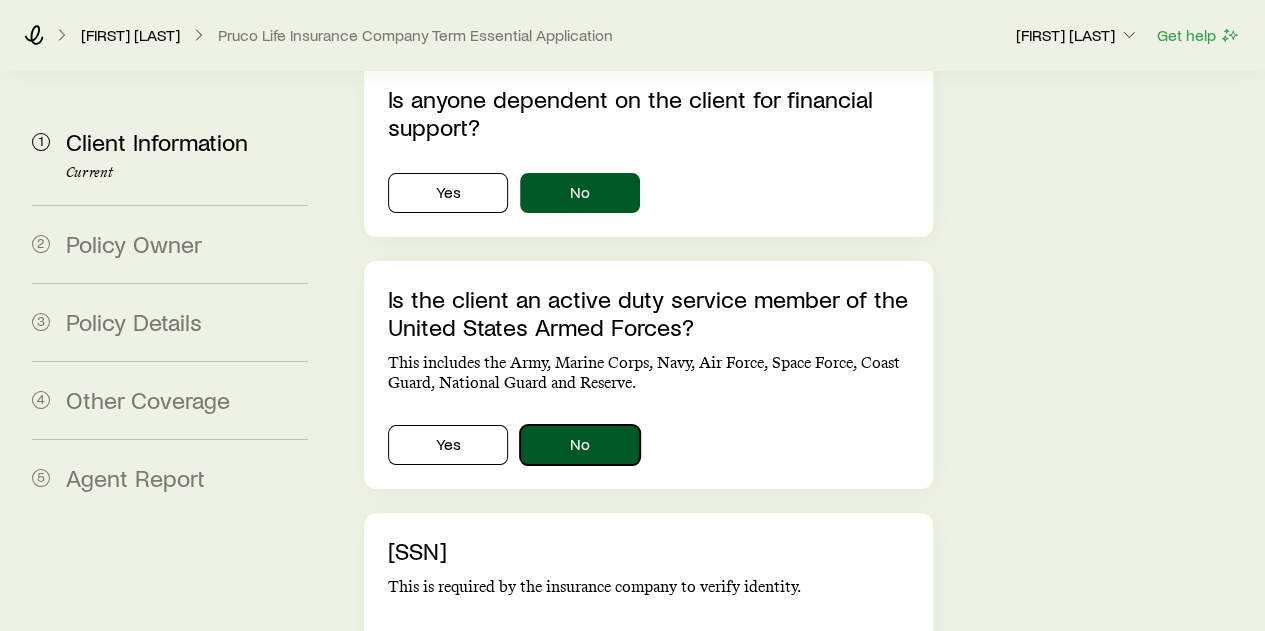 scroll, scrollTop: 3781, scrollLeft: 0, axis: vertical 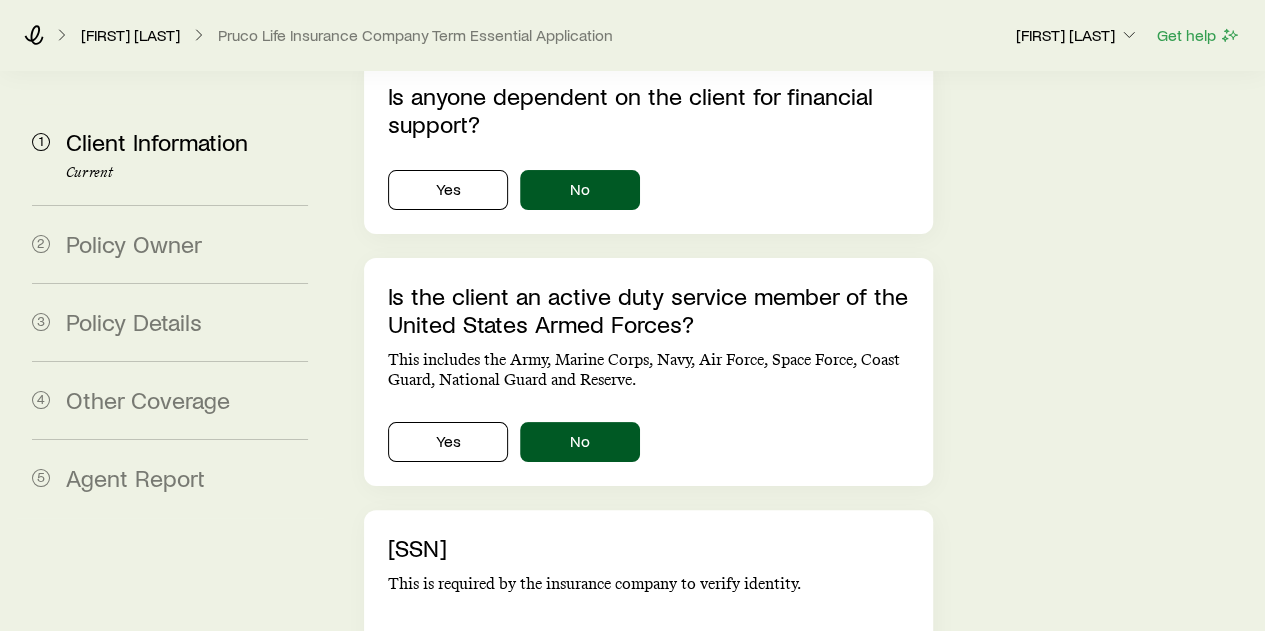 click at bounding box center [416, 642] 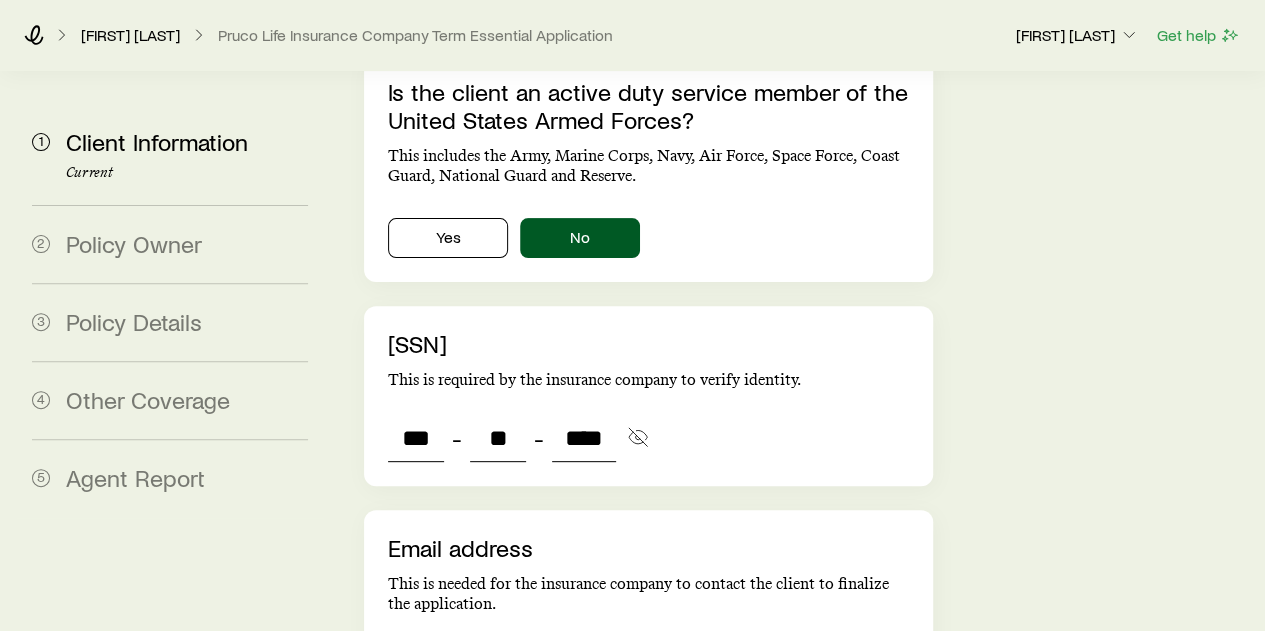 scroll, scrollTop: 3989, scrollLeft: 0, axis: vertical 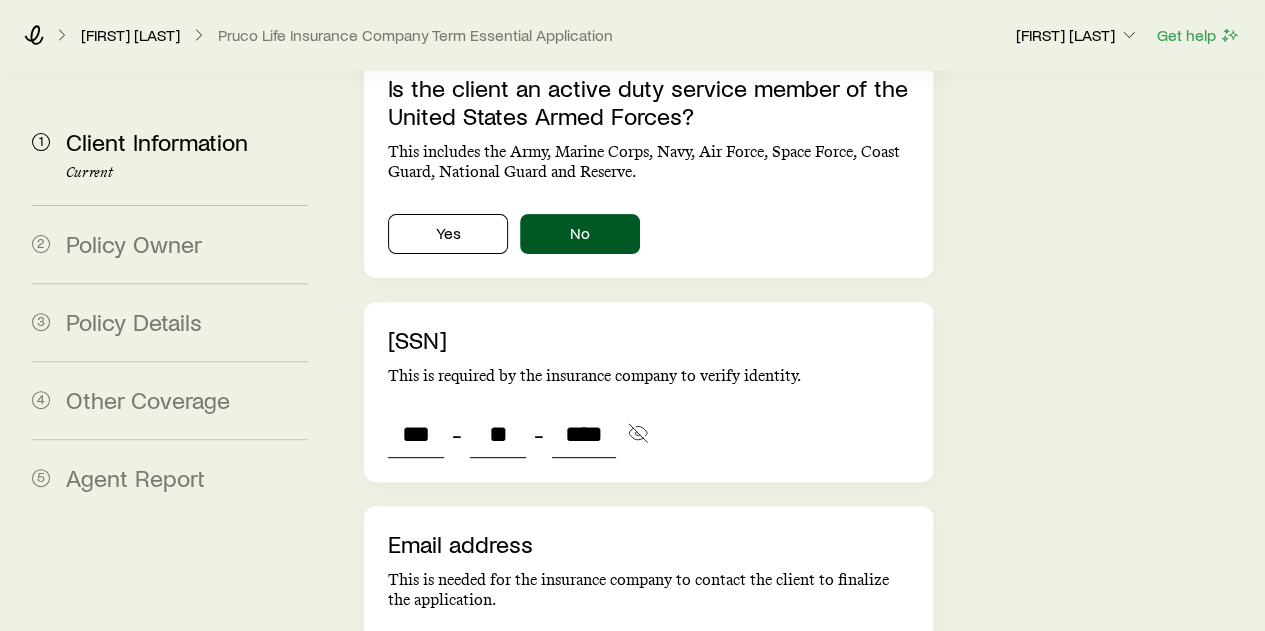 type on "****" 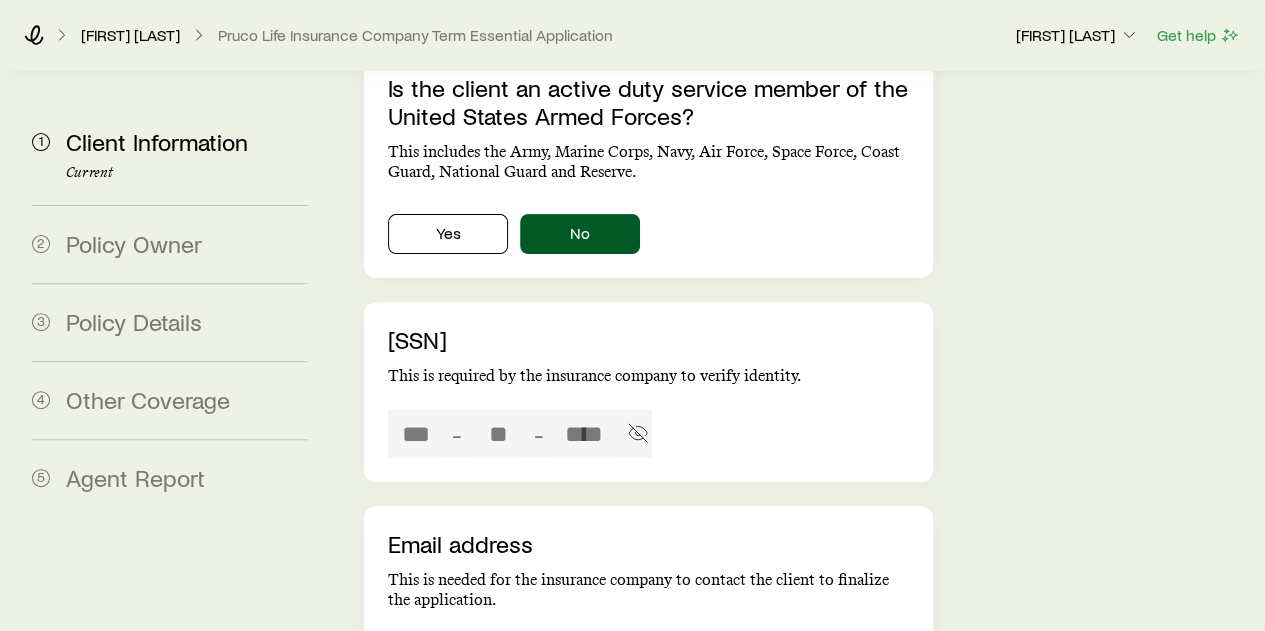 click at bounding box center [648, 658] 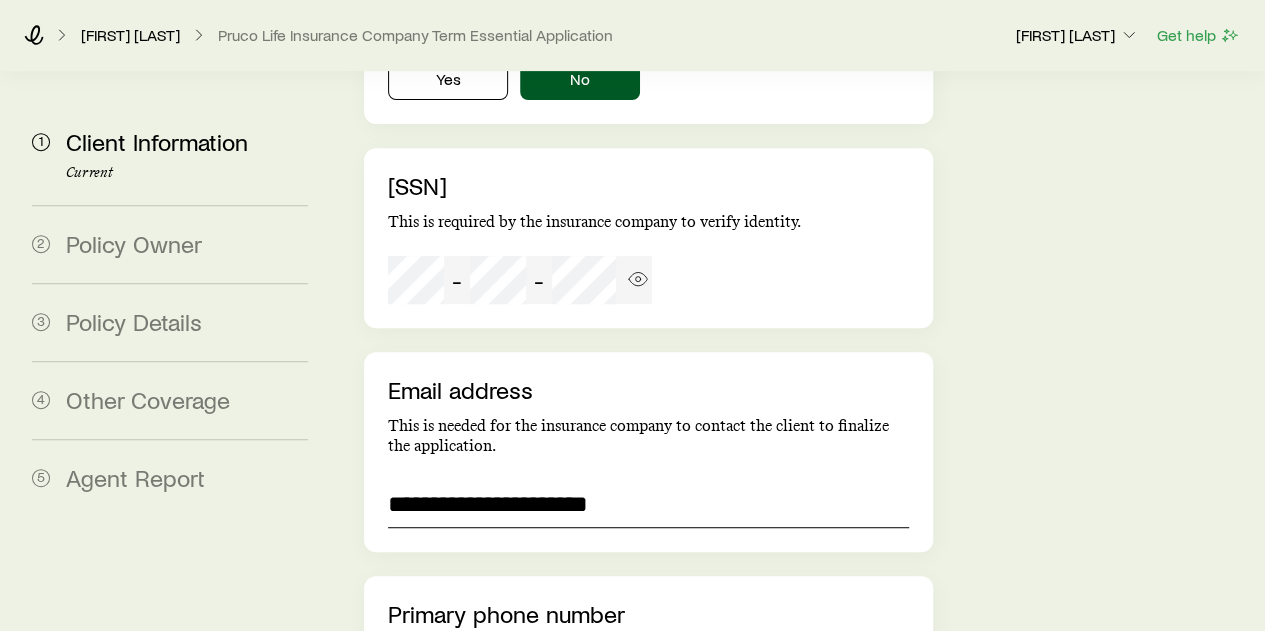 scroll, scrollTop: 4281, scrollLeft: 0, axis: vertical 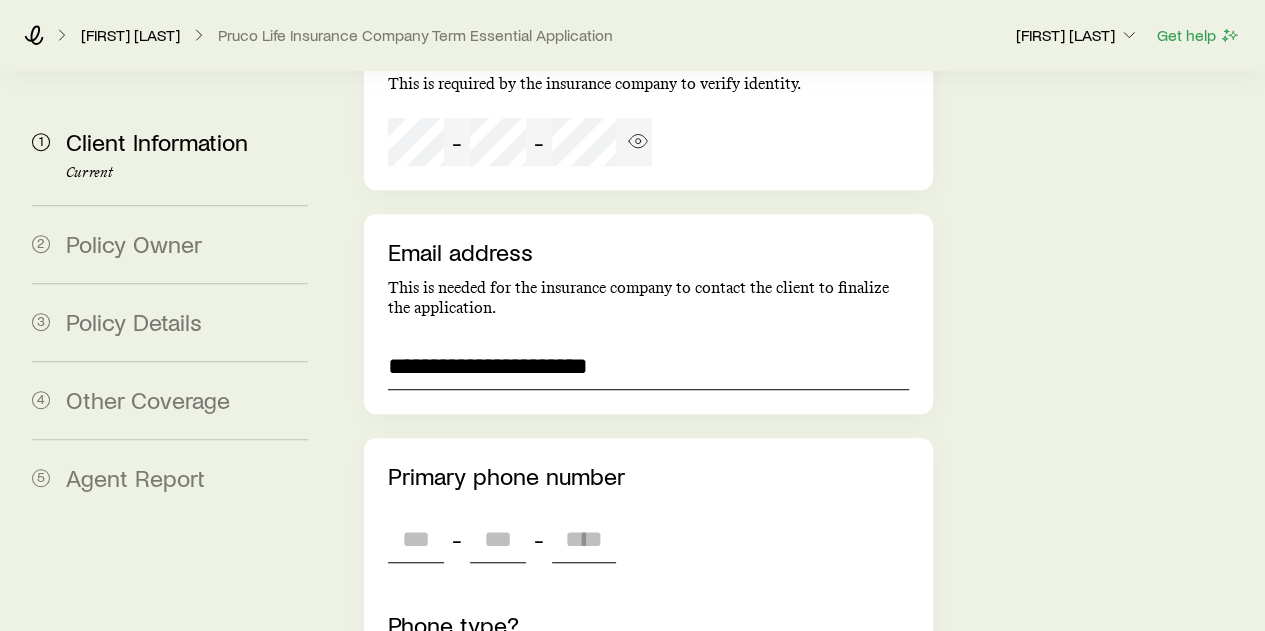 type on "**********" 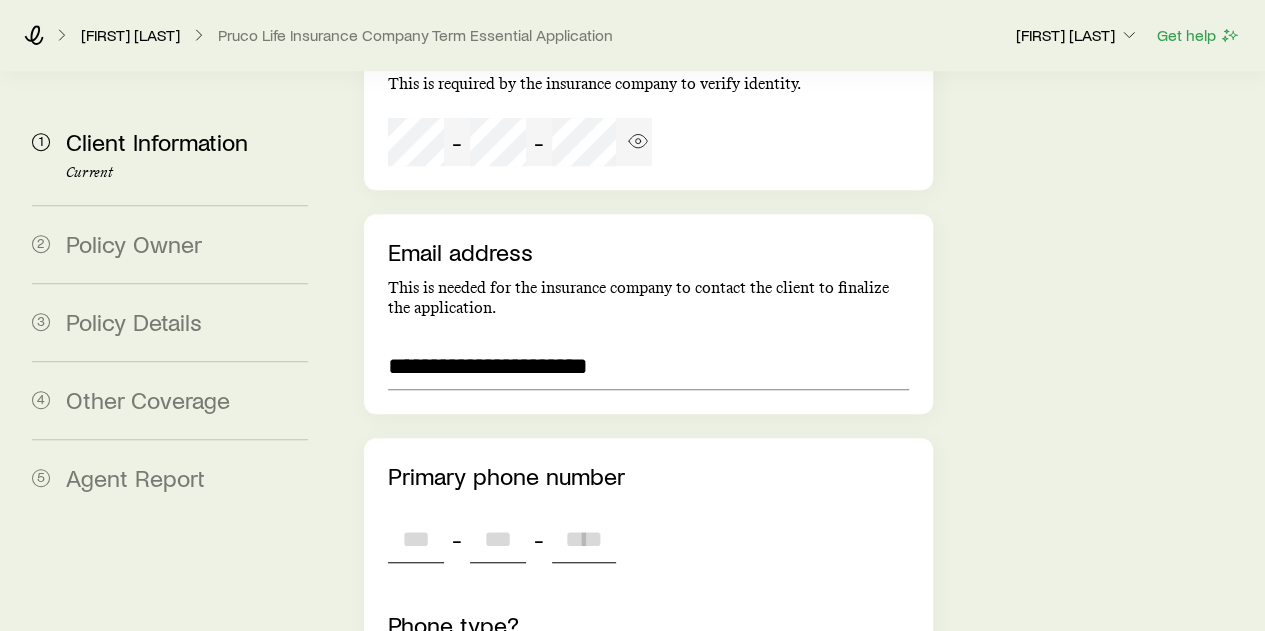 click at bounding box center [416, 539] 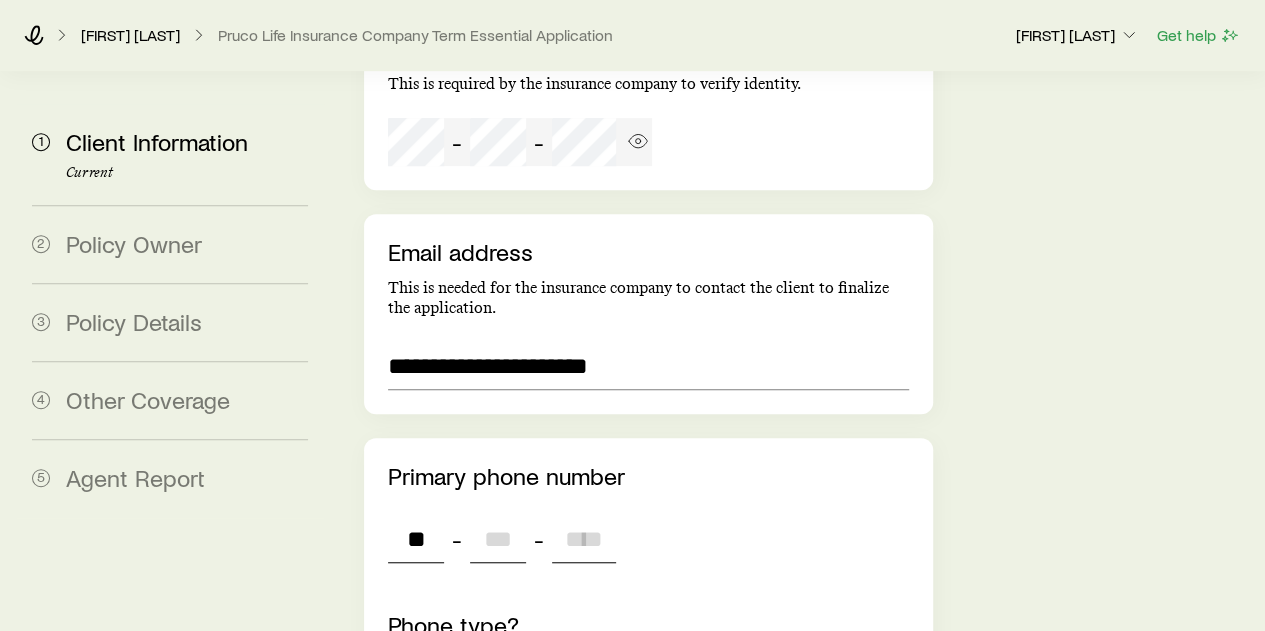 type on "***" 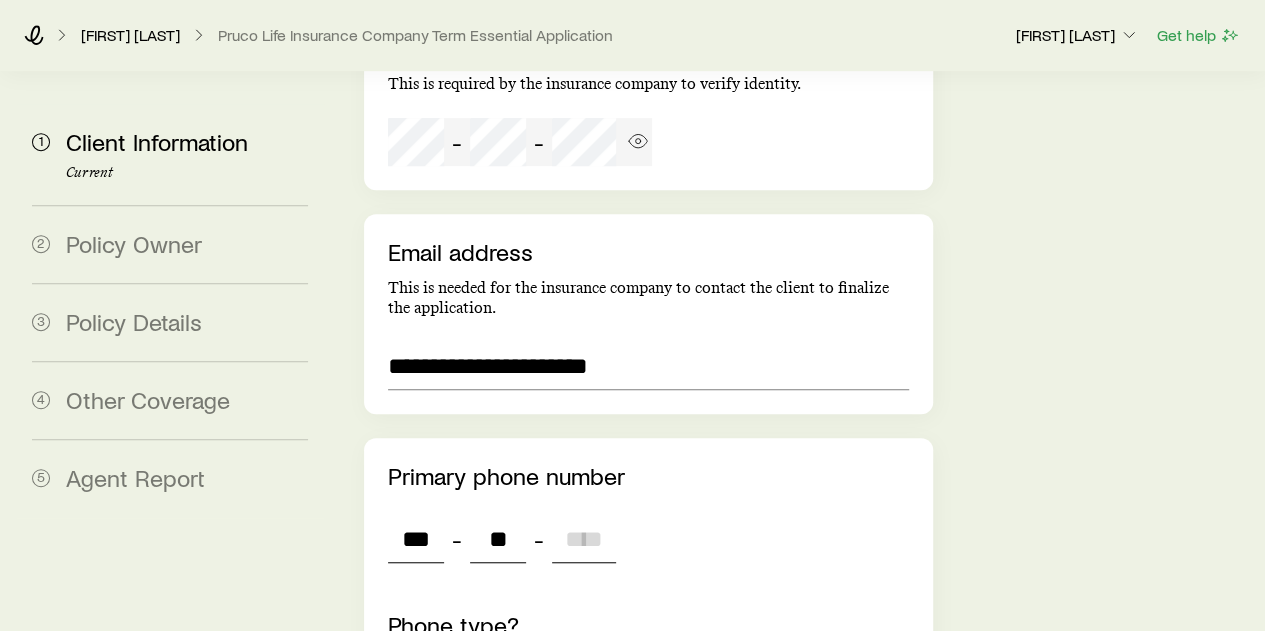 type on "***" 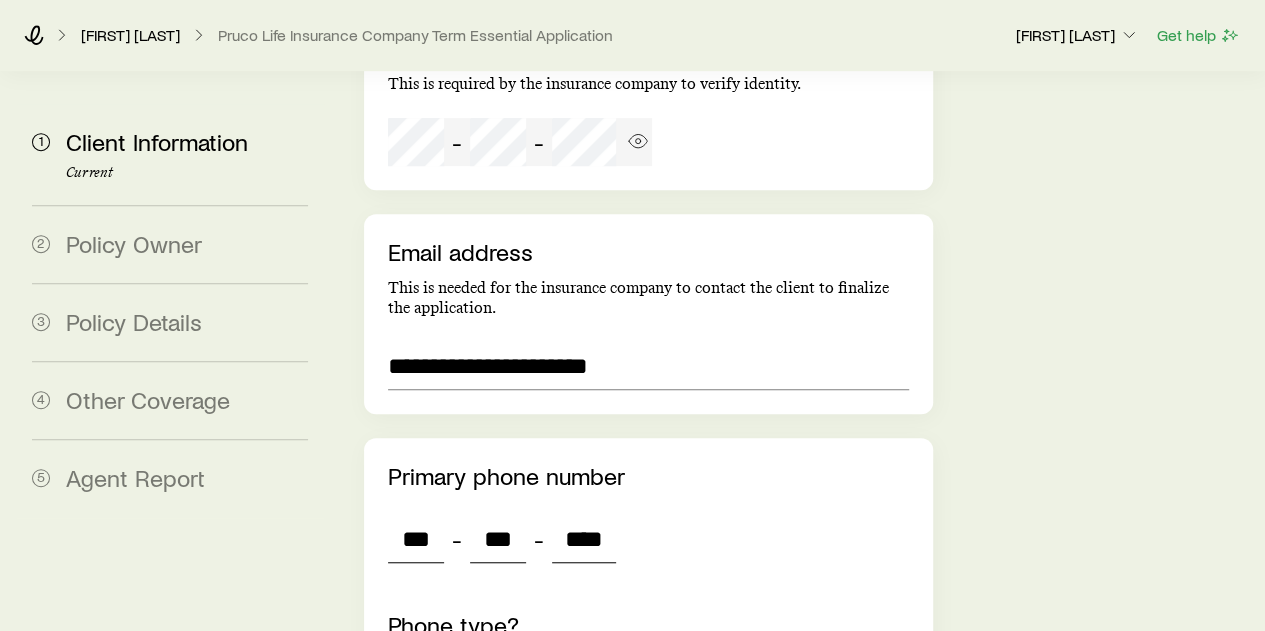 type on "****" 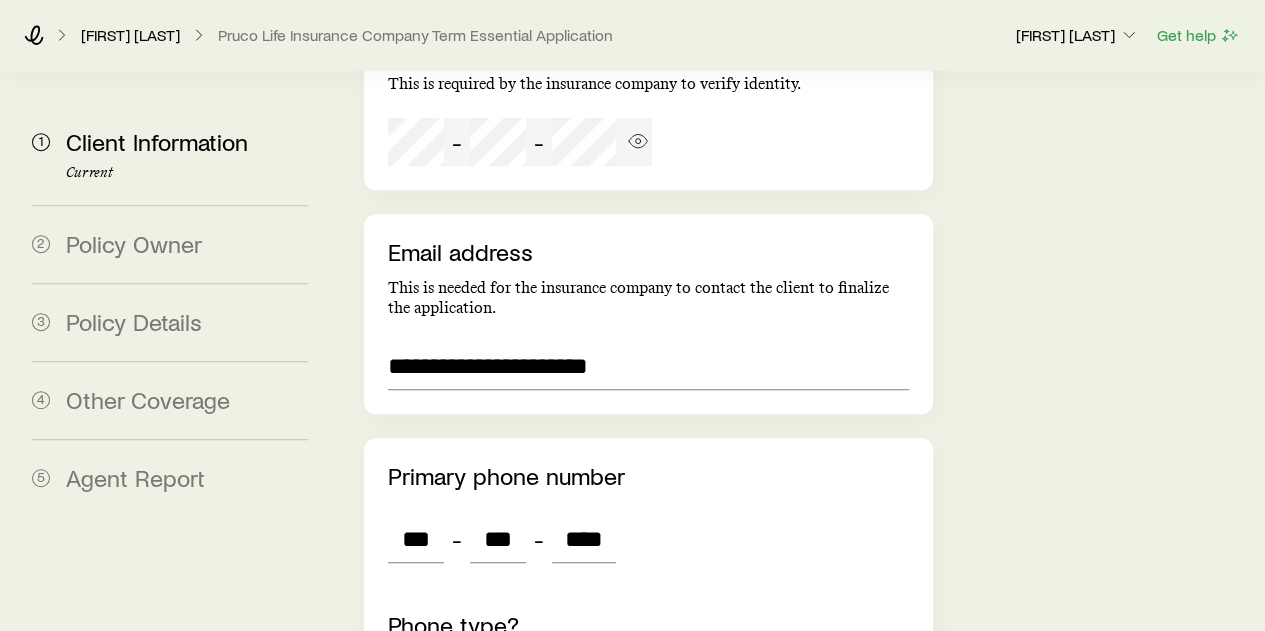 click on "Cell" at bounding box center [448, 684] 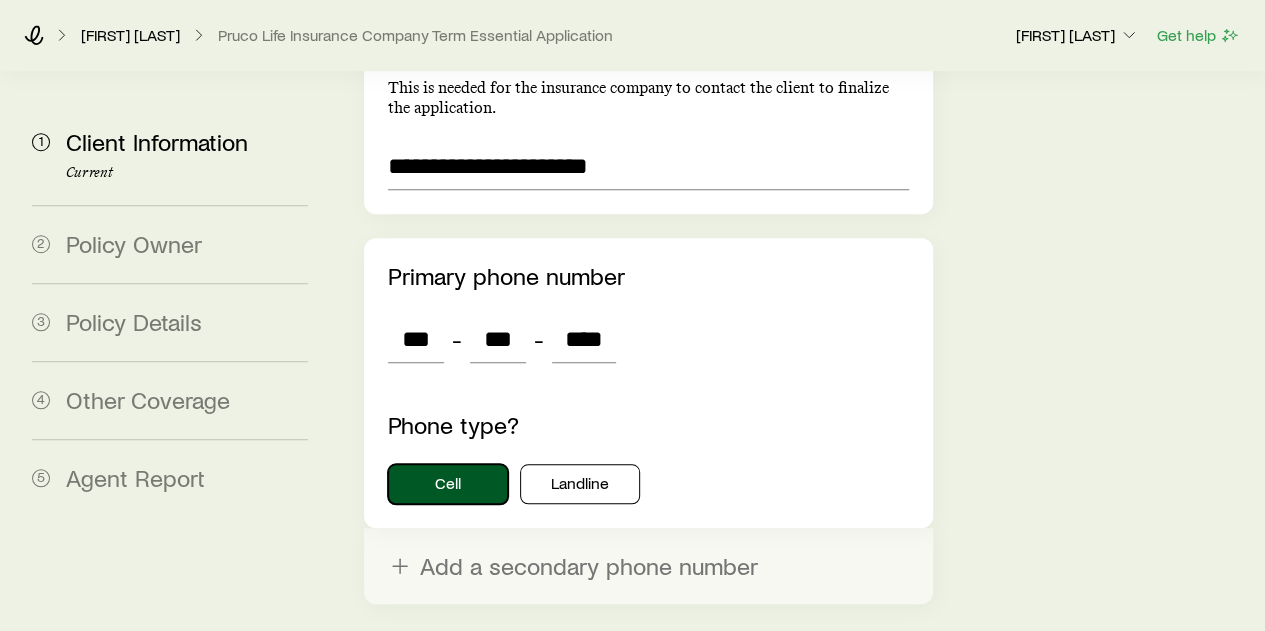 scroll, scrollTop: 4482, scrollLeft: 0, axis: vertical 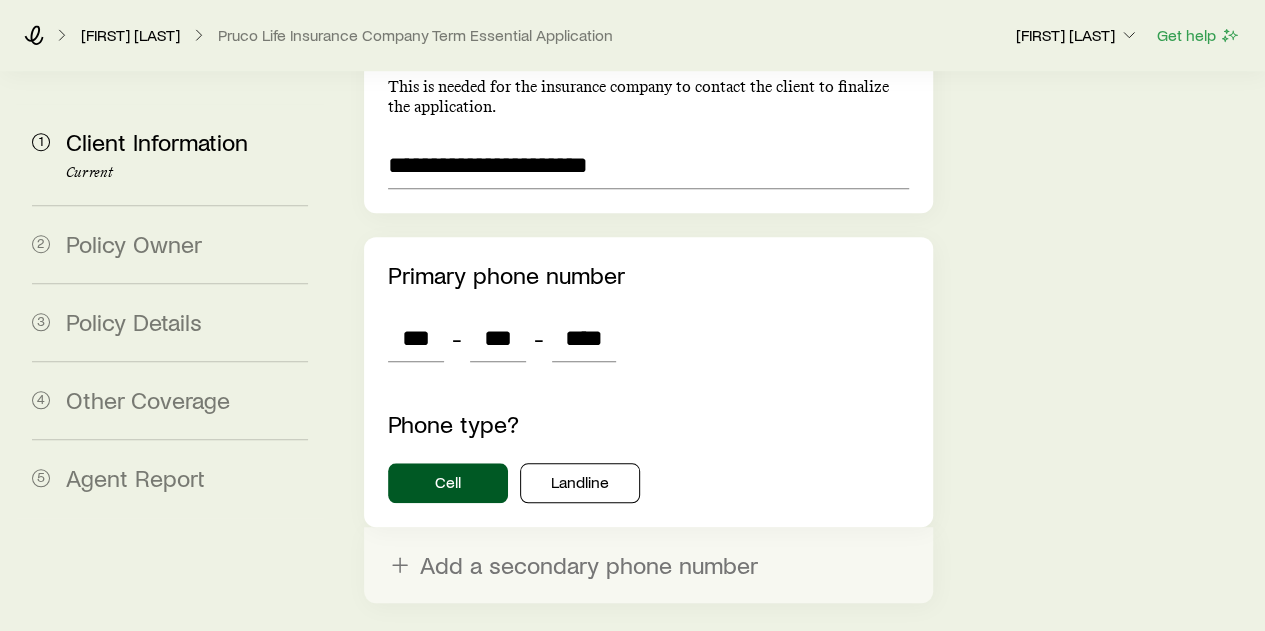 click on "Next: Policy Owner" at bounding box center (648, 667) 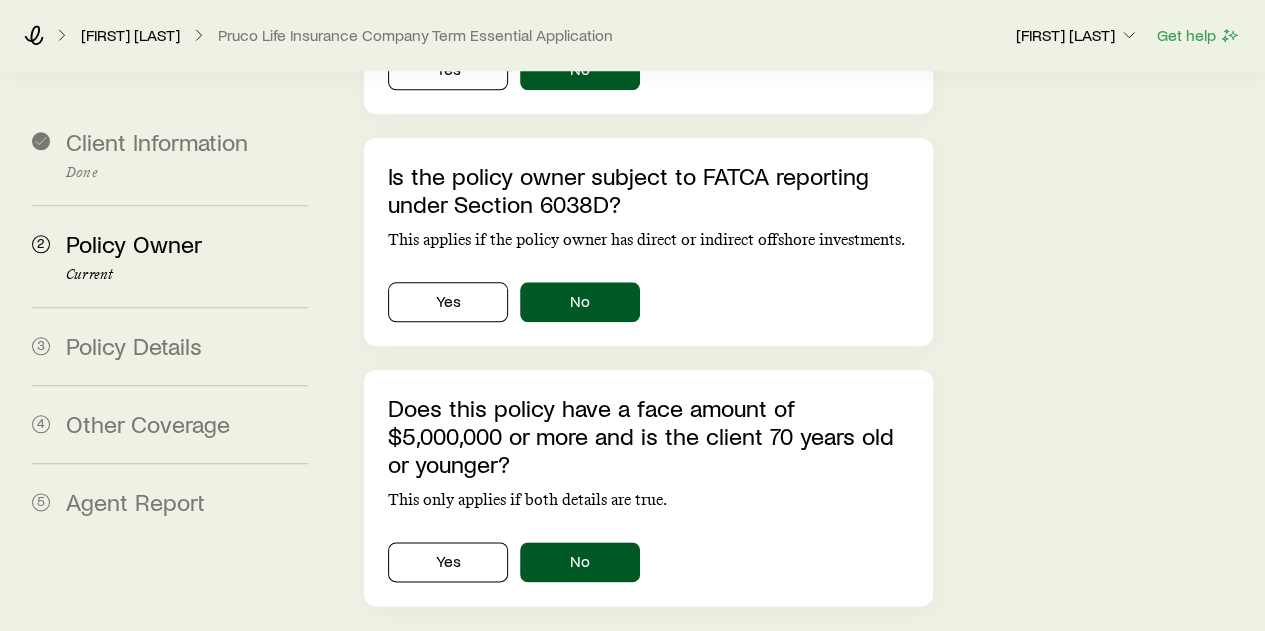 scroll, scrollTop: 1021, scrollLeft: 0, axis: vertical 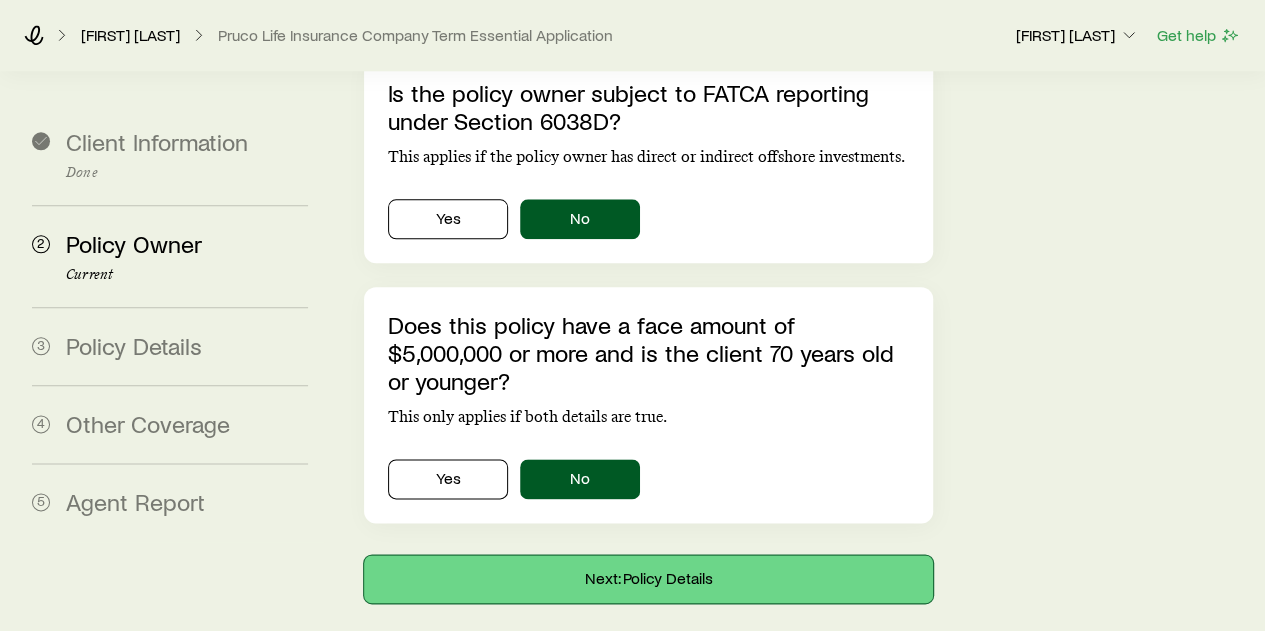 click on "Next: Policy Details" at bounding box center (648, 579) 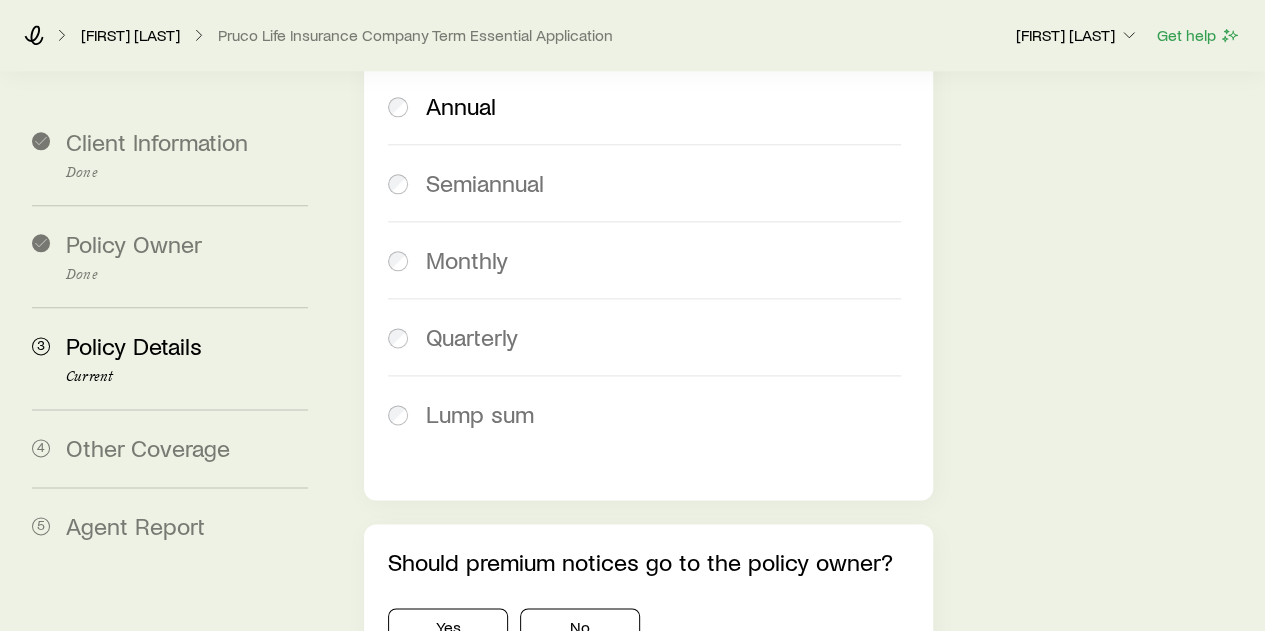 scroll, scrollTop: 1097, scrollLeft: 0, axis: vertical 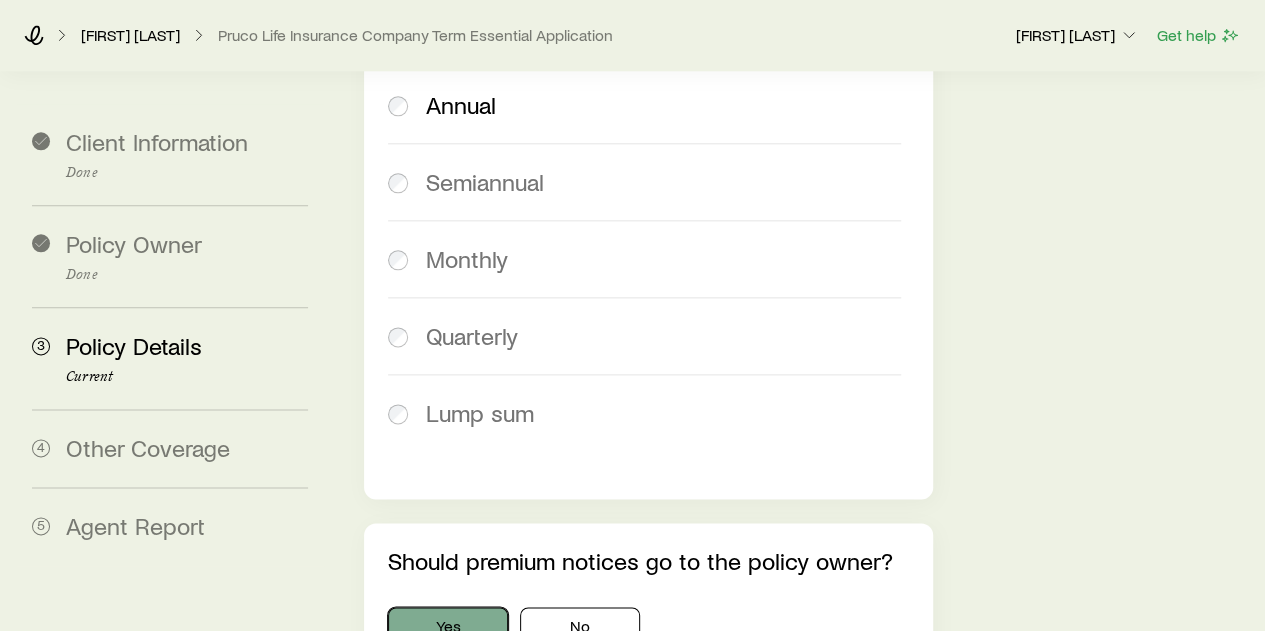 click on "Yes" at bounding box center [448, 627] 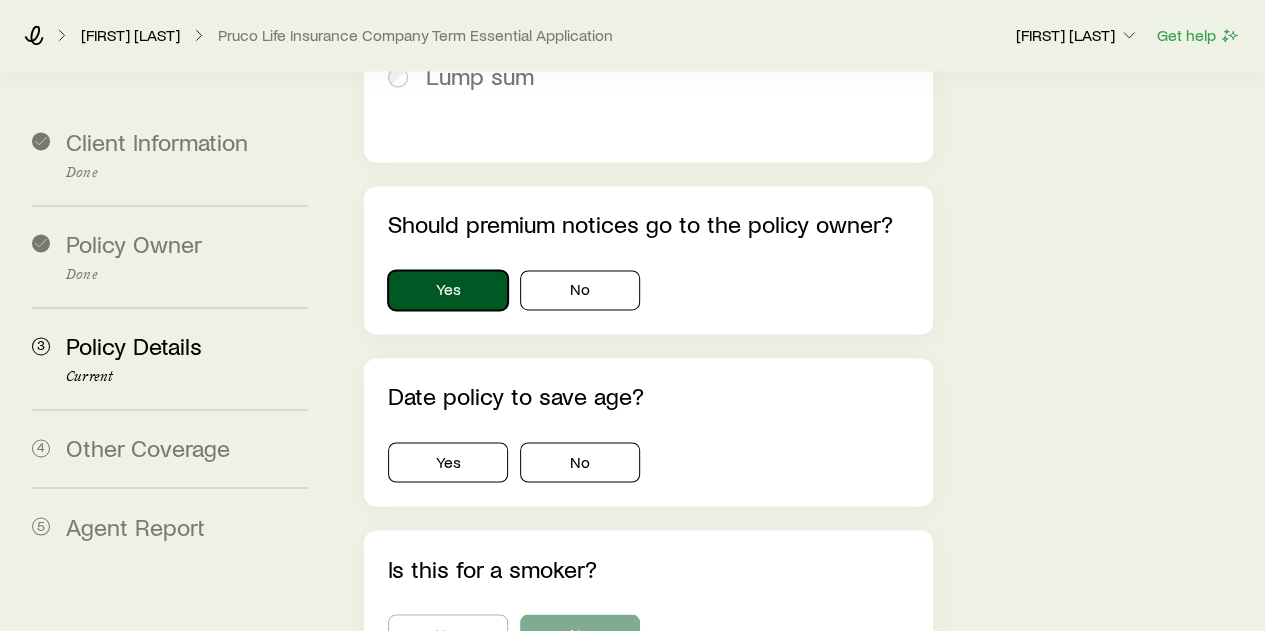 scroll, scrollTop: 1435, scrollLeft: 0, axis: vertical 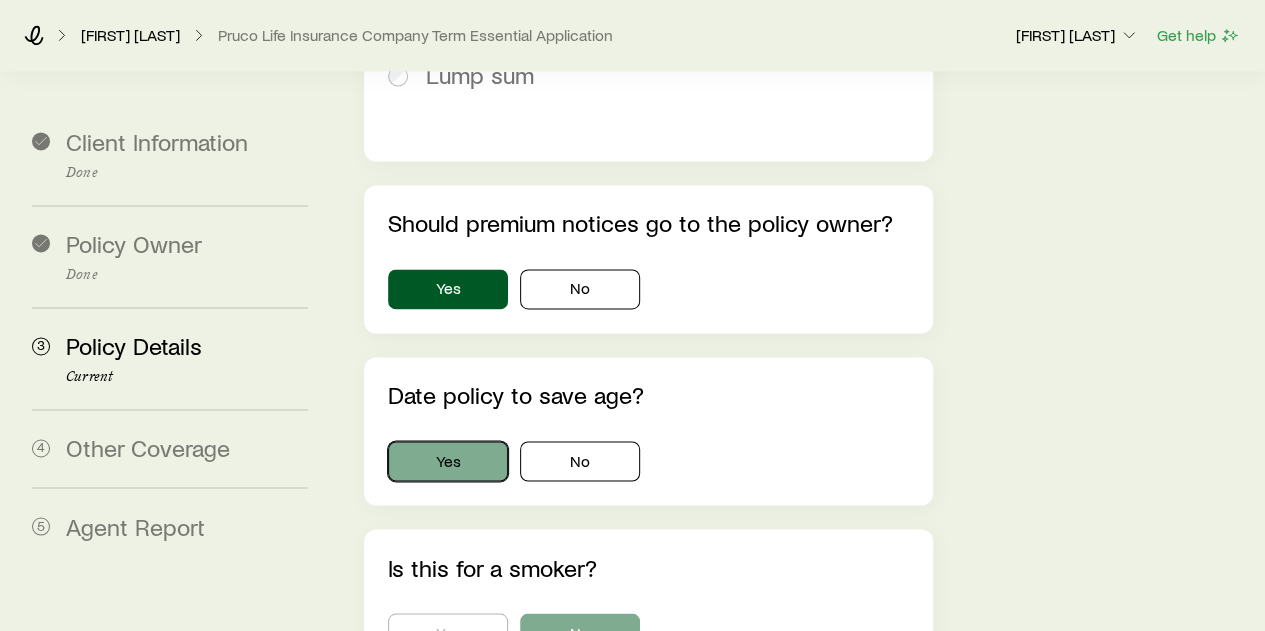 click on "Yes" at bounding box center [448, 461] 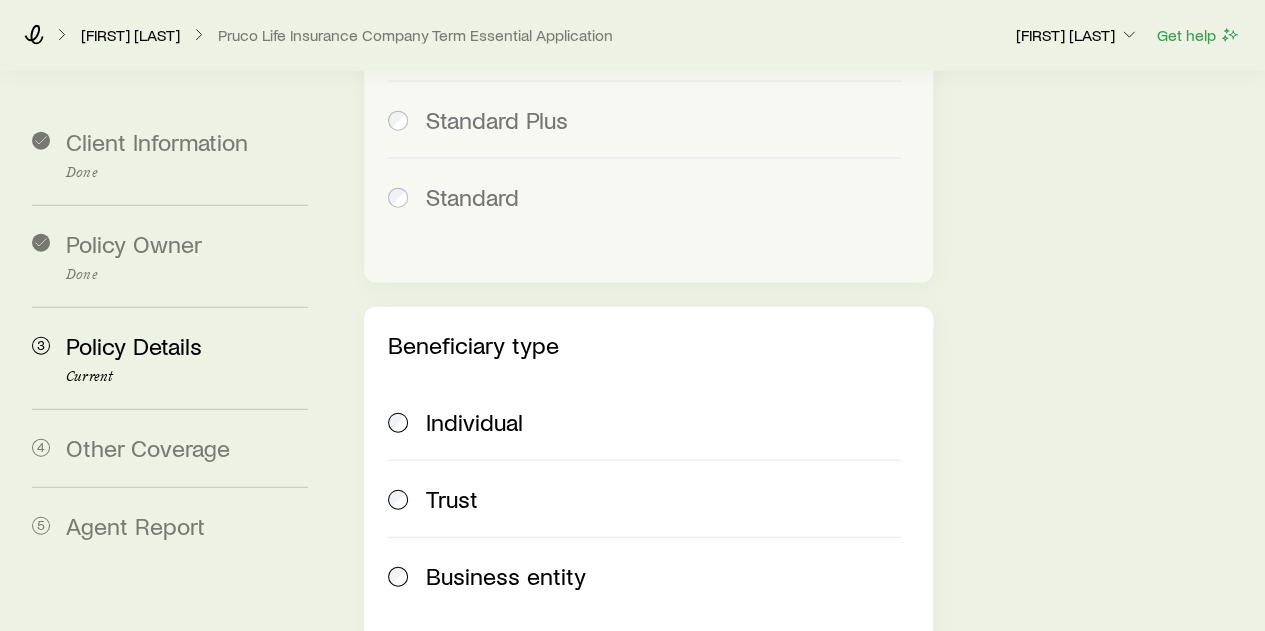 scroll, scrollTop: 2294, scrollLeft: 0, axis: vertical 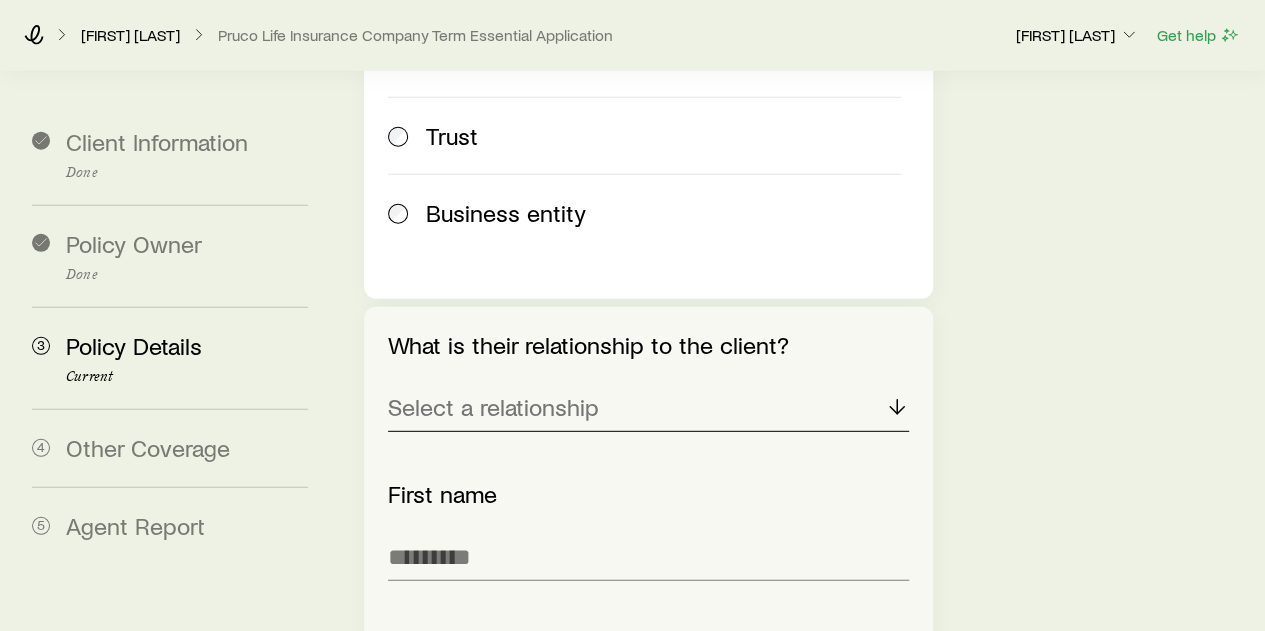 click 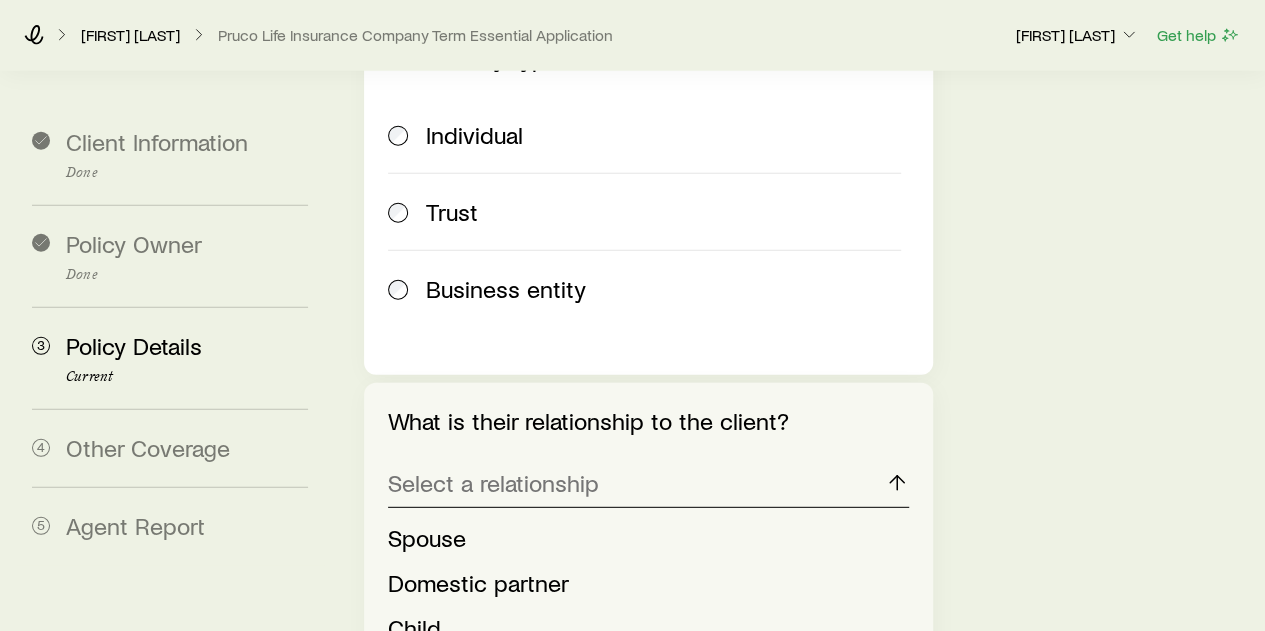 scroll, scrollTop: 2587, scrollLeft: 0, axis: vertical 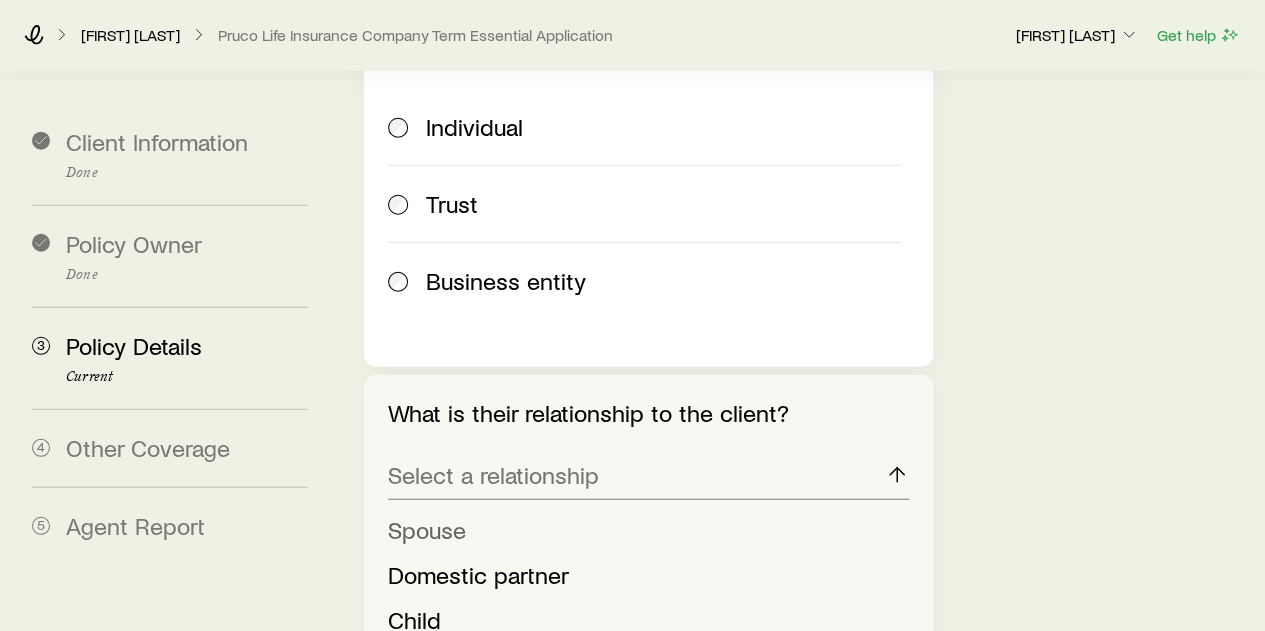 click on "Spouse" at bounding box center [427, 529] 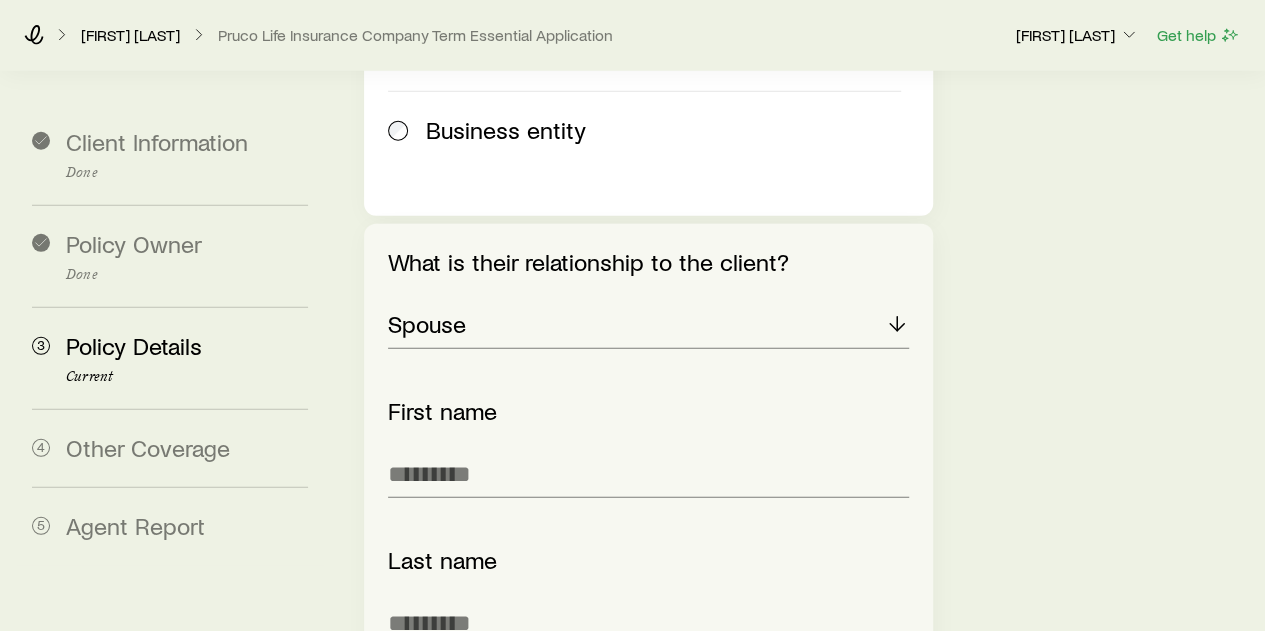 scroll, scrollTop: 2751, scrollLeft: 0, axis: vertical 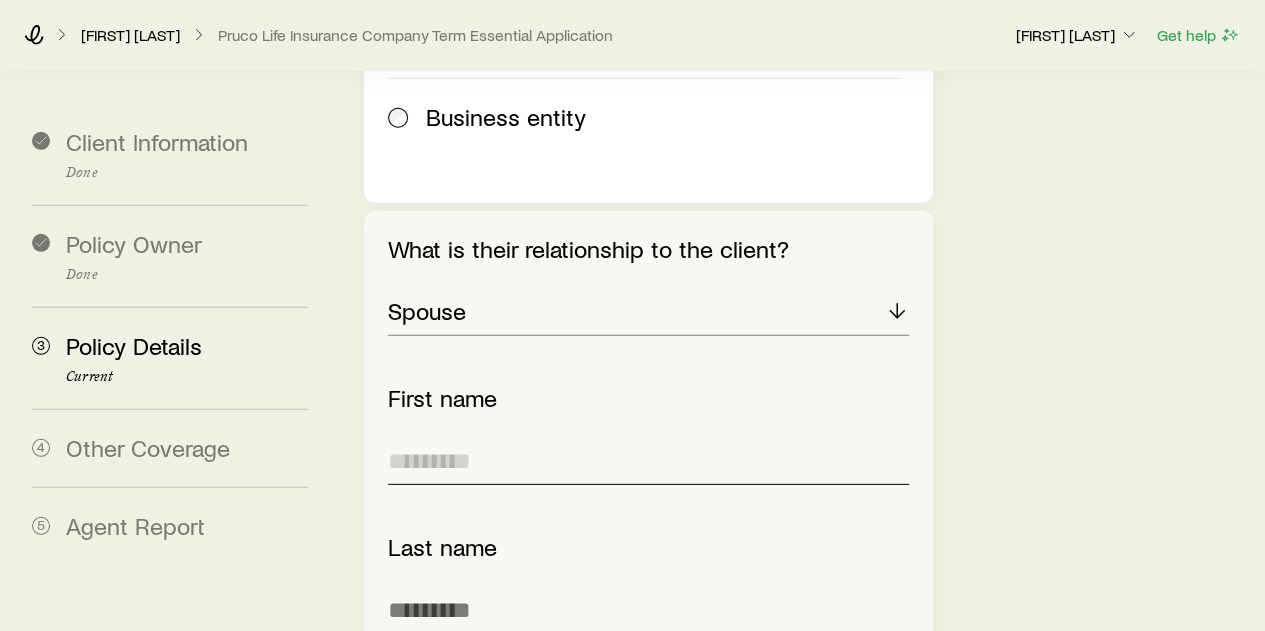 click at bounding box center [648, 461] 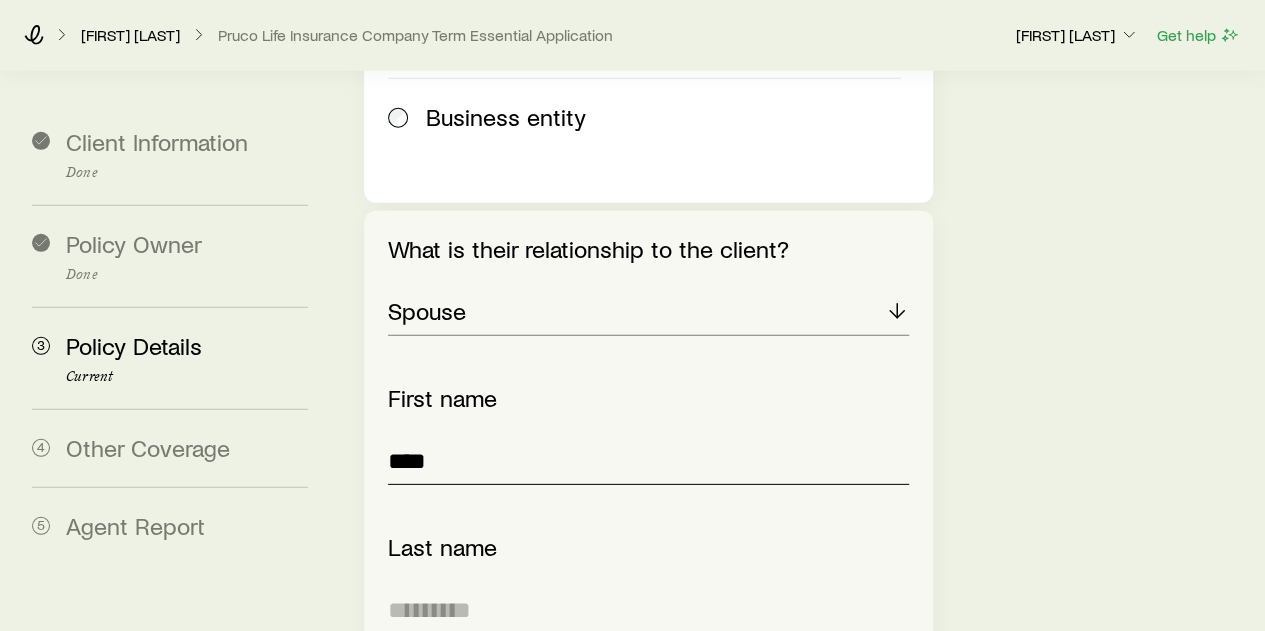 type on "****" 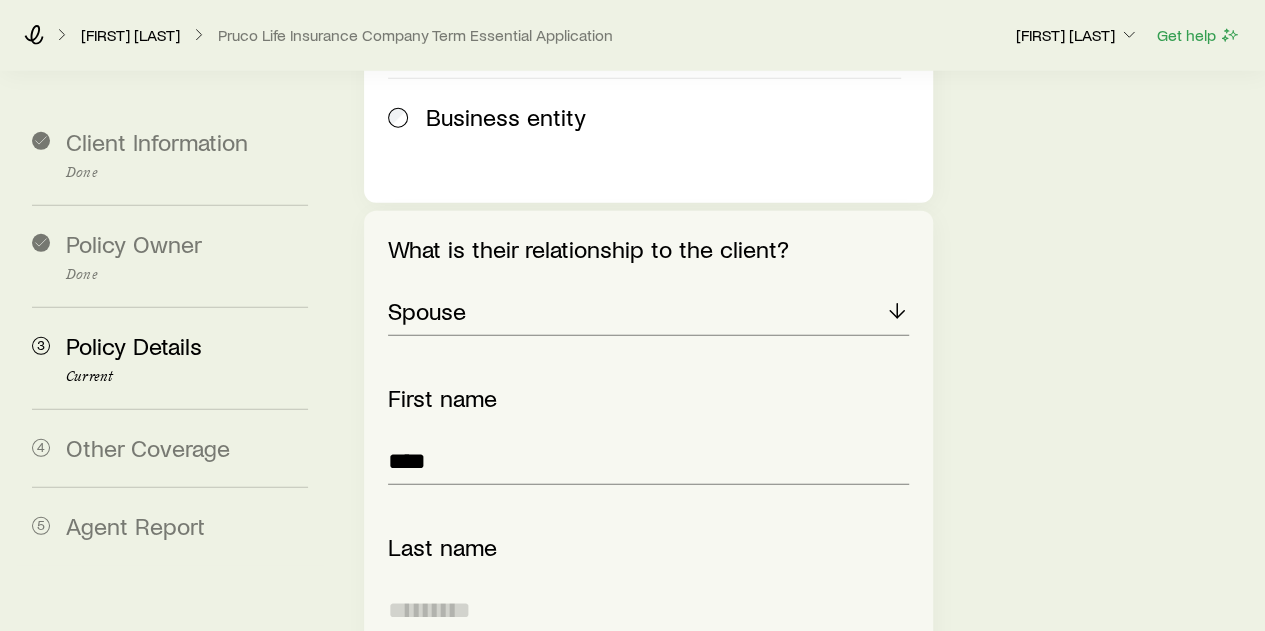 click at bounding box center [648, 610] 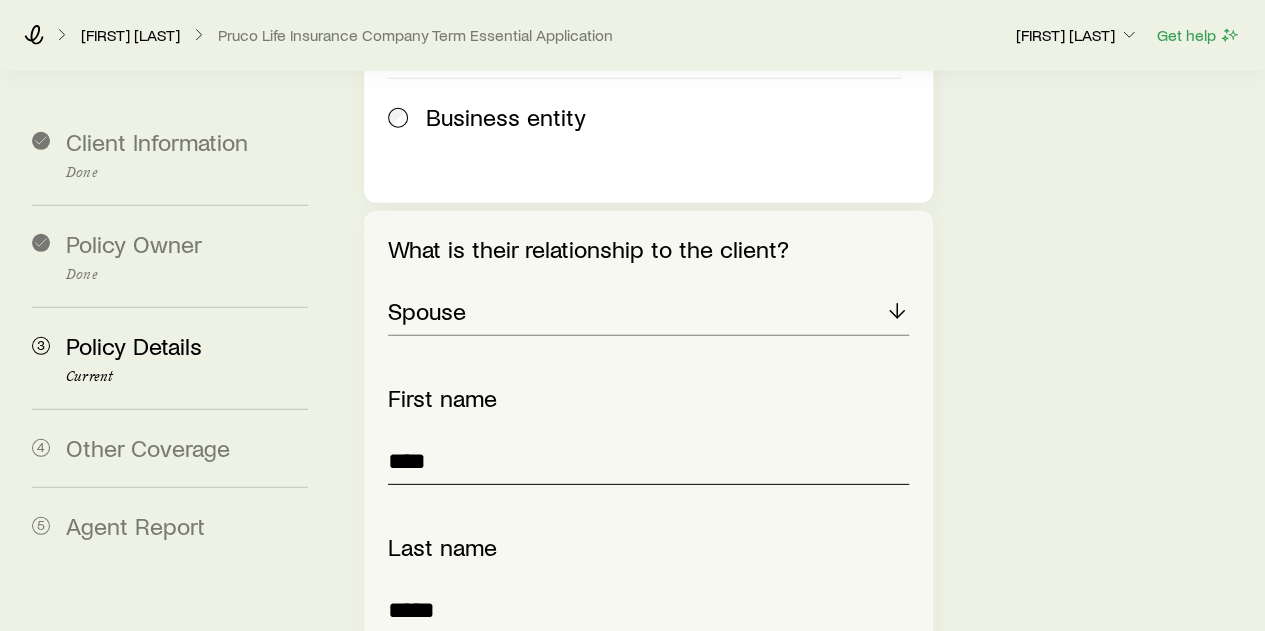 type on "*****" 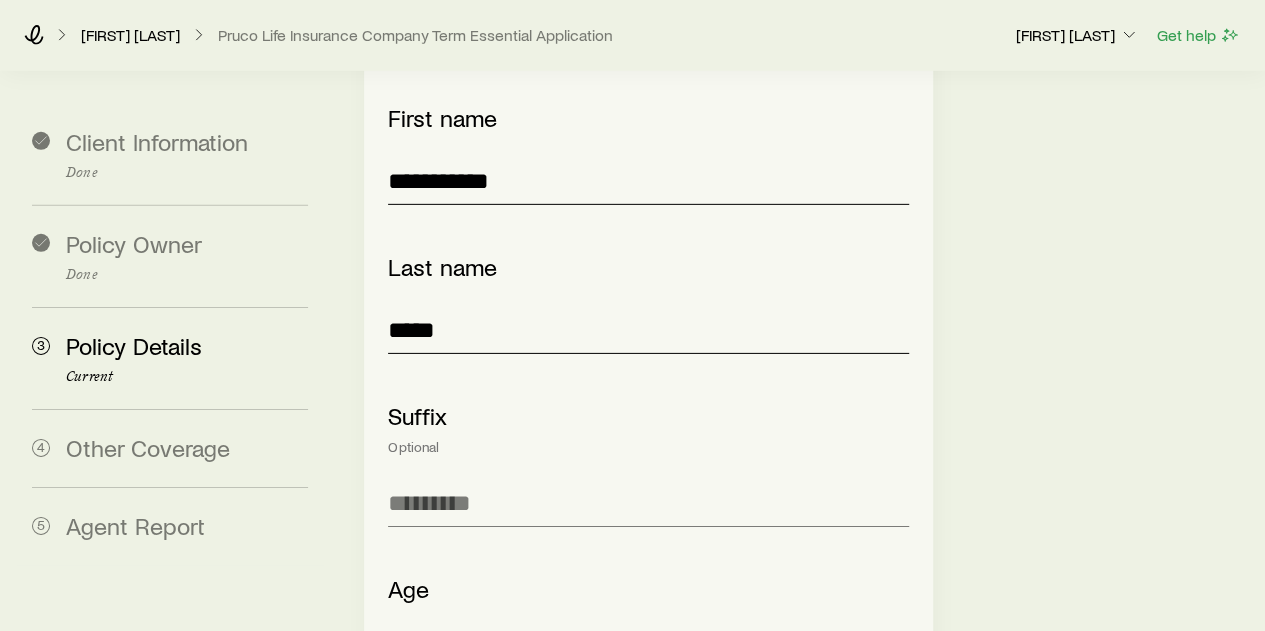 scroll, scrollTop: 3049, scrollLeft: 0, axis: vertical 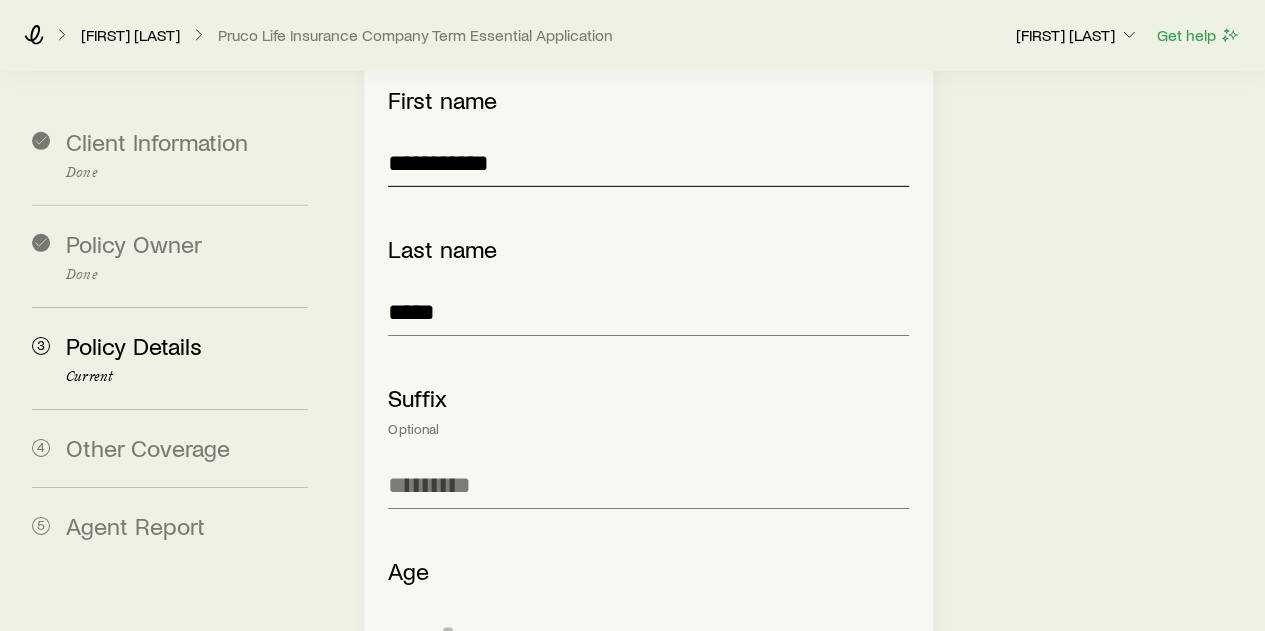 type on "**********" 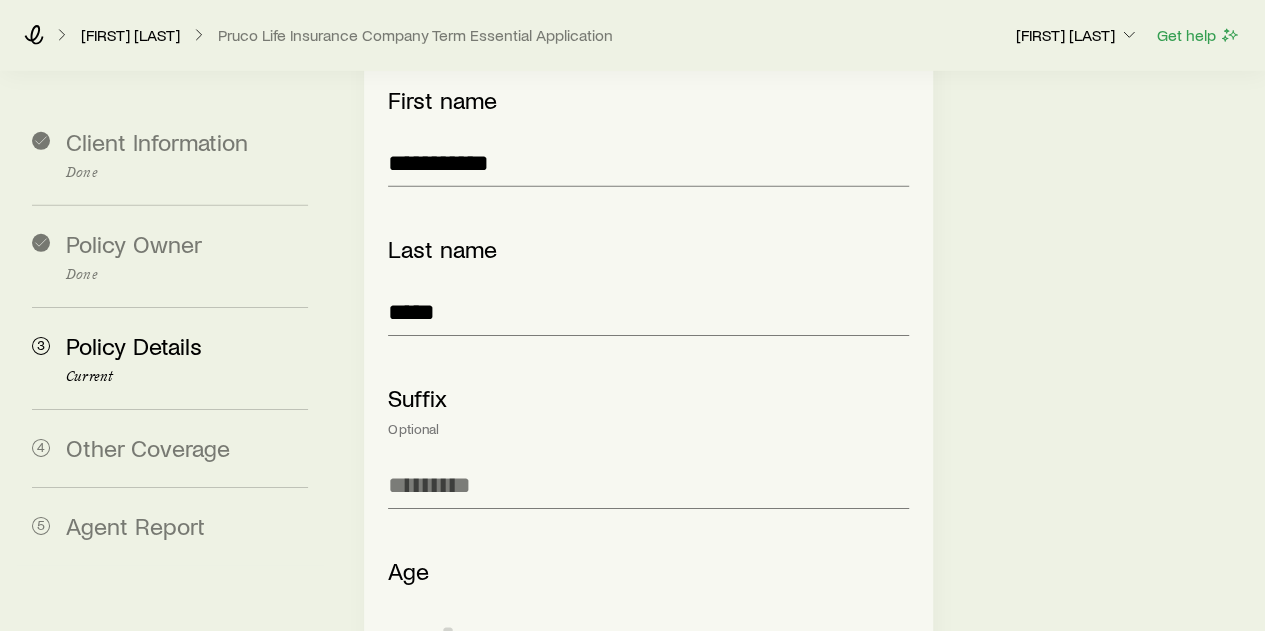 click at bounding box center [448, 634] 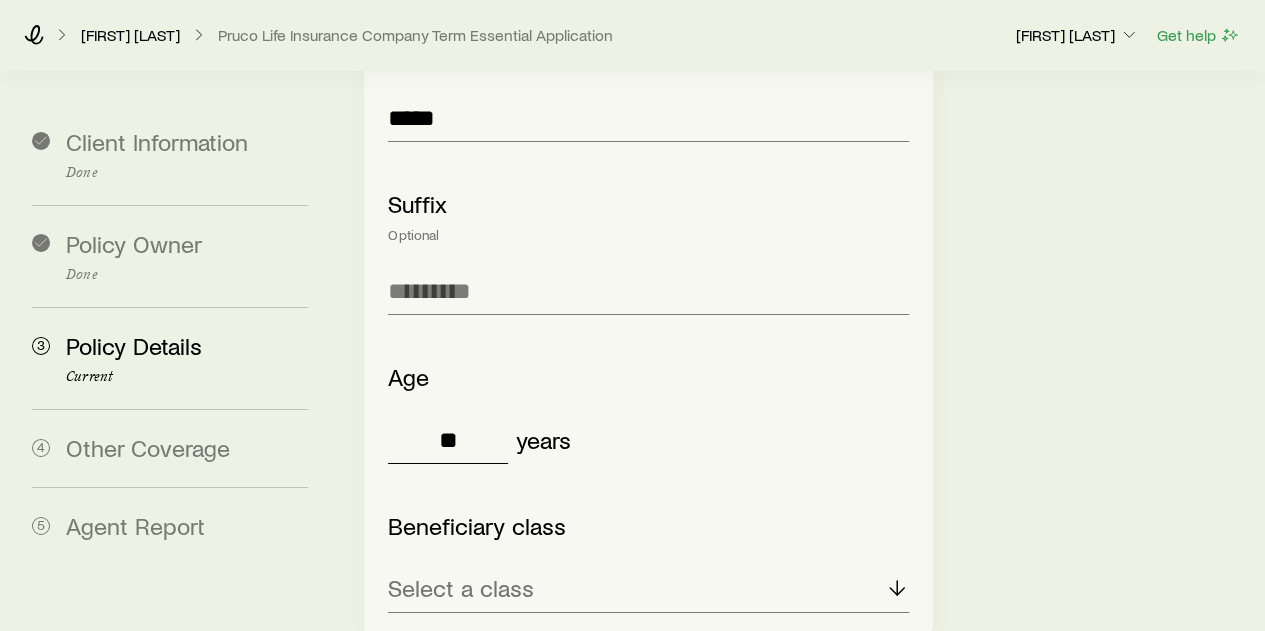 scroll, scrollTop: 3245, scrollLeft: 0, axis: vertical 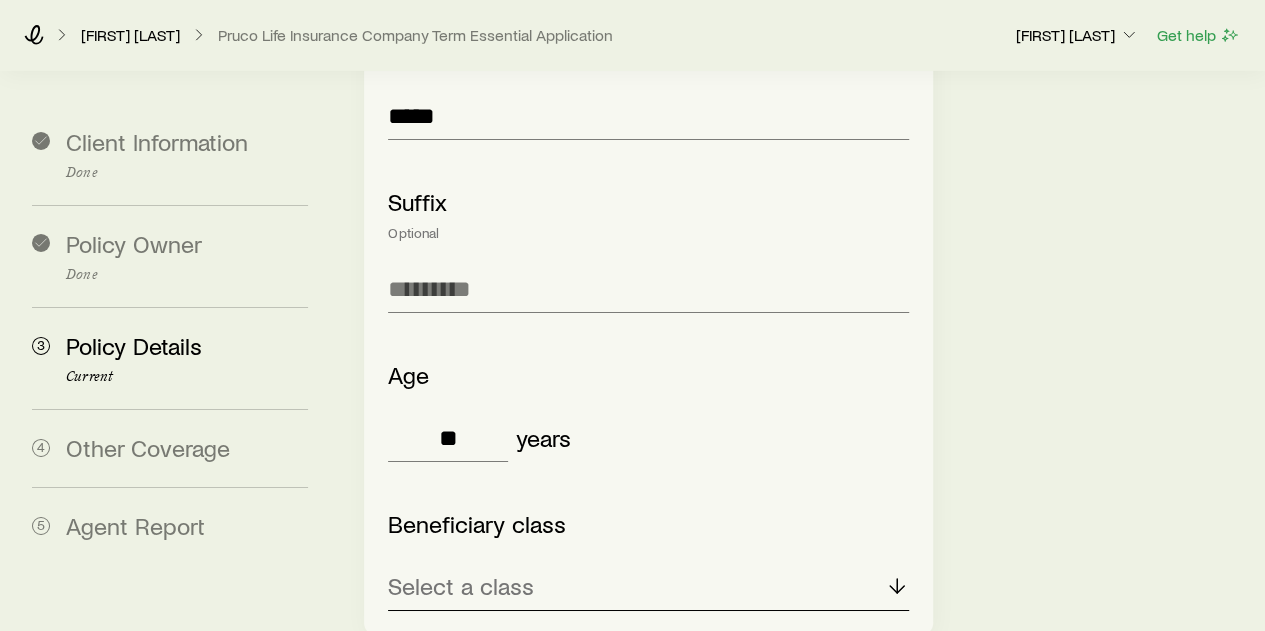 click 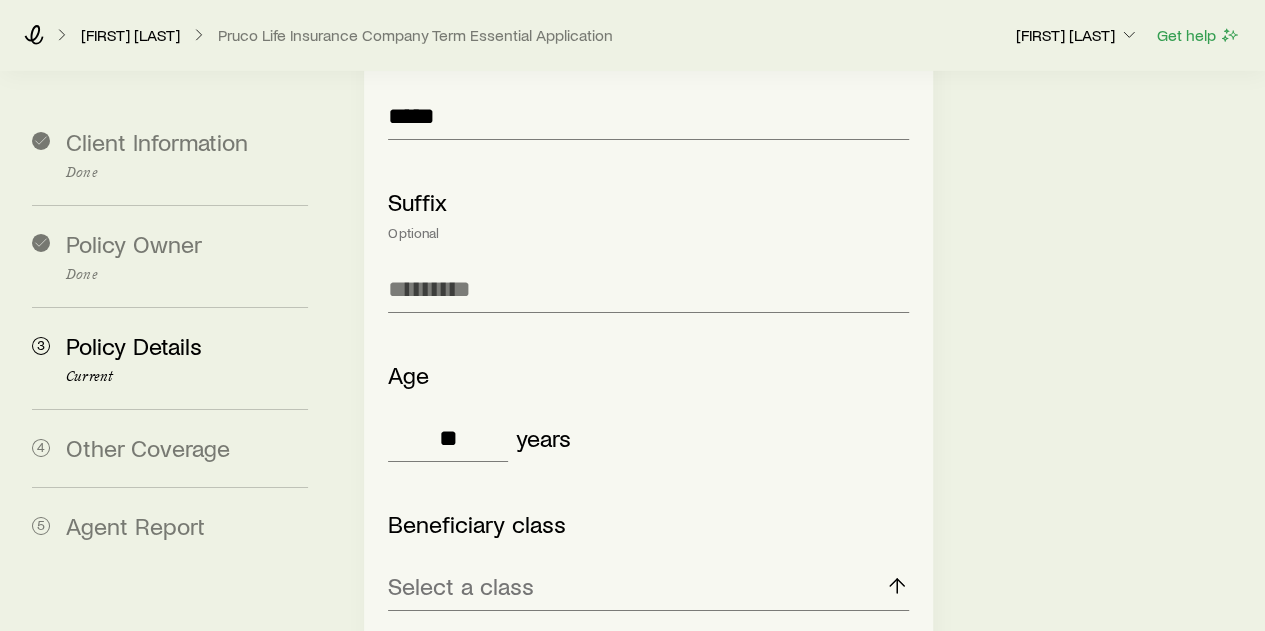 click on "Primary" at bounding box center (427, 640) 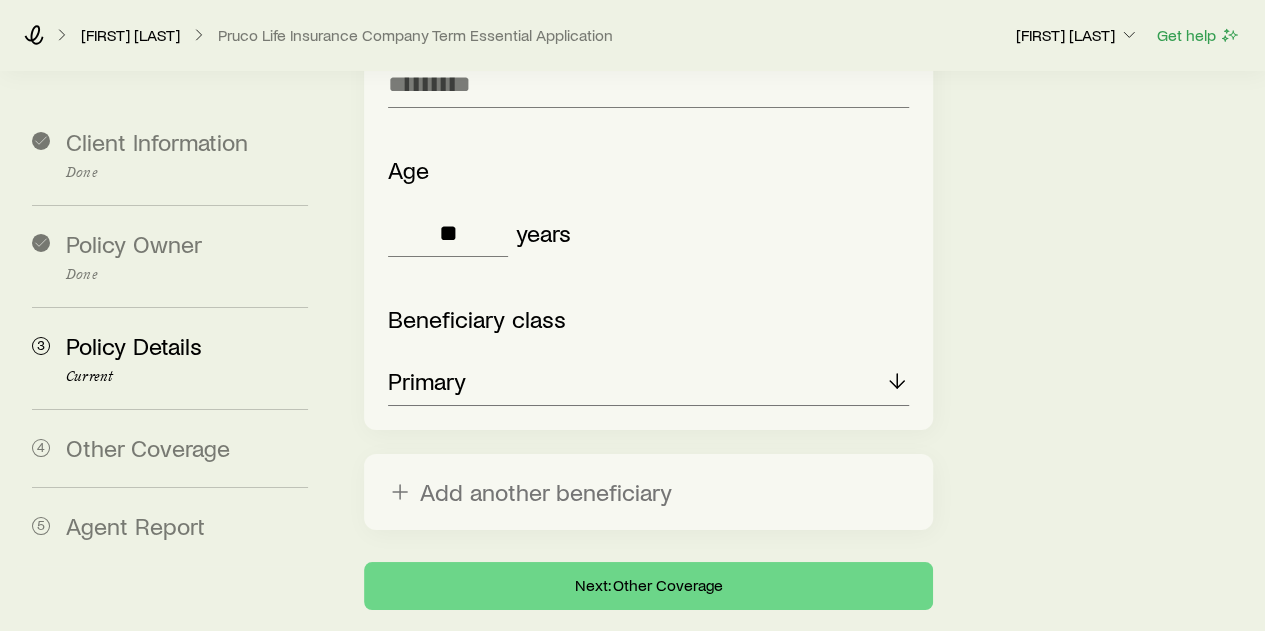 scroll, scrollTop: 3455, scrollLeft: 0, axis: vertical 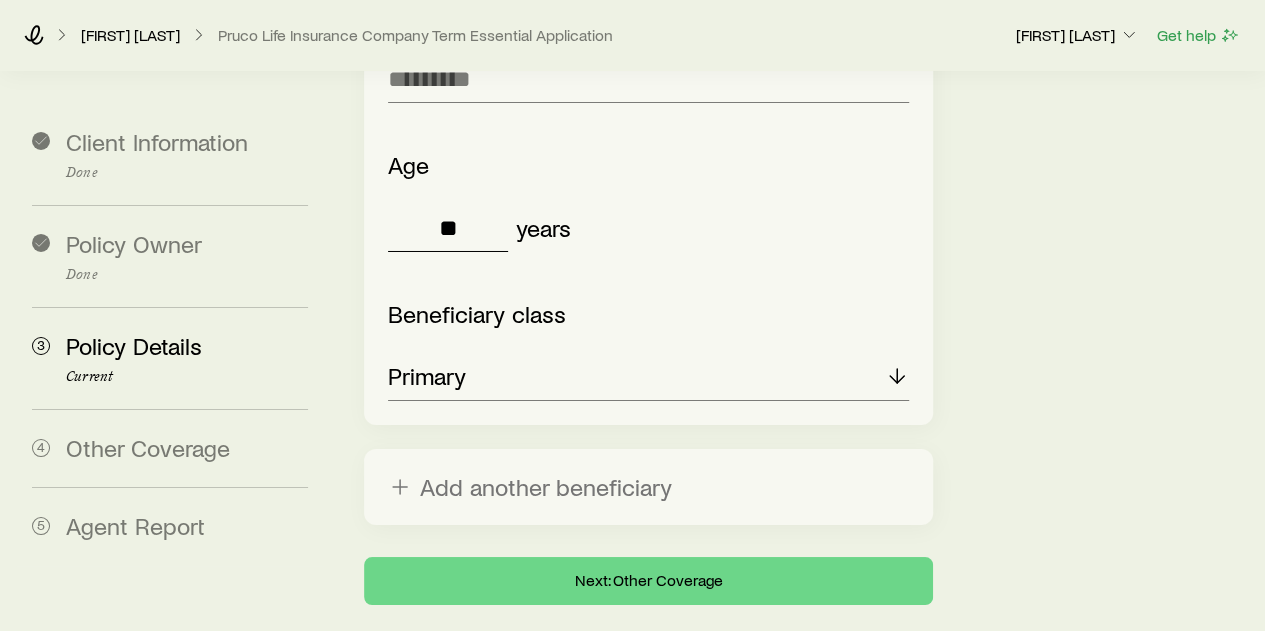 click on "**" at bounding box center (448, 228) 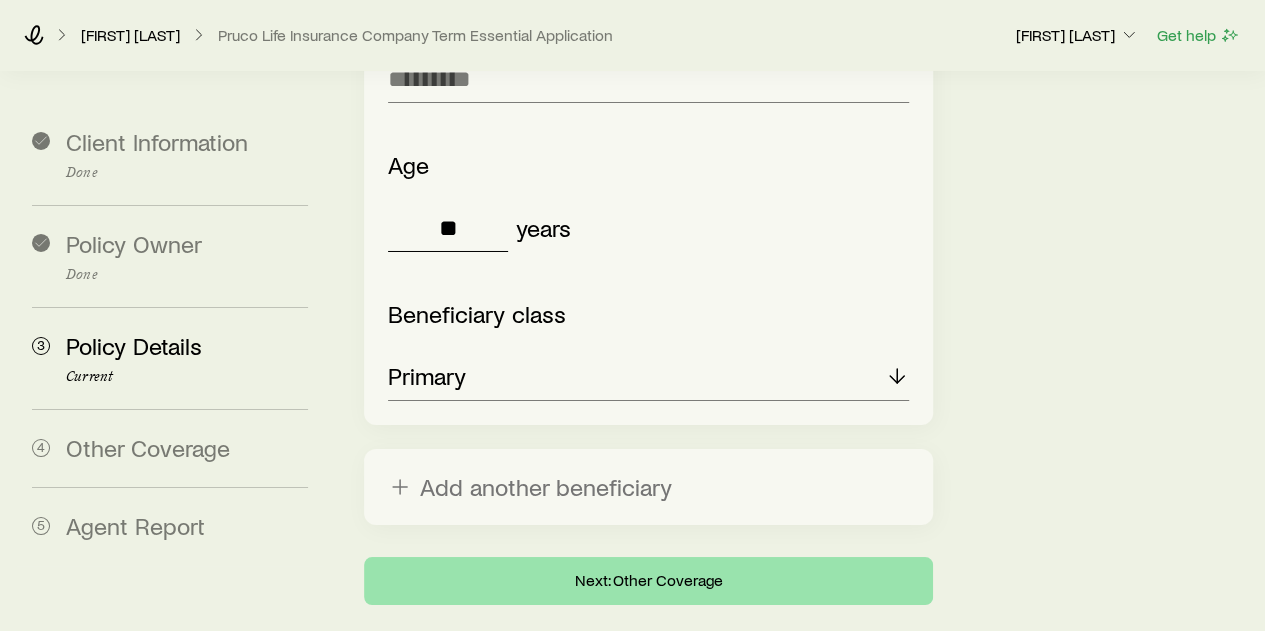 type on "**" 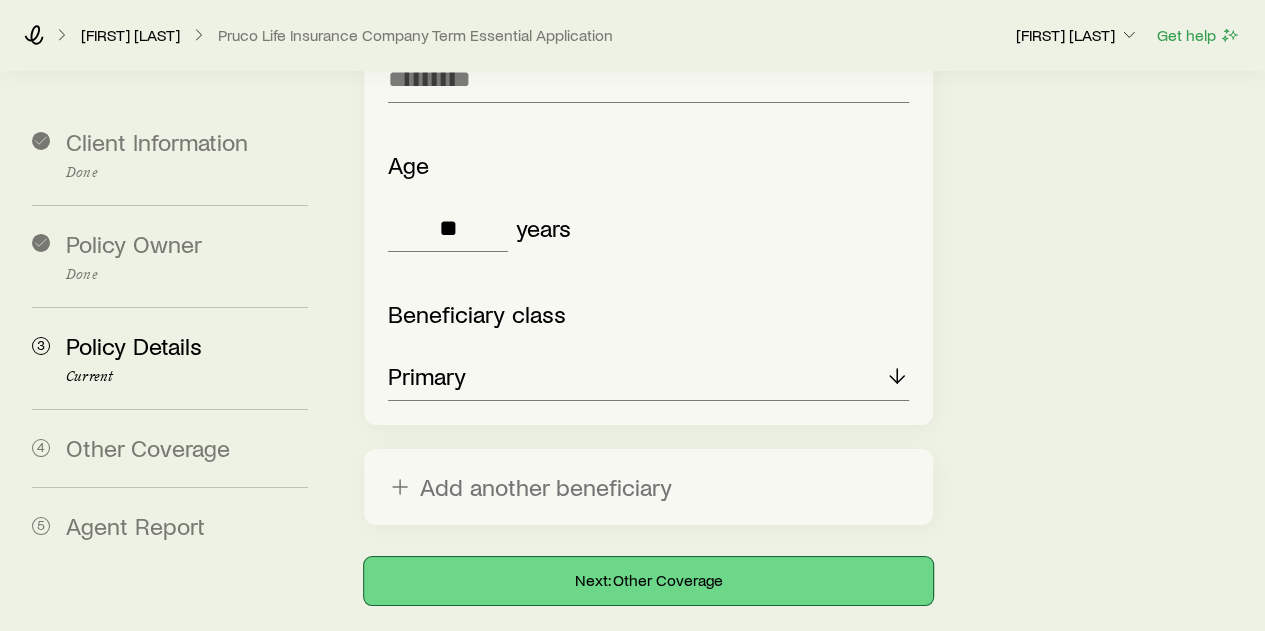 click on "Next: Other Coverage" at bounding box center [648, 581] 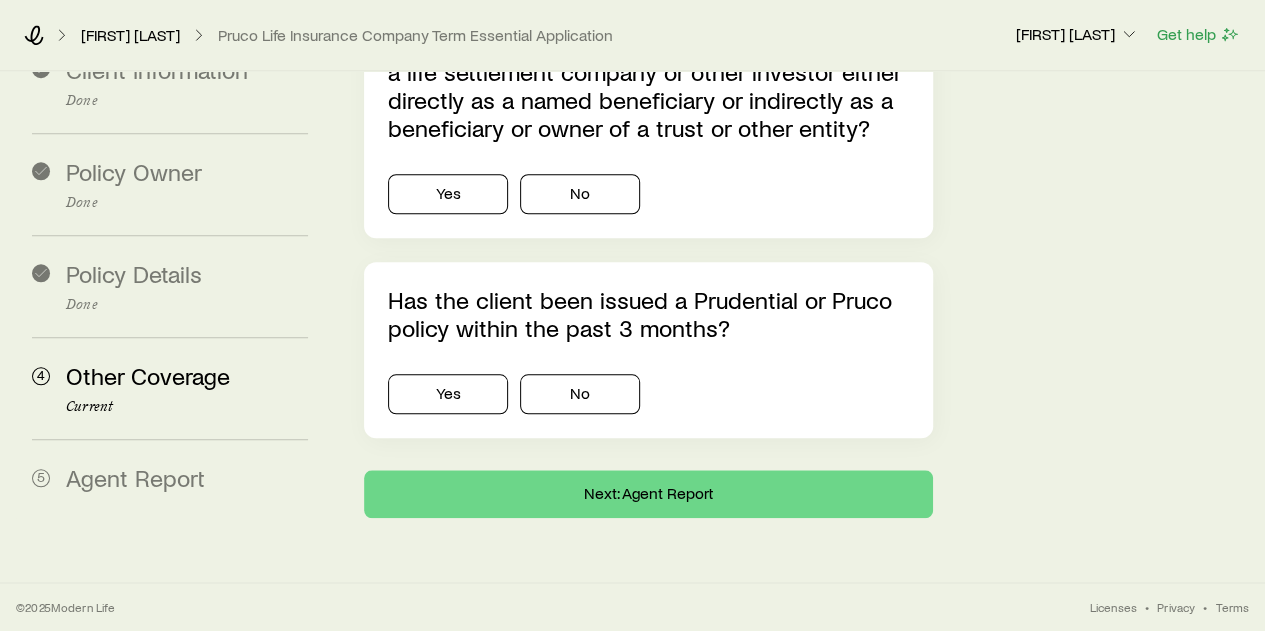 scroll, scrollTop: 0, scrollLeft: 0, axis: both 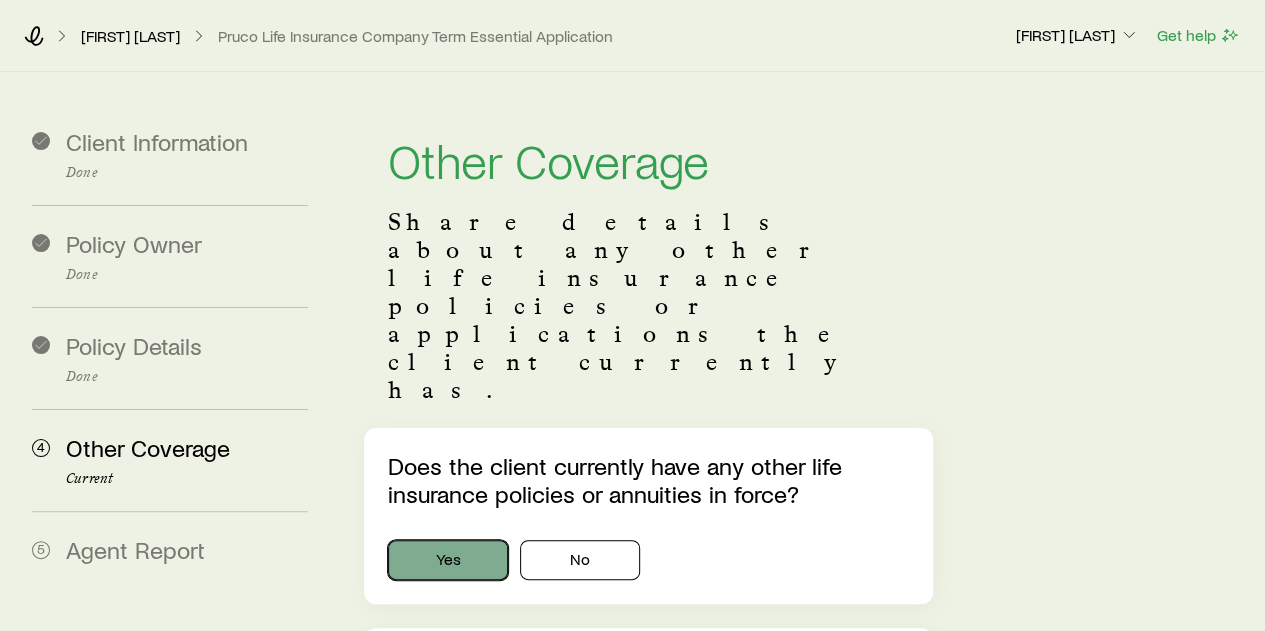 click on "Yes" at bounding box center (448, 560) 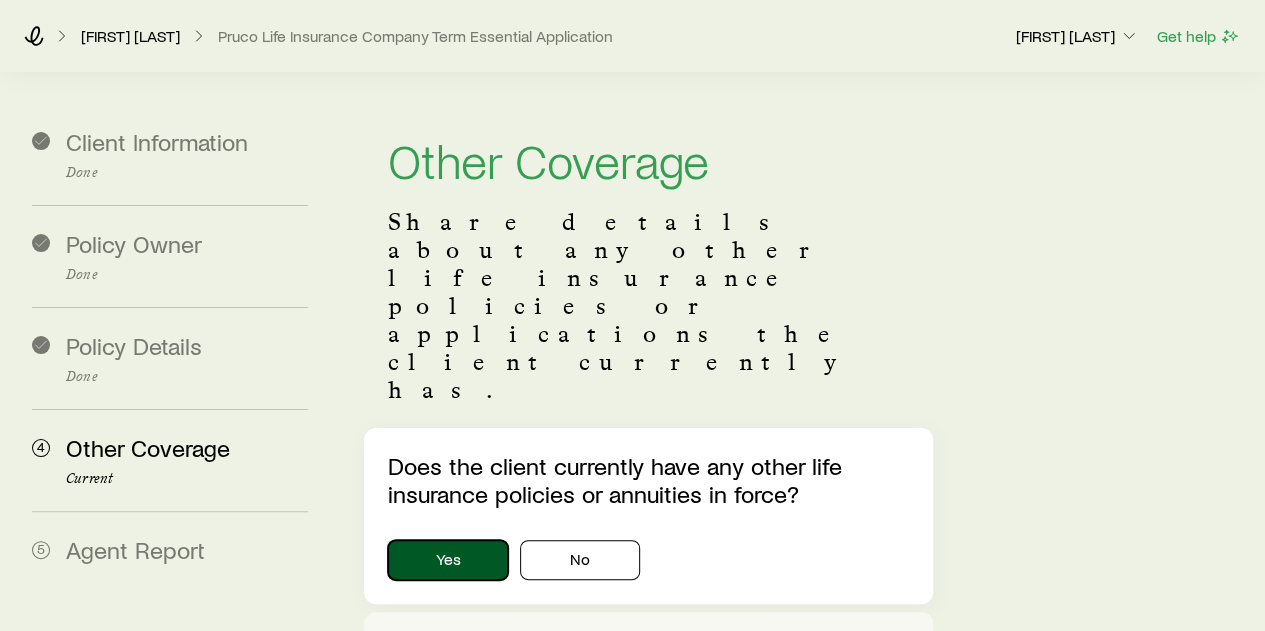 scroll, scrollTop: 124, scrollLeft: 0, axis: vertical 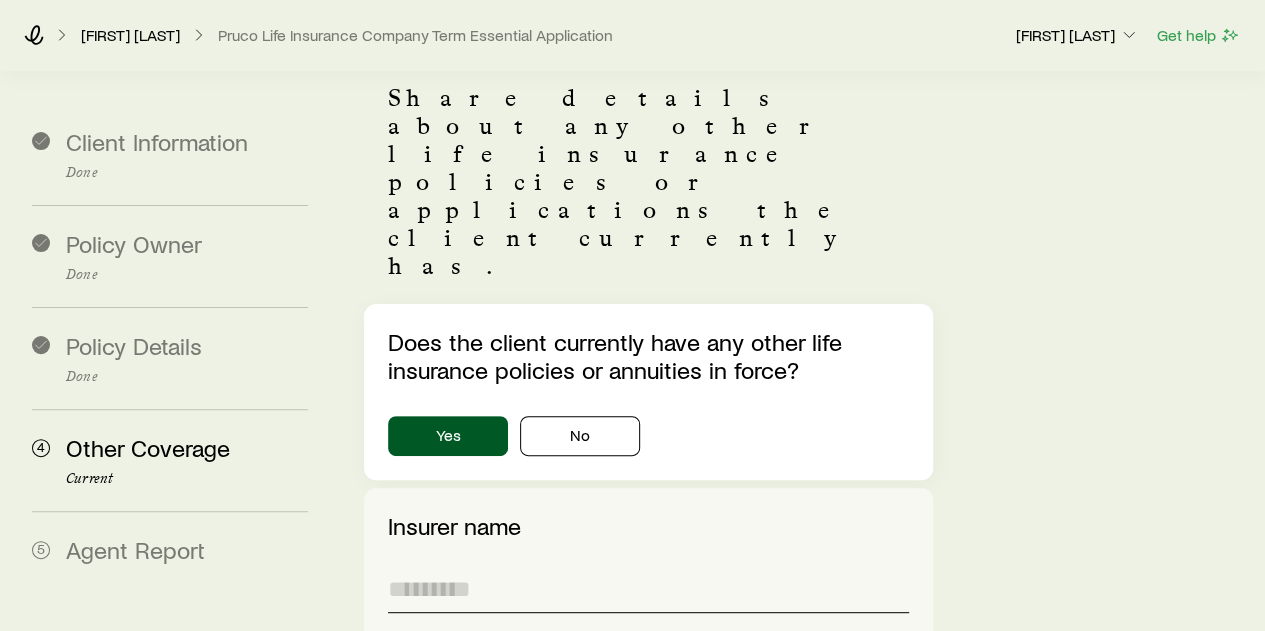 click at bounding box center [648, 589] 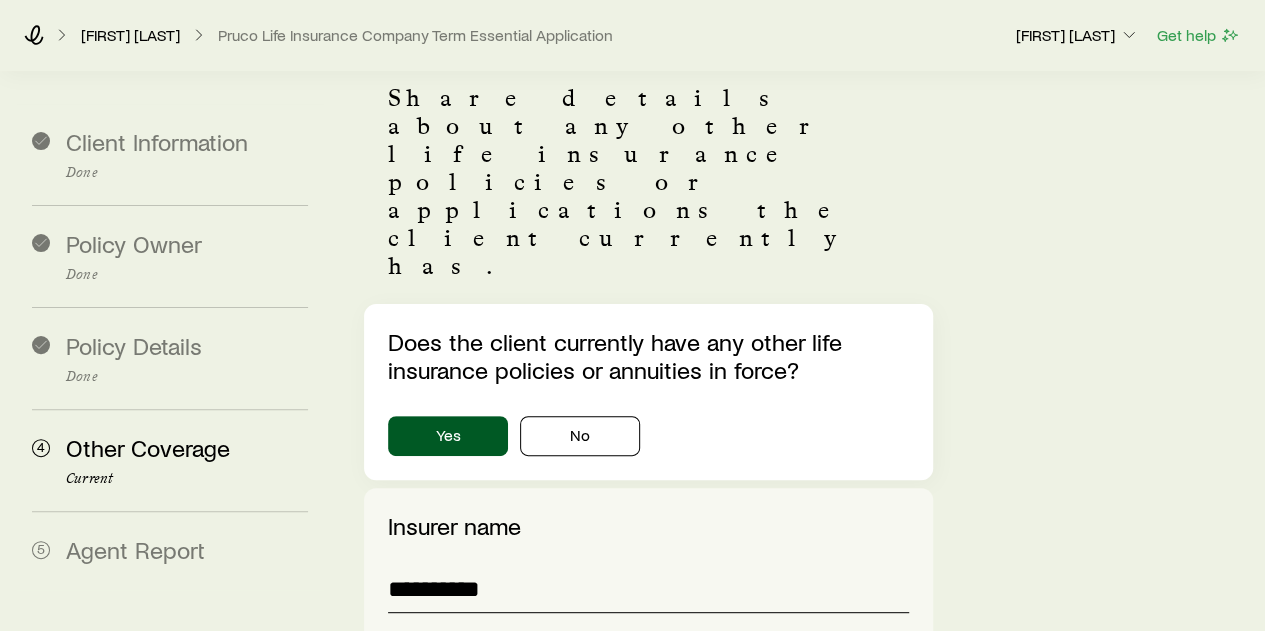 type on "**********" 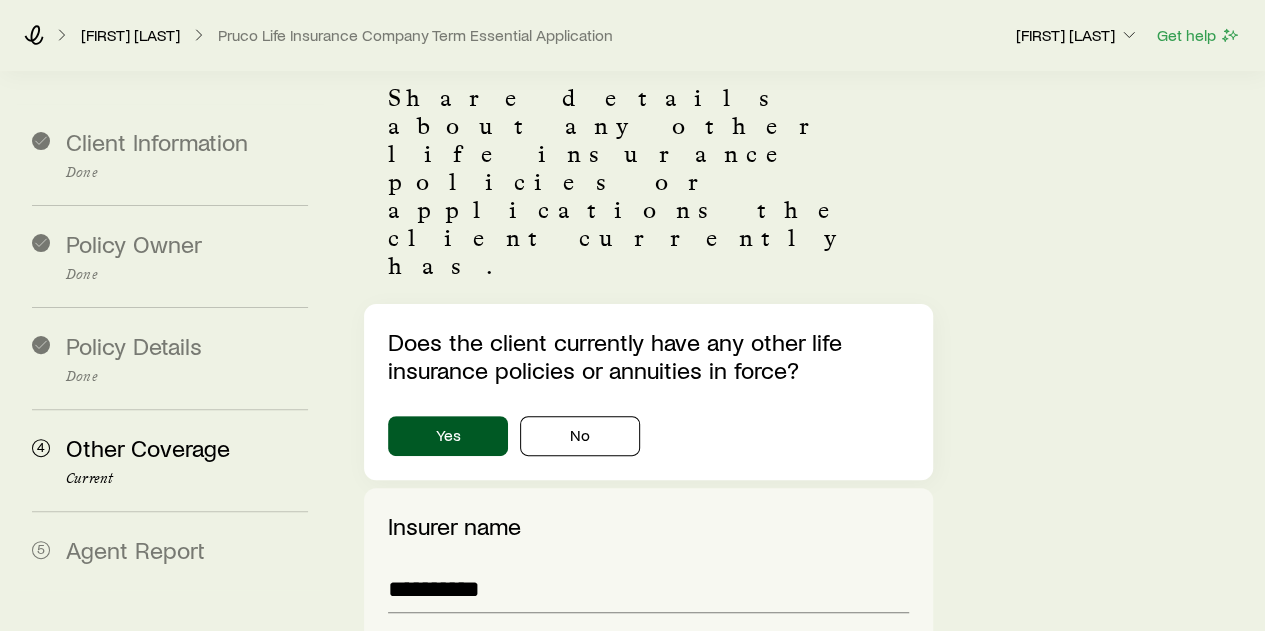 click at bounding box center [659, 738] 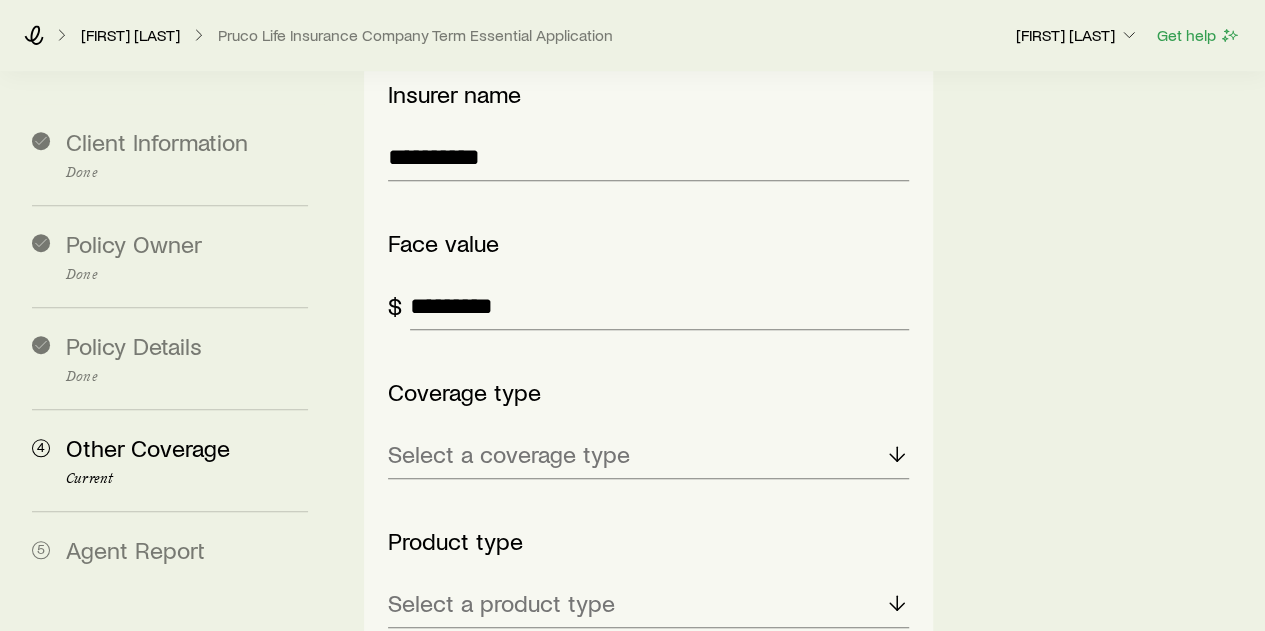 click on "No" at bounding box center (580, 749) 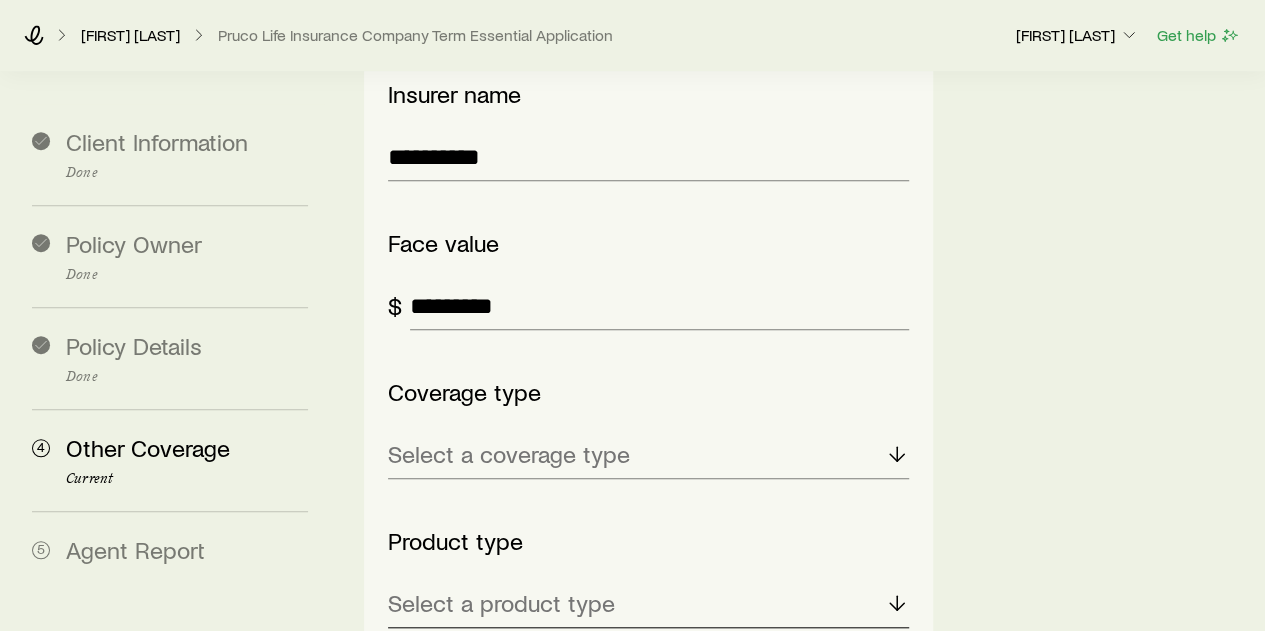 click 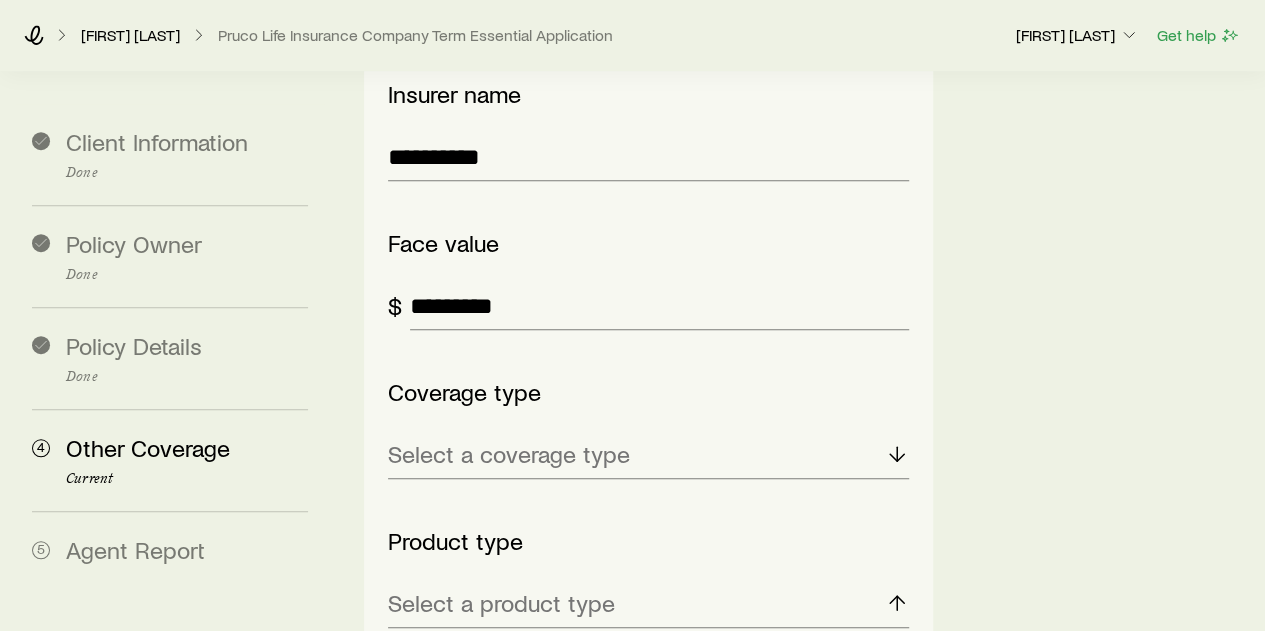 click on "Life Insurance" at bounding box center (460, 702) 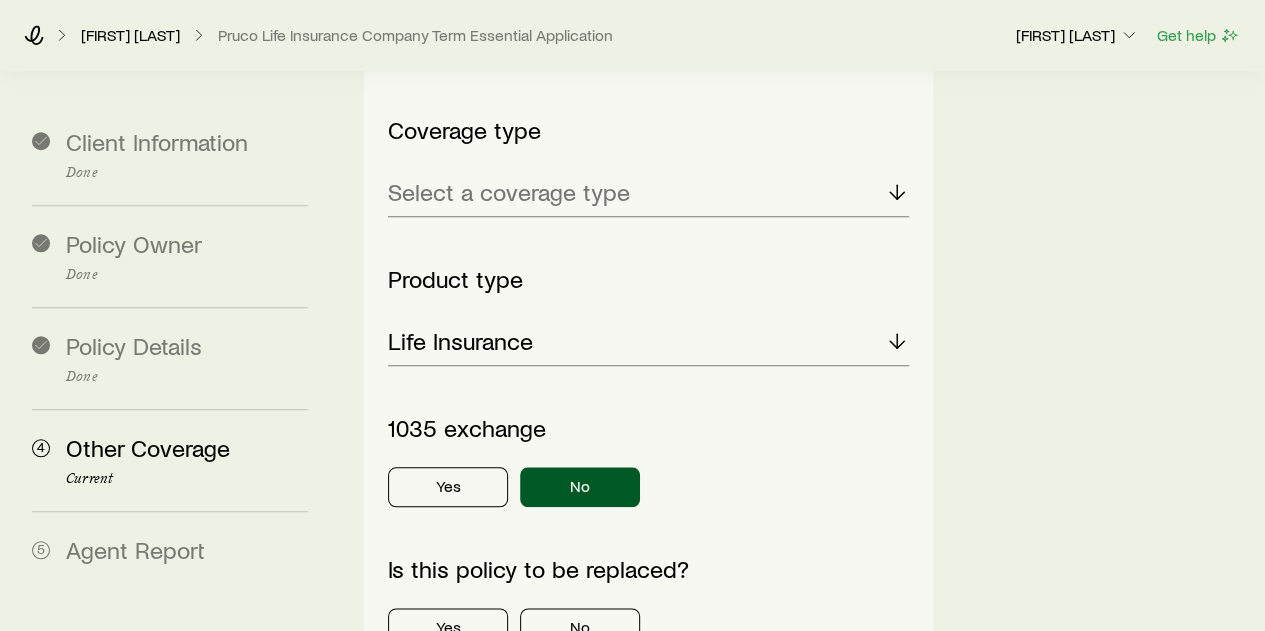 scroll, scrollTop: 842, scrollLeft: 0, axis: vertical 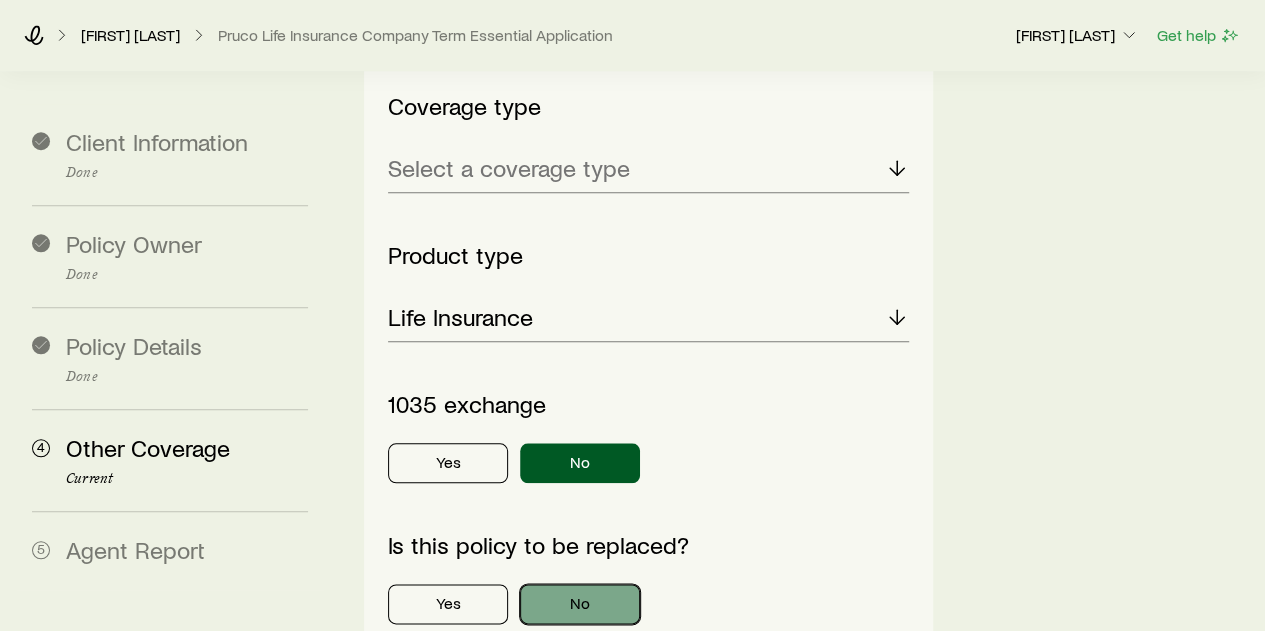 click on "No" at bounding box center [580, 604] 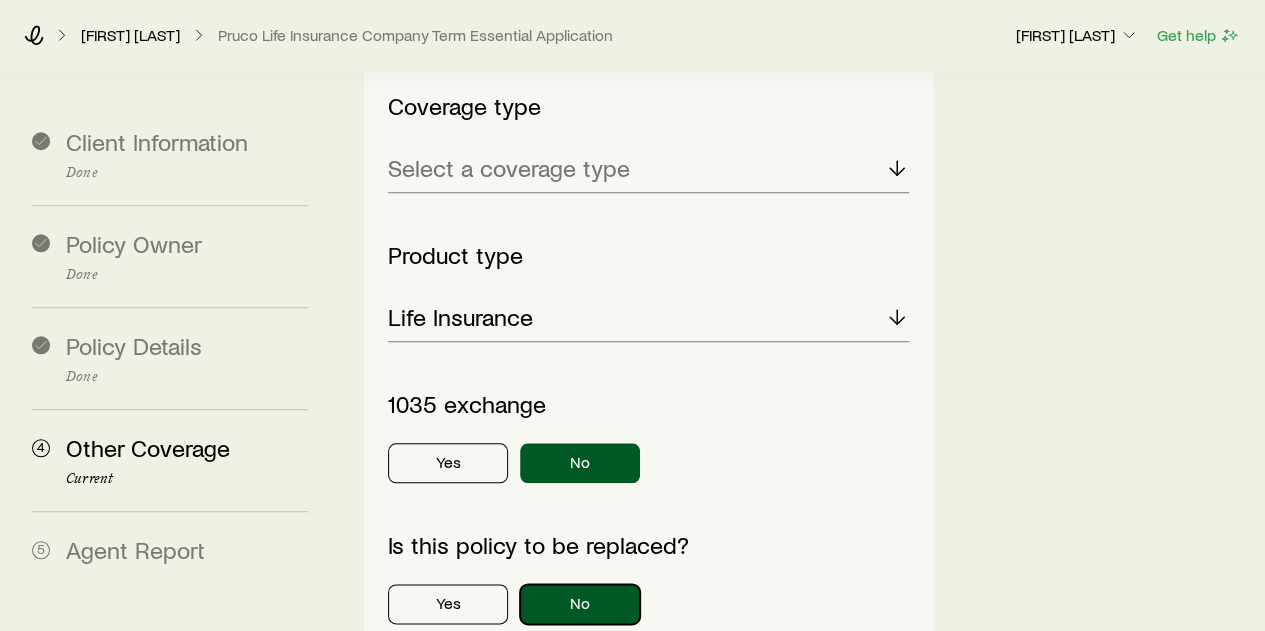 scroll, scrollTop: 944, scrollLeft: 0, axis: vertical 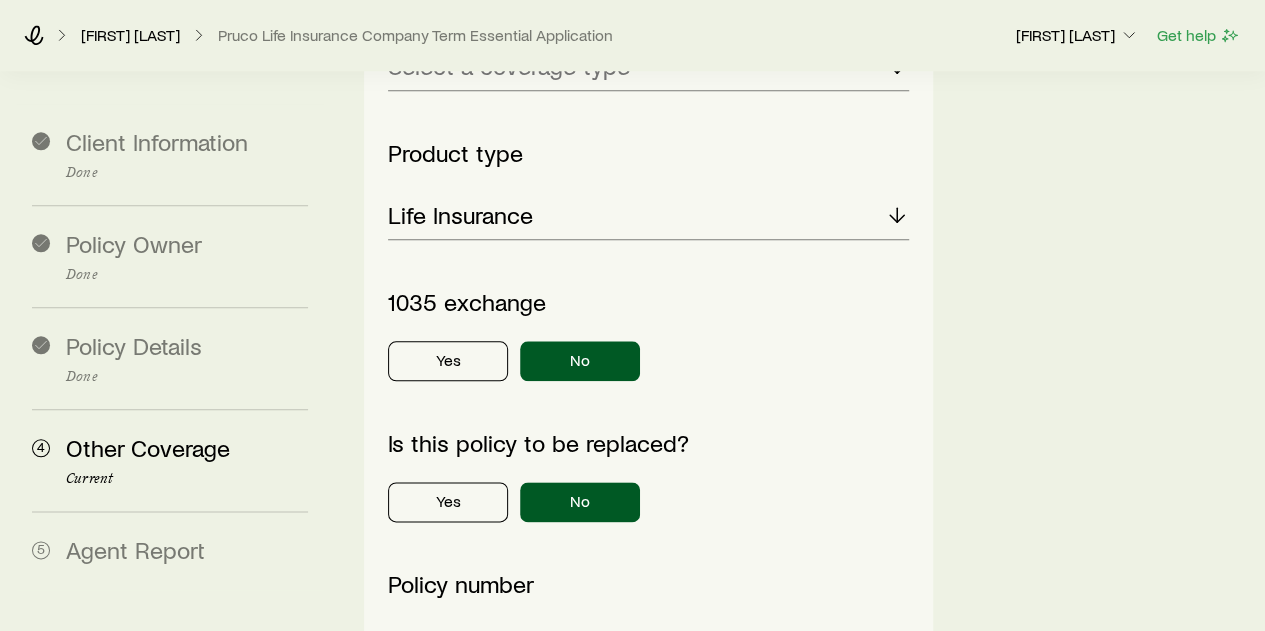 click at bounding box center (648, 647) 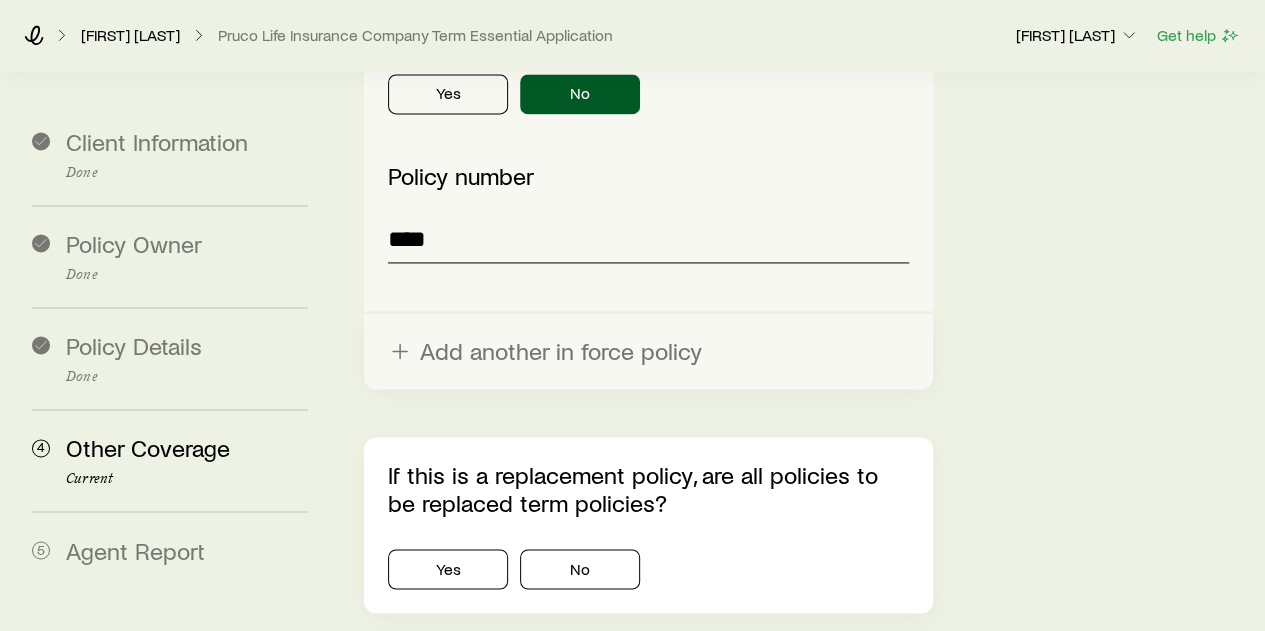 scroll, scrollTop: 1356, scrollLeft: 0, axis: vertical 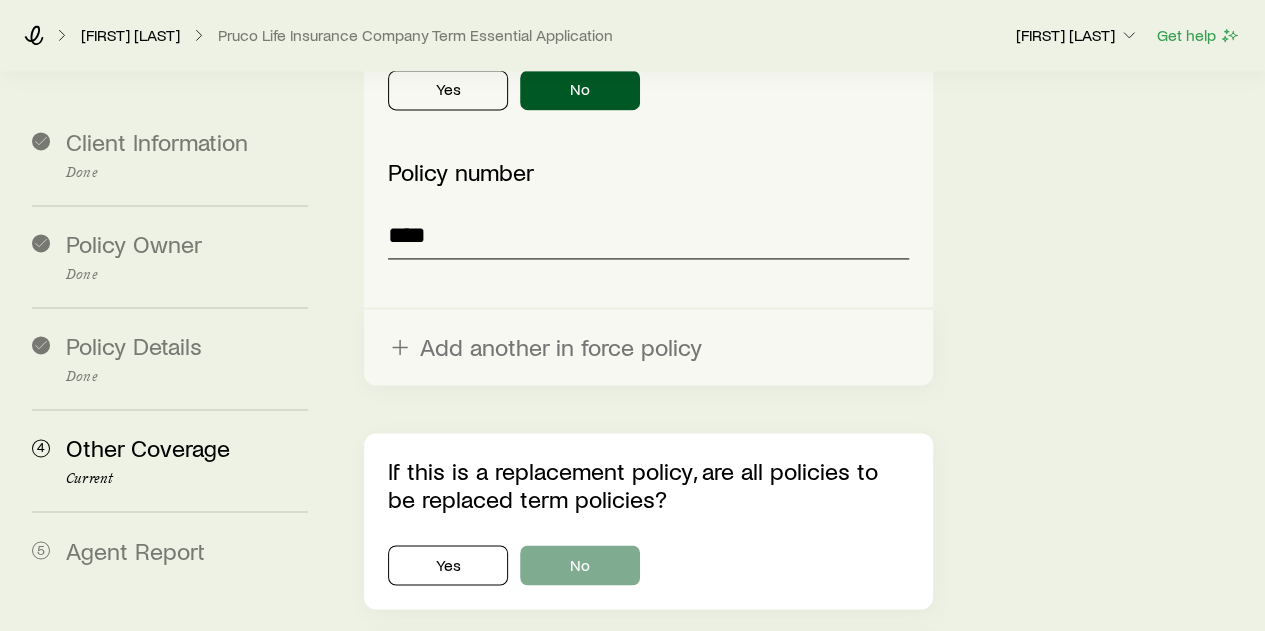 type on "****" 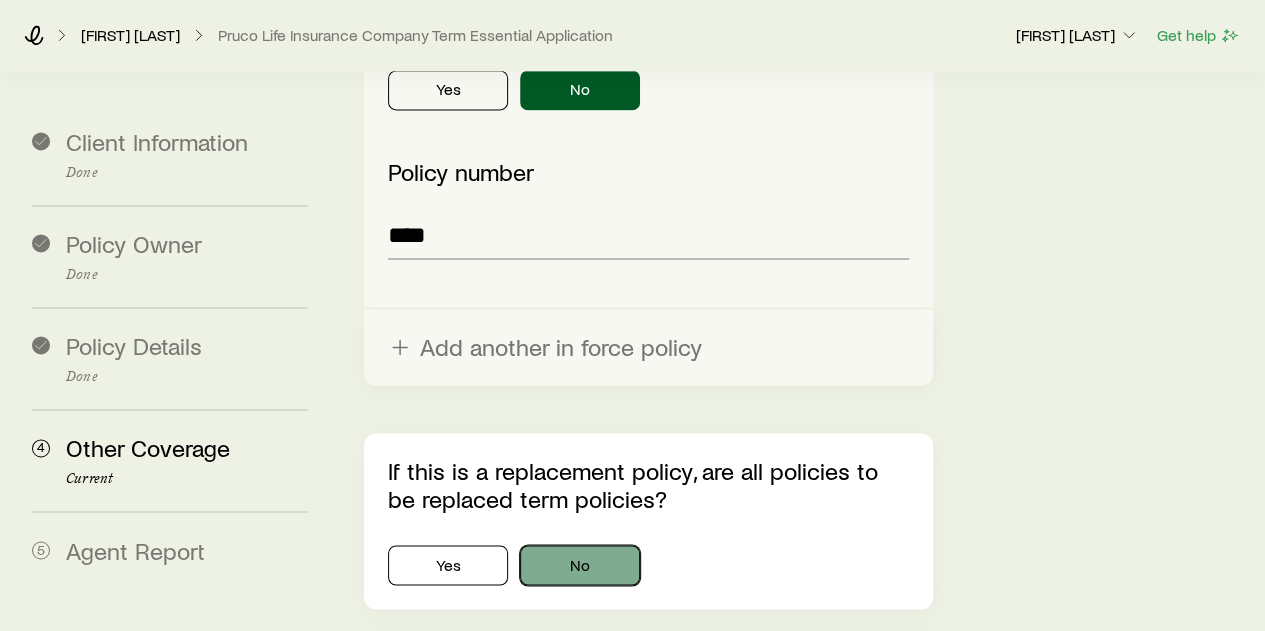 click on "No" at bounding box center (580, 565) 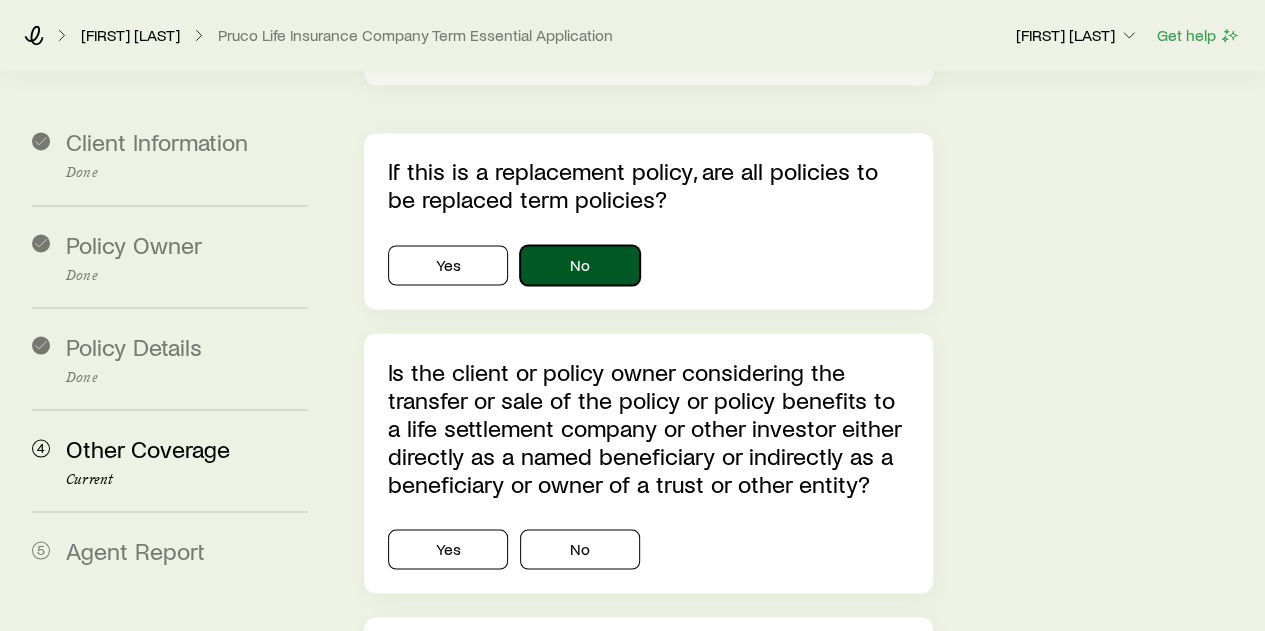 scroll, scrollTop: 1658, scrollLeft: 0, axis: vertical 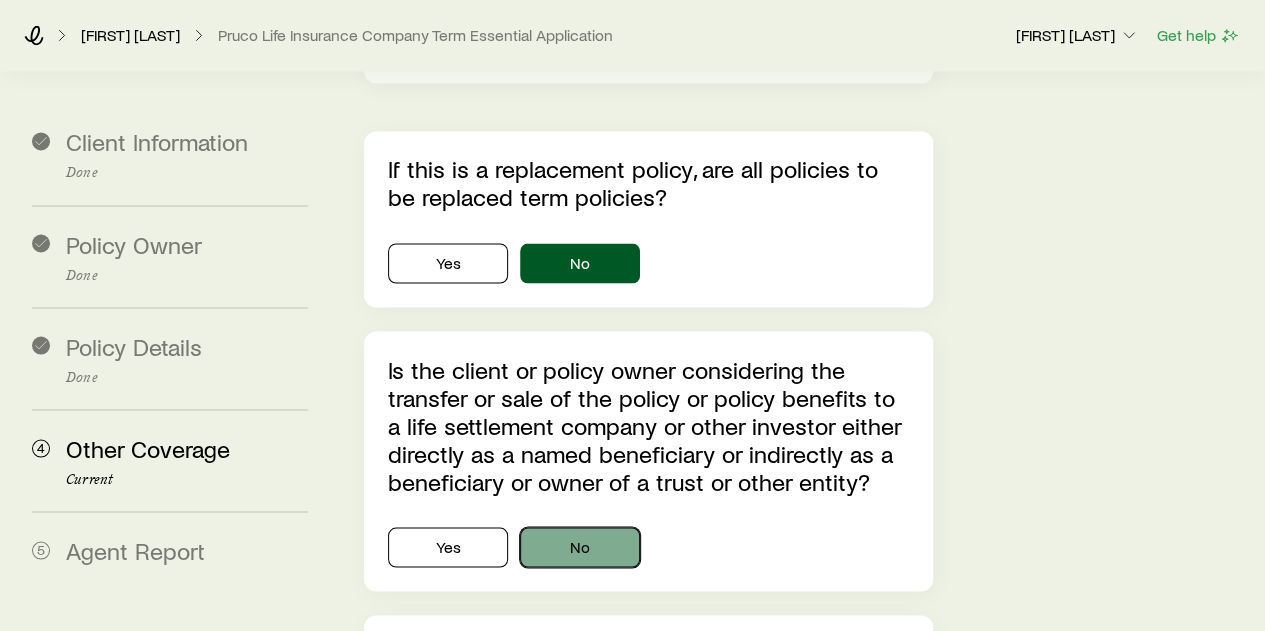 click on "No" at bounding box center [580, 547] 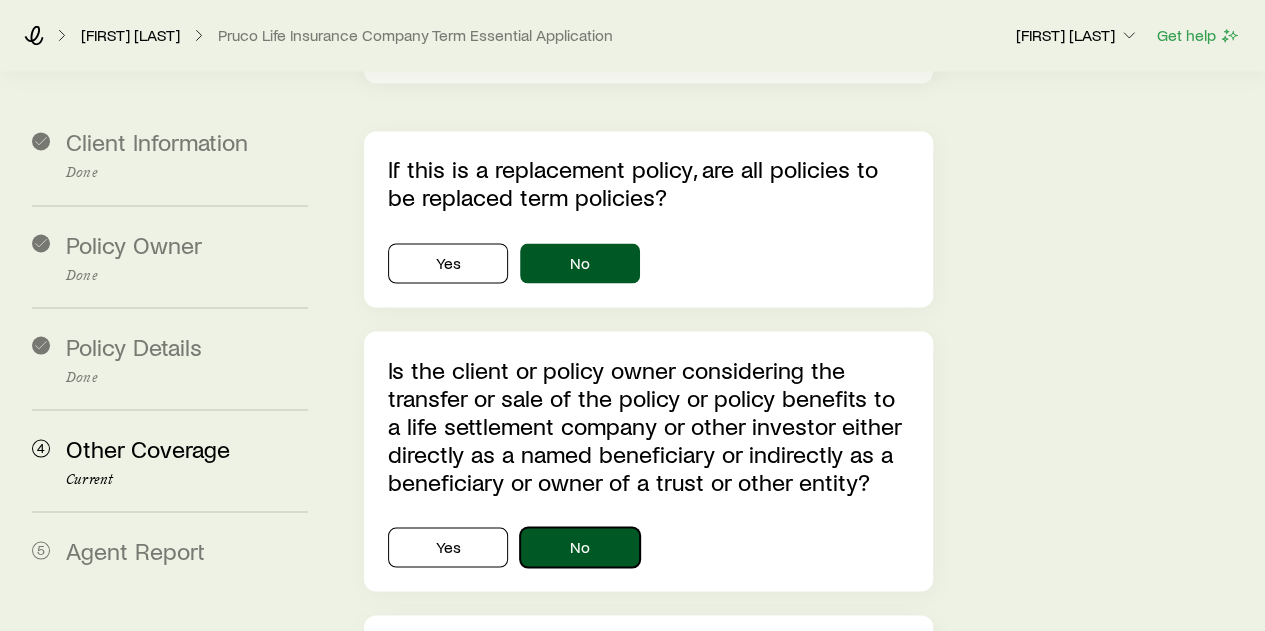 scroll, scrollTop: 1872, scrollLeft: 0, axis: vertical 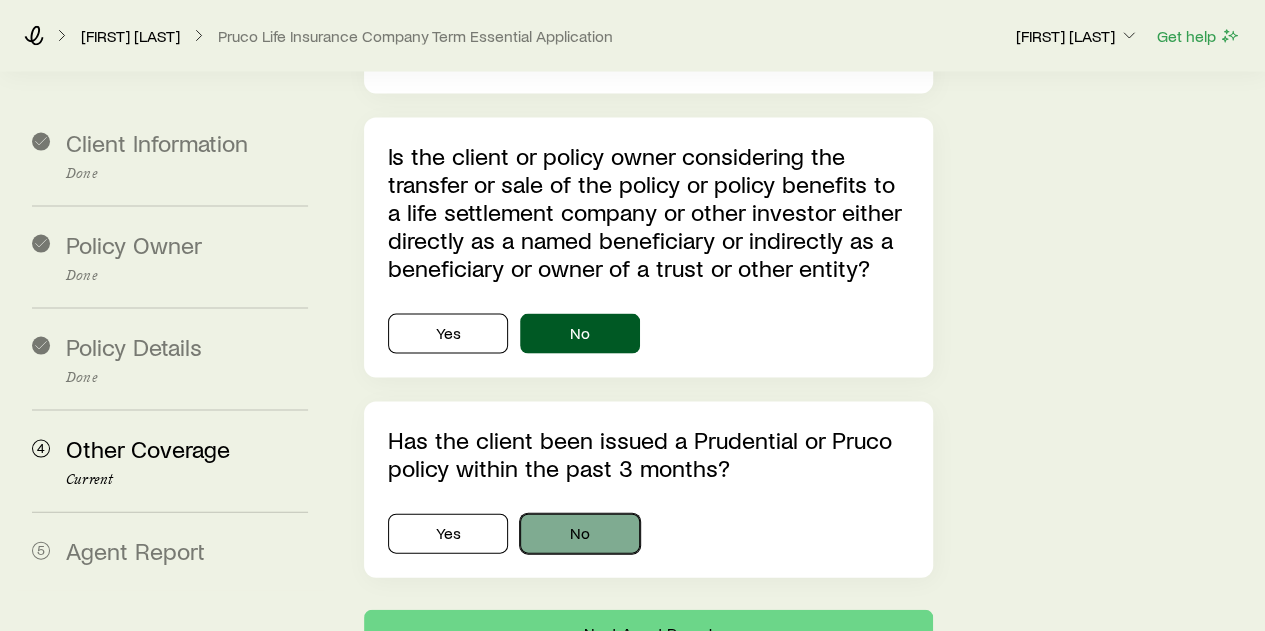 click on "No" at bounding box center [580, 533] 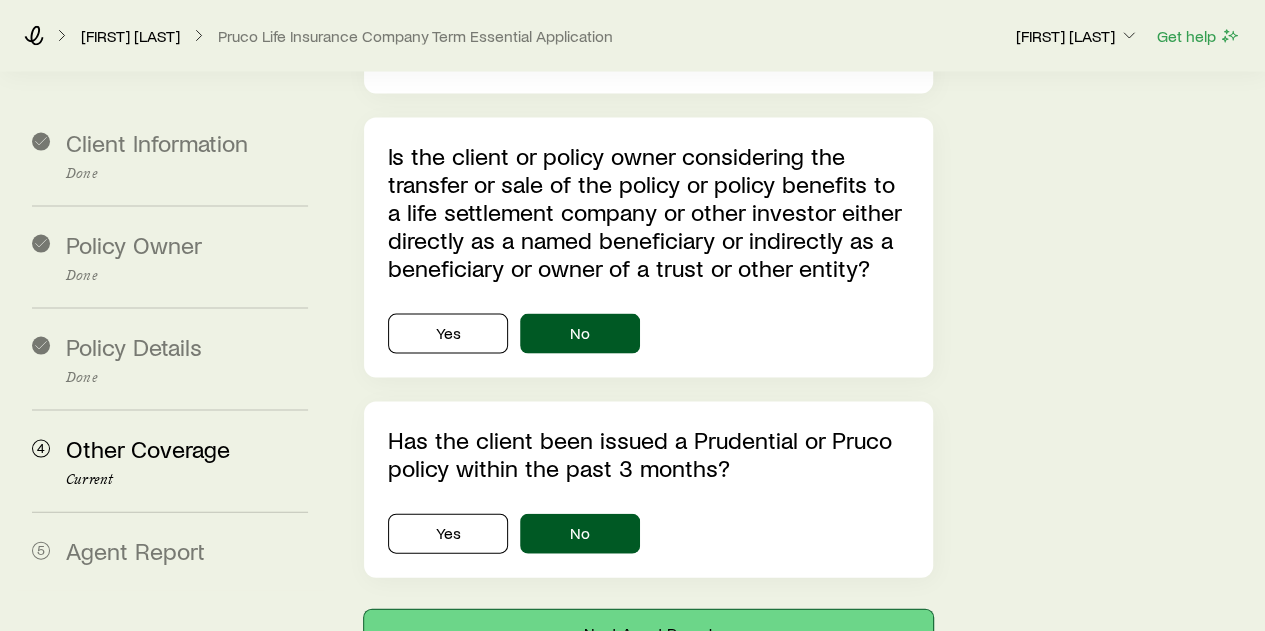 click on "Next: Agent Report" at bounding box center [648, 633] 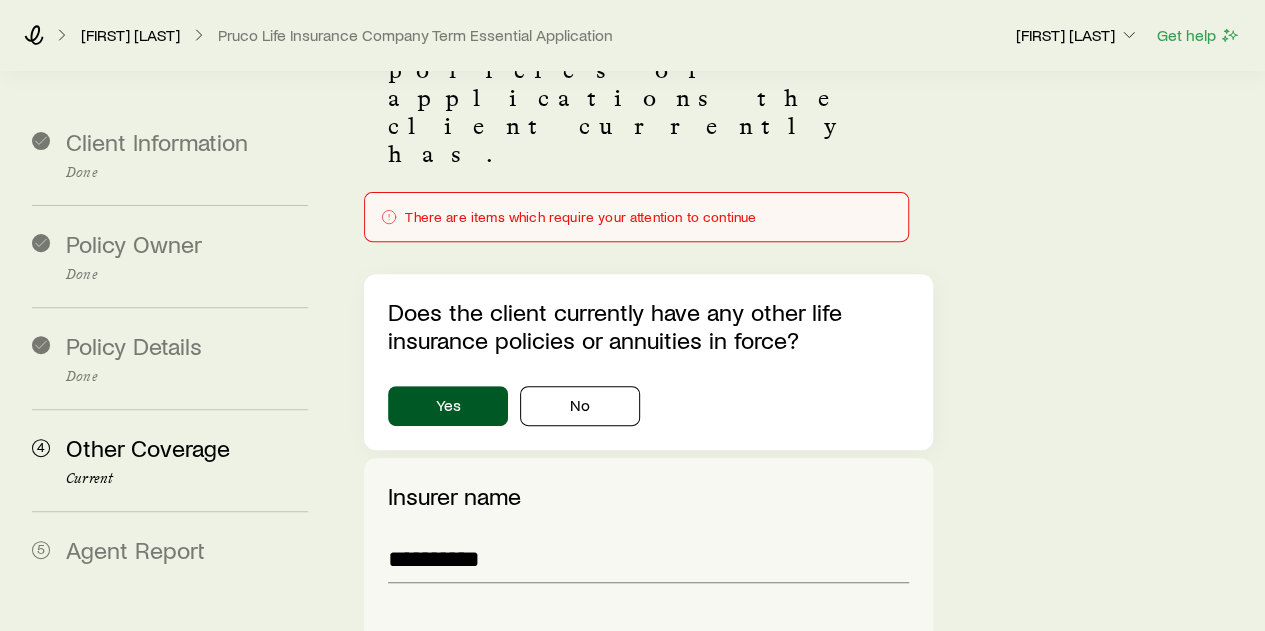 scroll, scrollTop: 348, scrollLeft: 0, axis: vertical 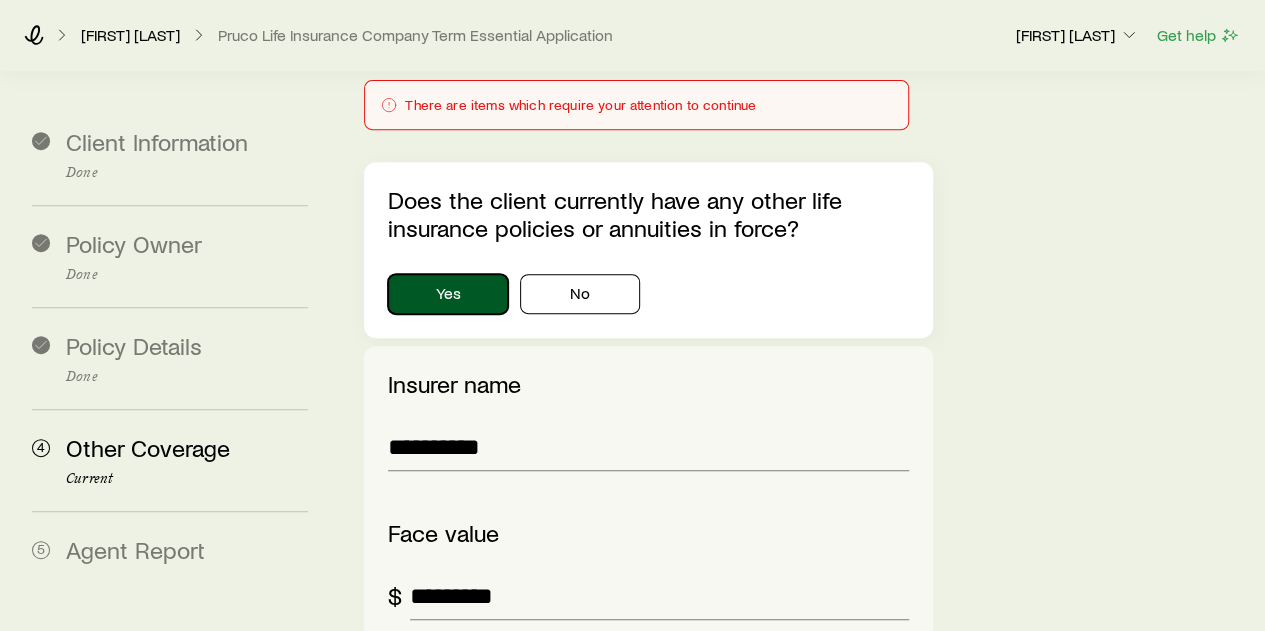 click on "Yes" at bounding box center [448, 294] 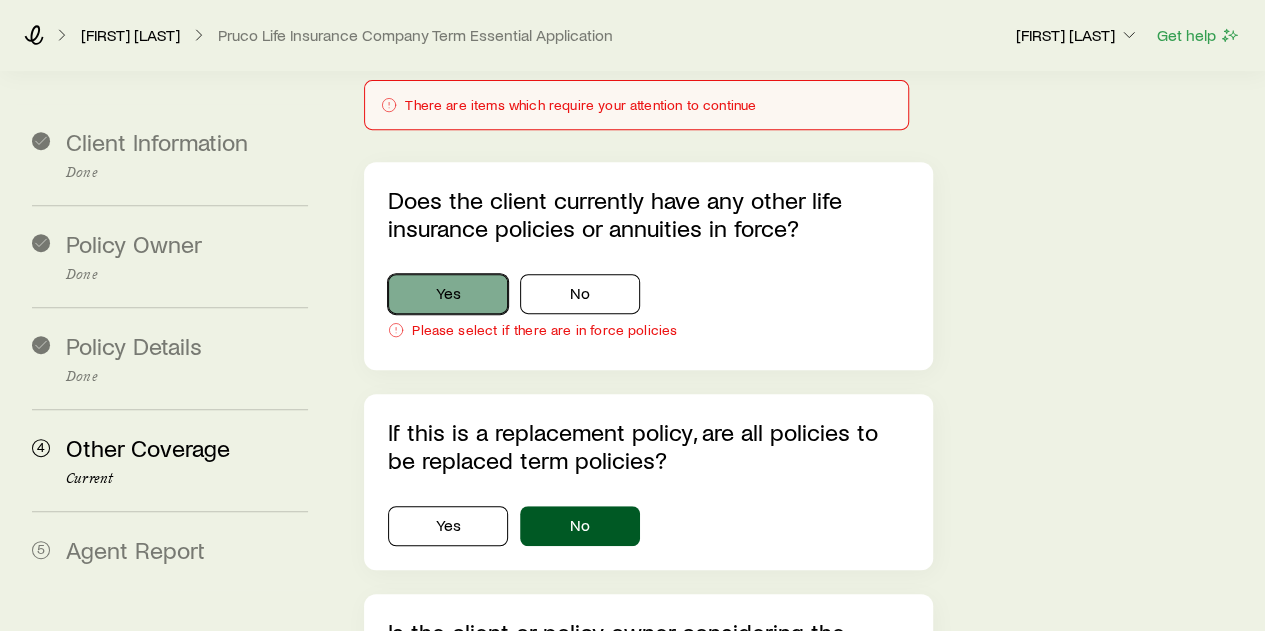 click on "Yes" at bounding box center [448, 294] 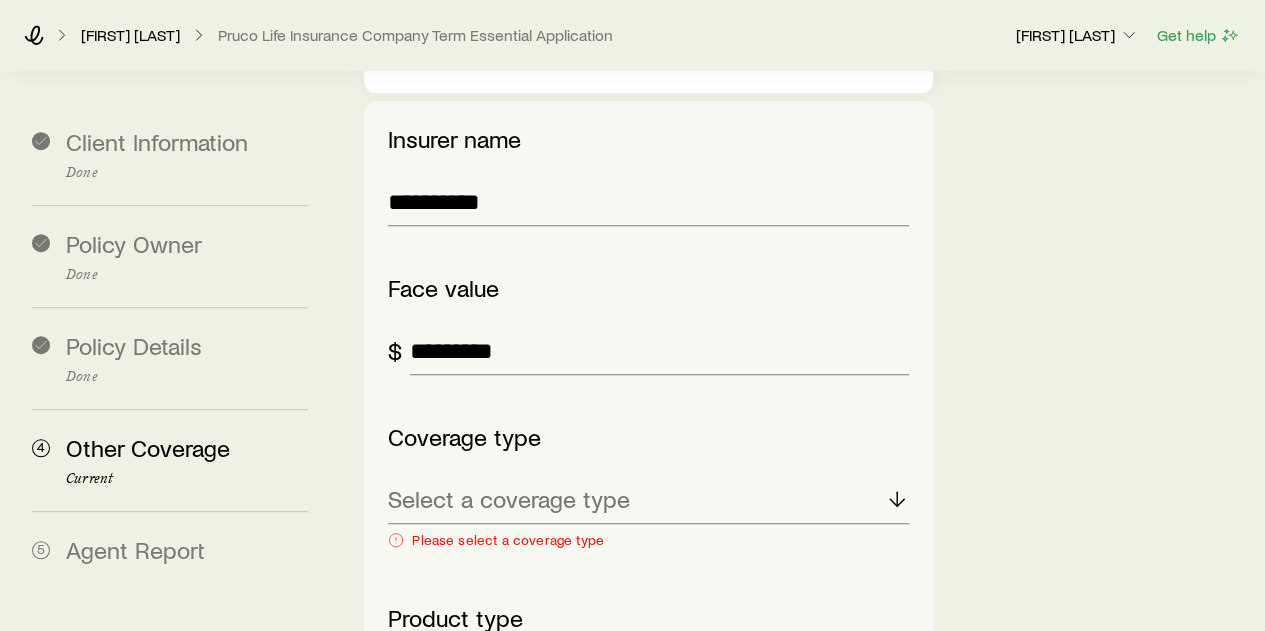 scroll, scrollTop: 598, scrollLeft: 0, axis: vertical 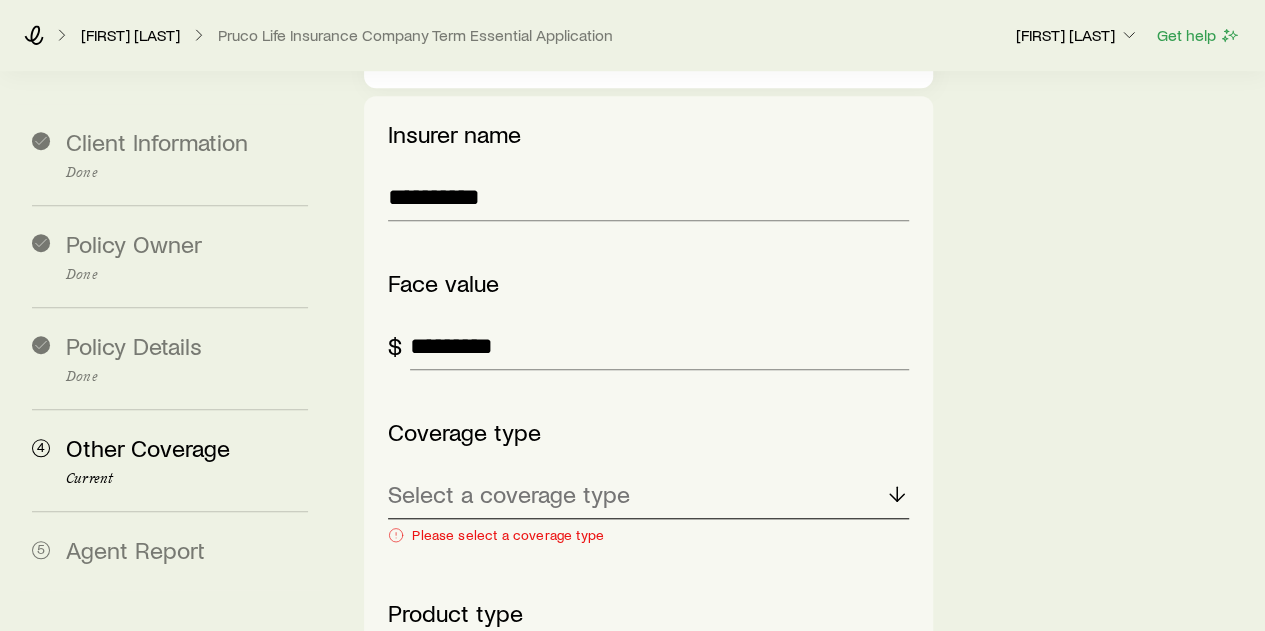 click 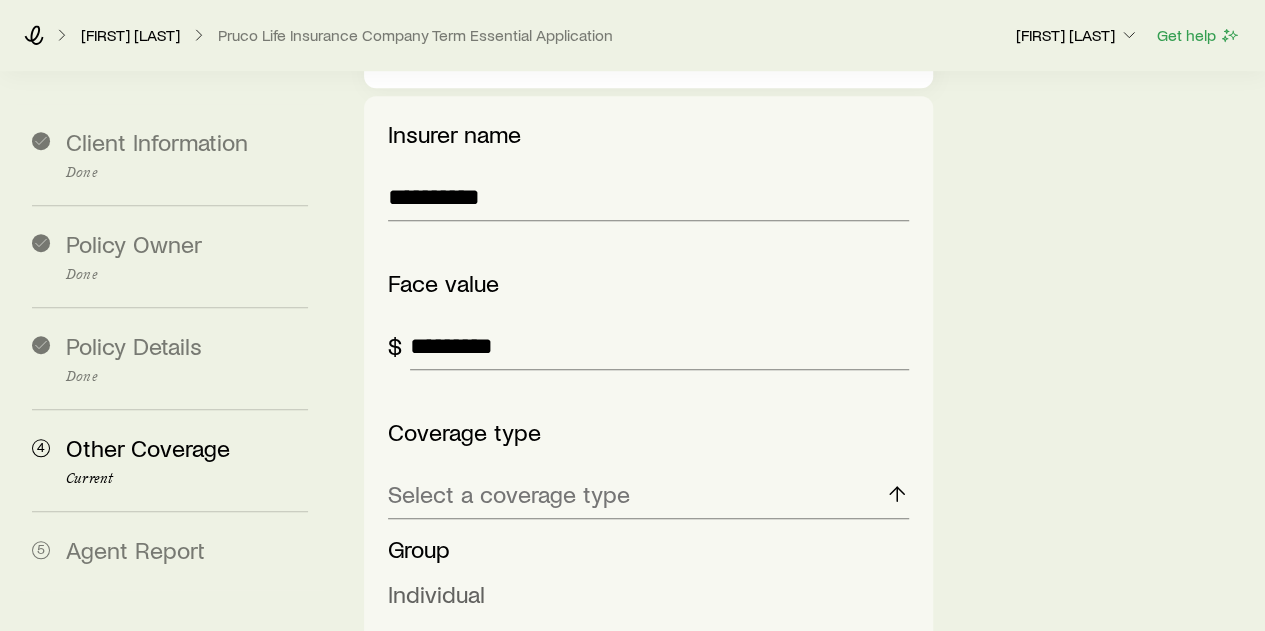 click on "Individual" at bounding box center (436, 593) 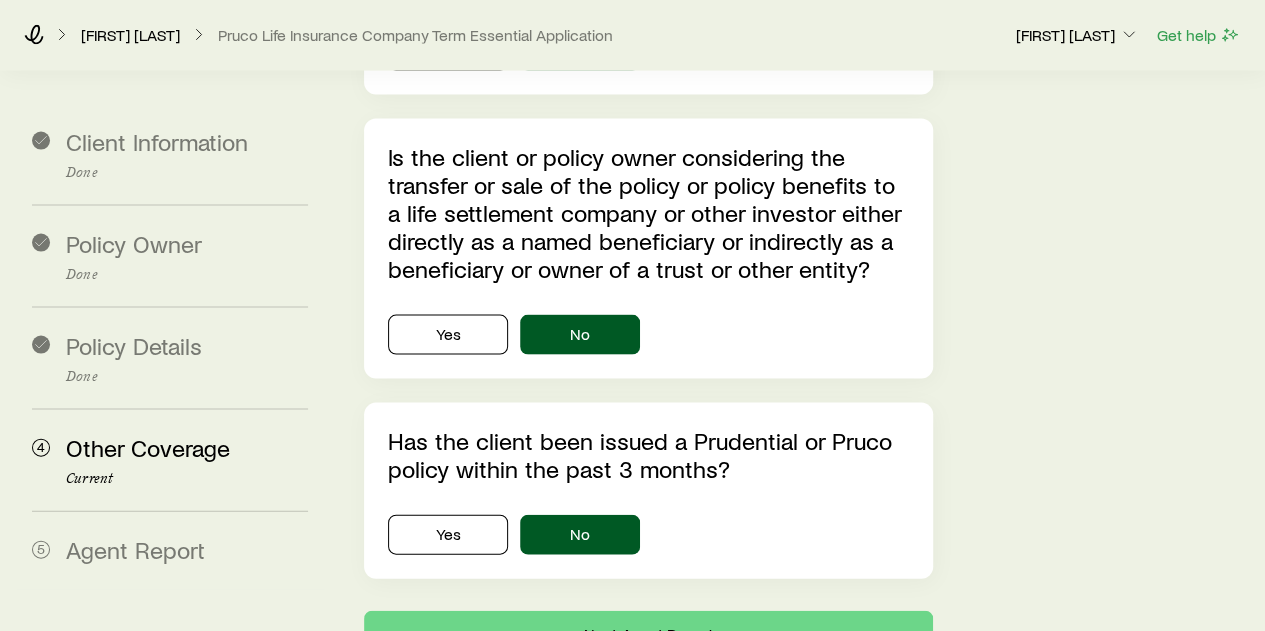 scroll, scrollTop: 1953, scrollLeft: 0, axis: vertical 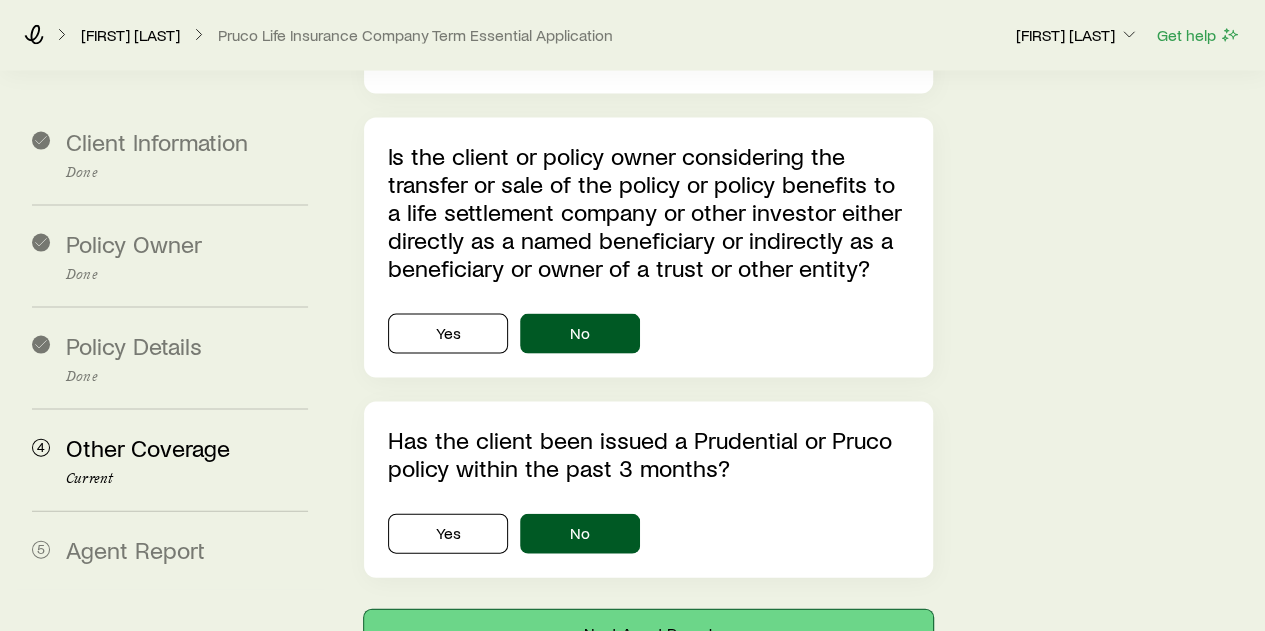 click on "Next: Agent Report" at bounding box center (648, 634) 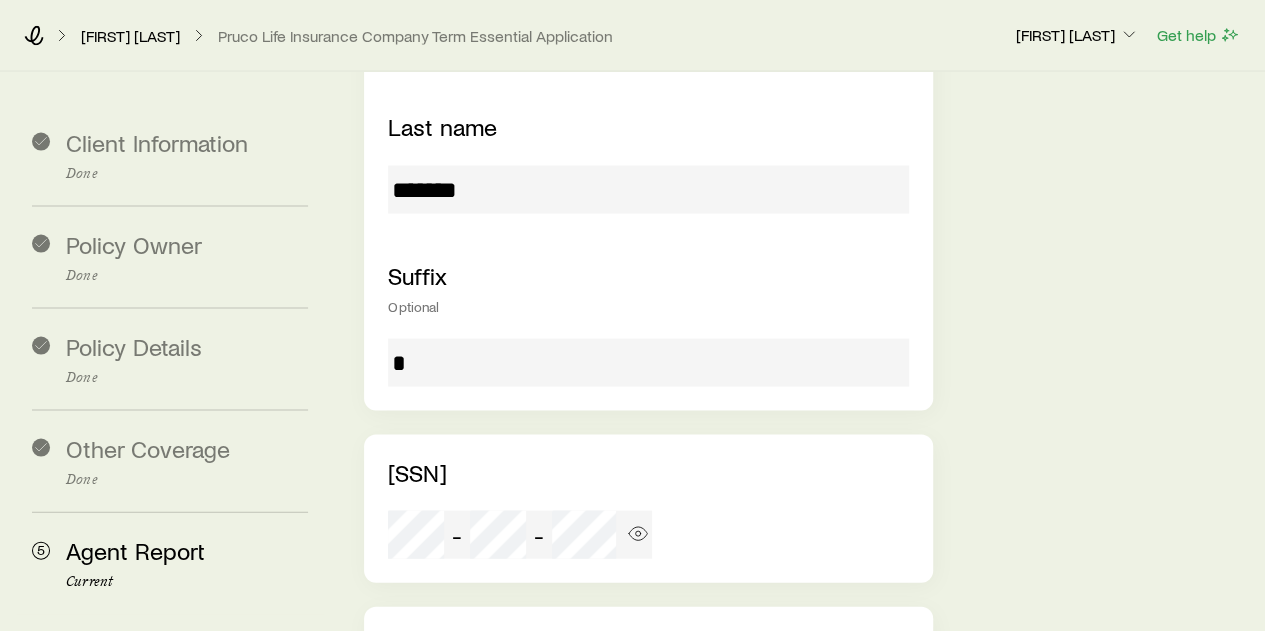 scroll, scrollTop: 0, scrollLeft: 0, axis: both 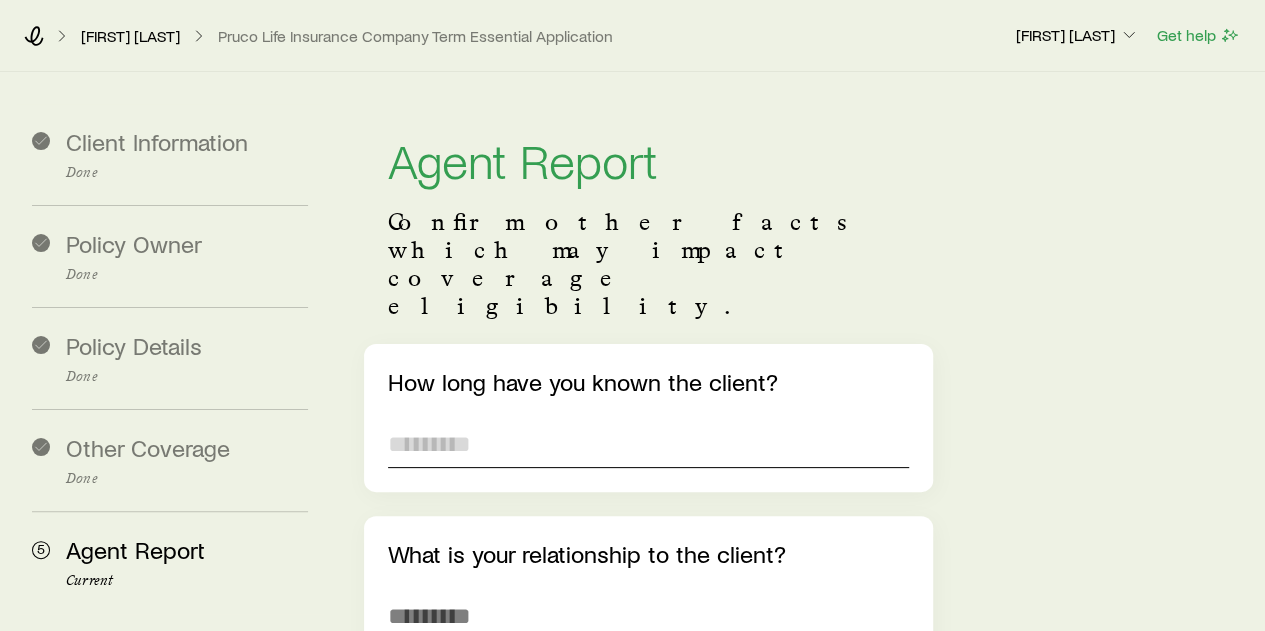 click at bounding box center (648, 444) 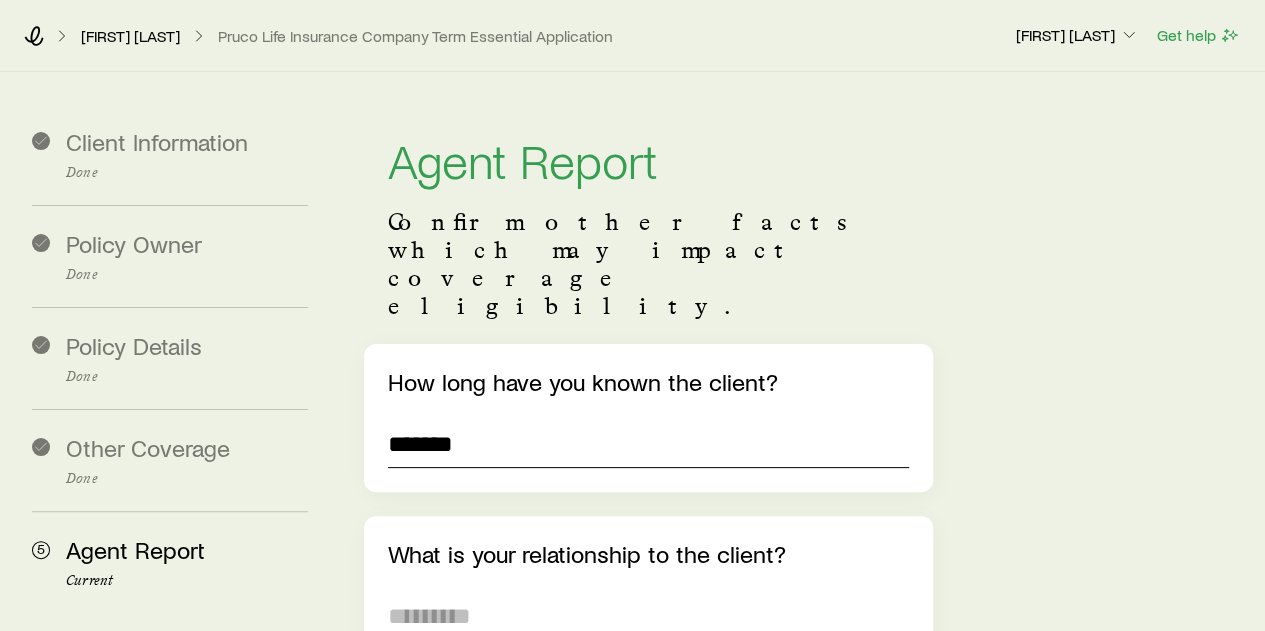 type on "*******" 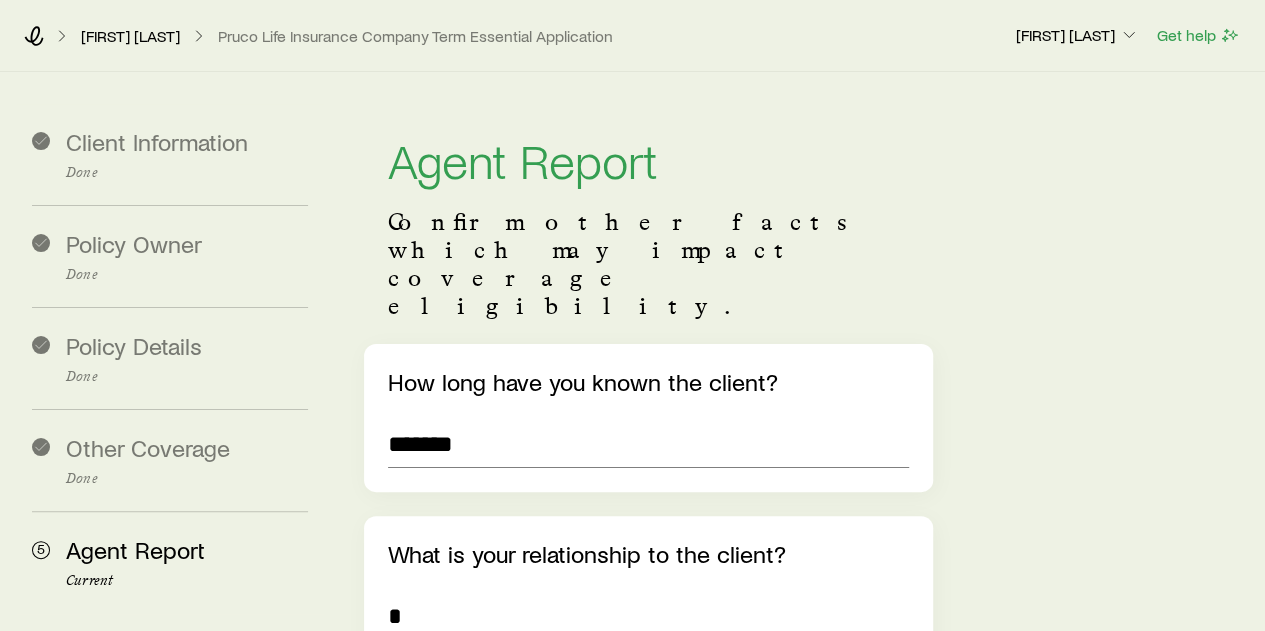 click on "*" at bounding box center [648, 616] 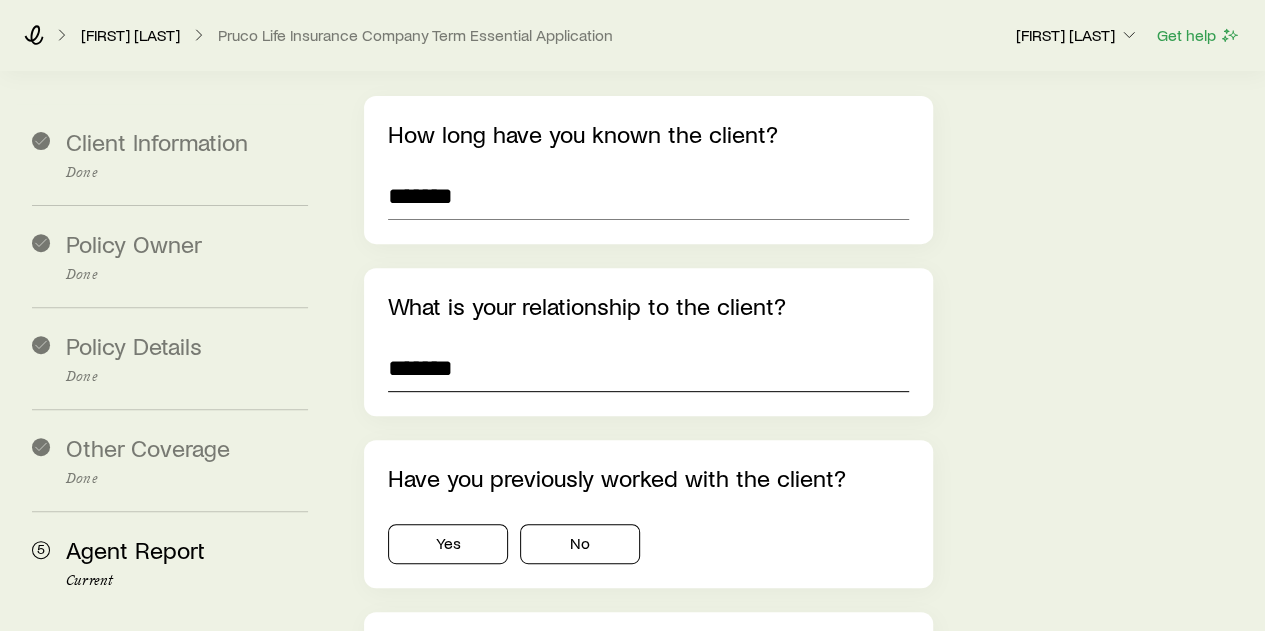 scroll, scrollTop: 258, scrollLeft: 0, axis: vertical 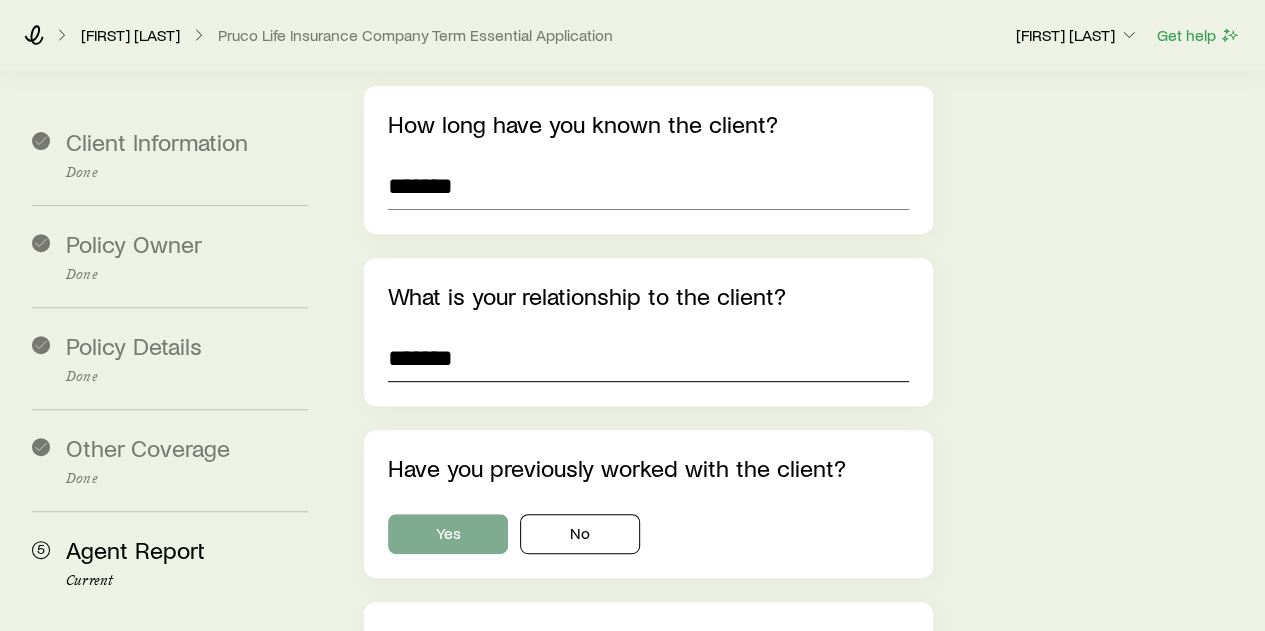 type on "*******" 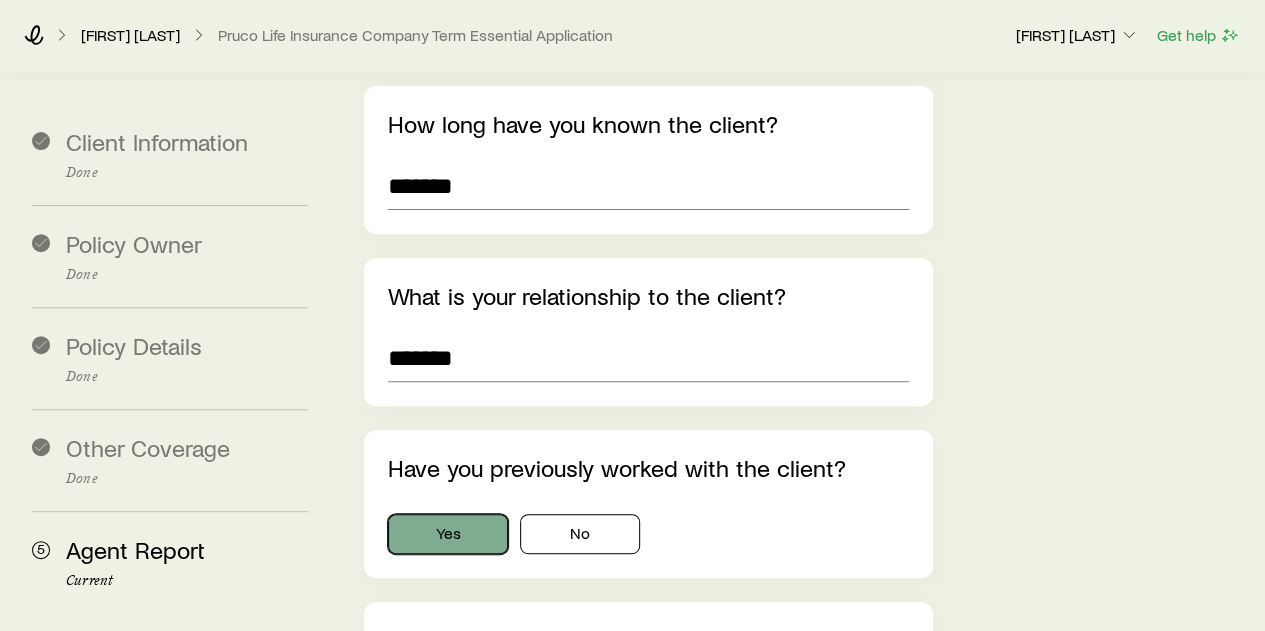 click on "Yes" at bounding box center [448, 534] 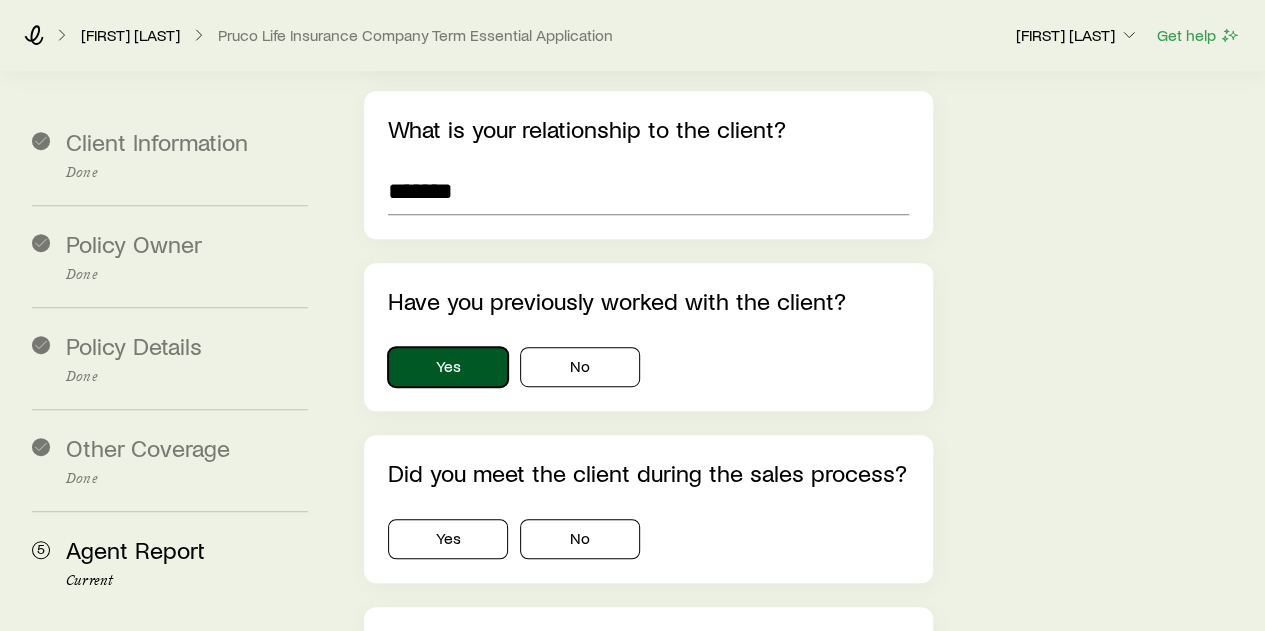 scroll, scrollTop: 426, scrollLeft: 0, axis: vertical 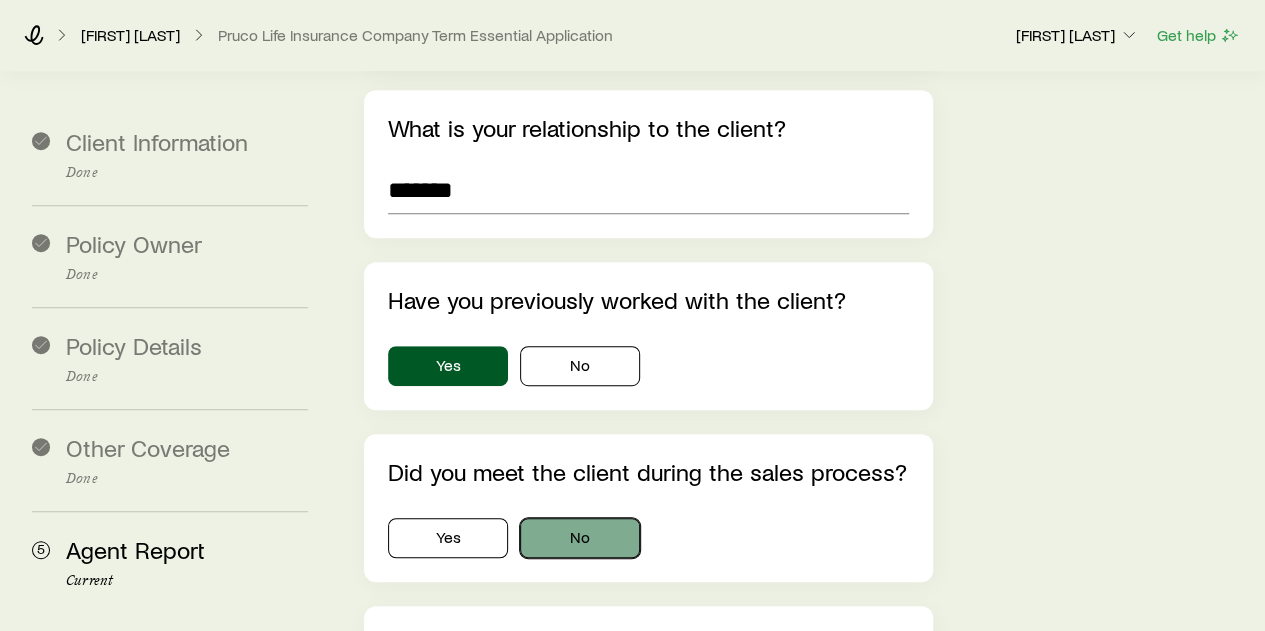 click on "No" at bounding box center [580, 538] 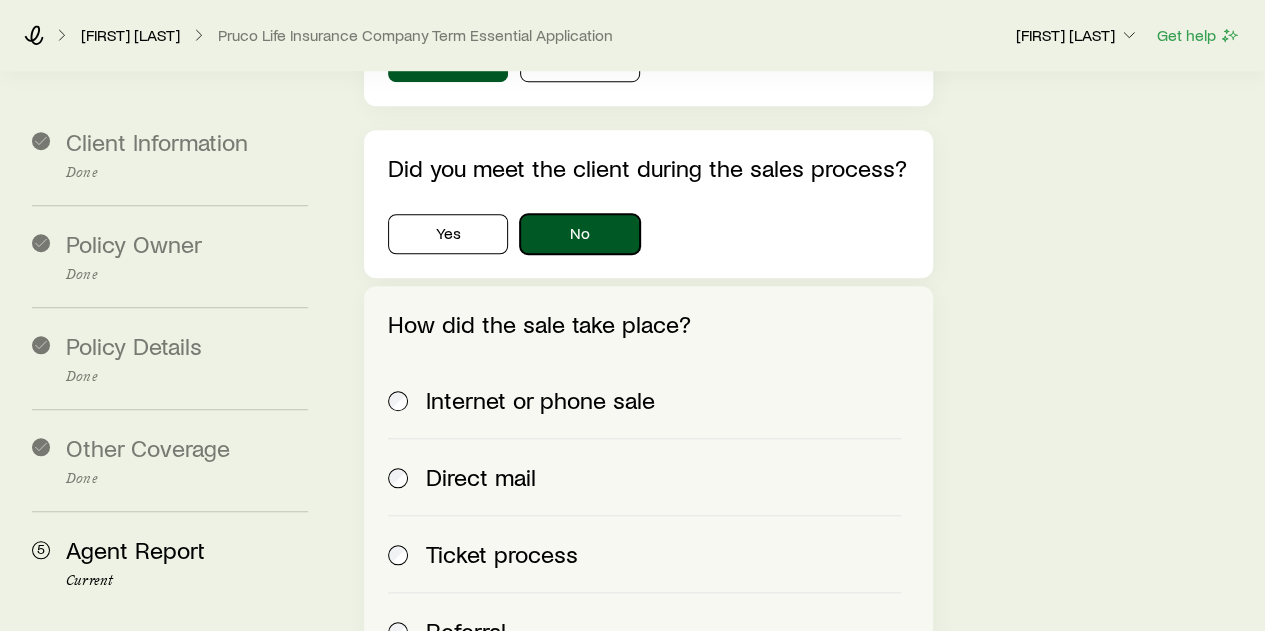 scroll, scrollTop: 806, scrollLeft: 0, axis: vertical 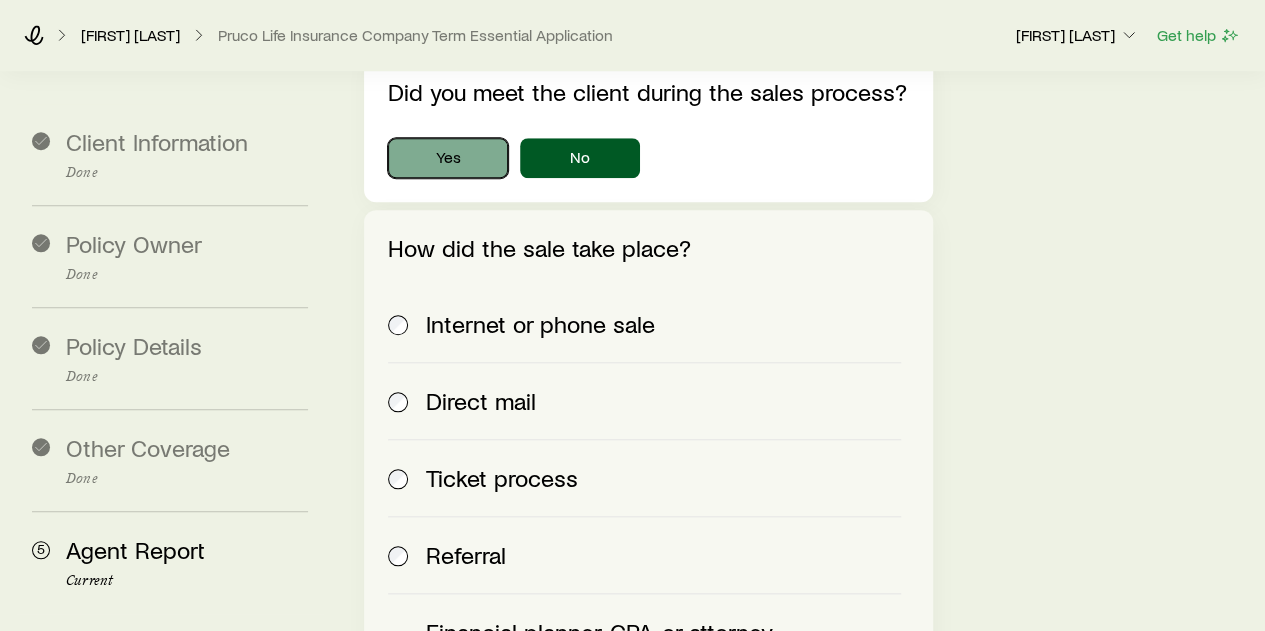 click on "Yes" at bounding box center [448, 158] 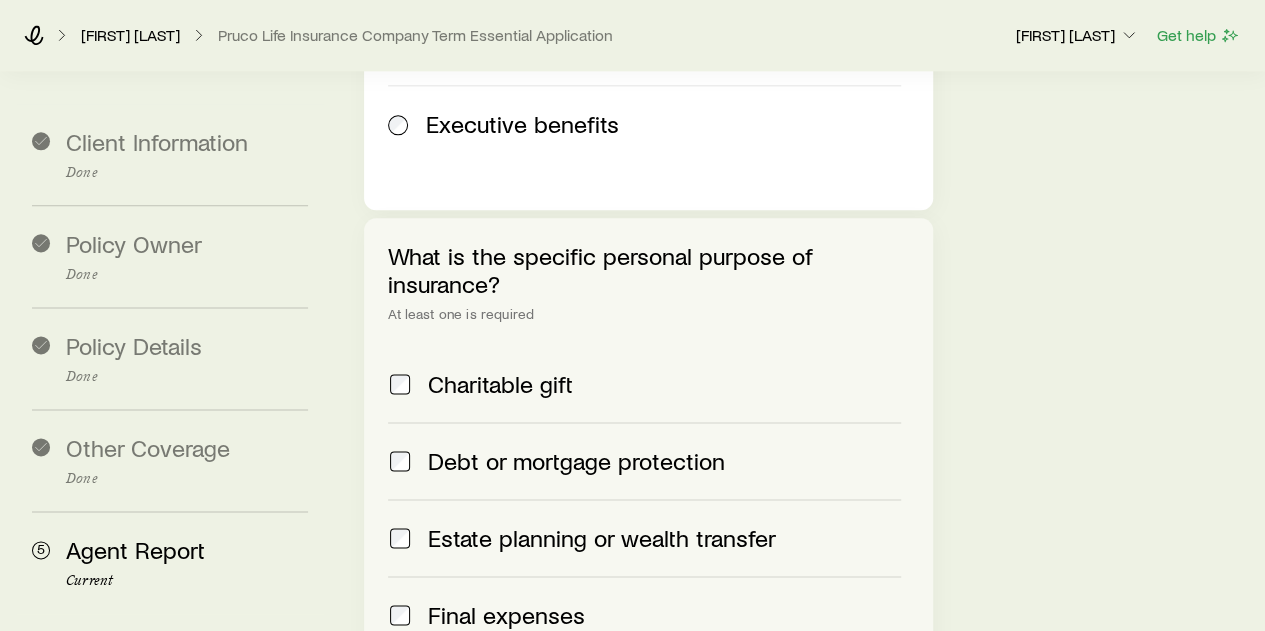 scroll, scrollTop: 1212, scrollLeft: 0, axis: vertical 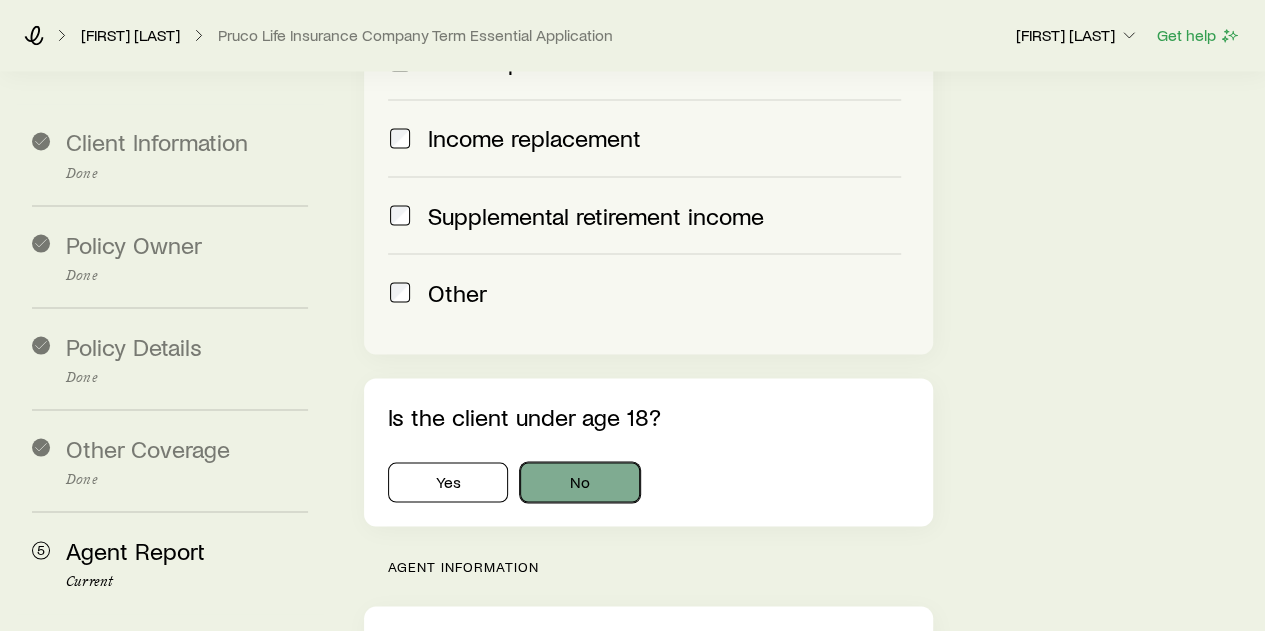 click on "No" at bounding box center (580, 482) 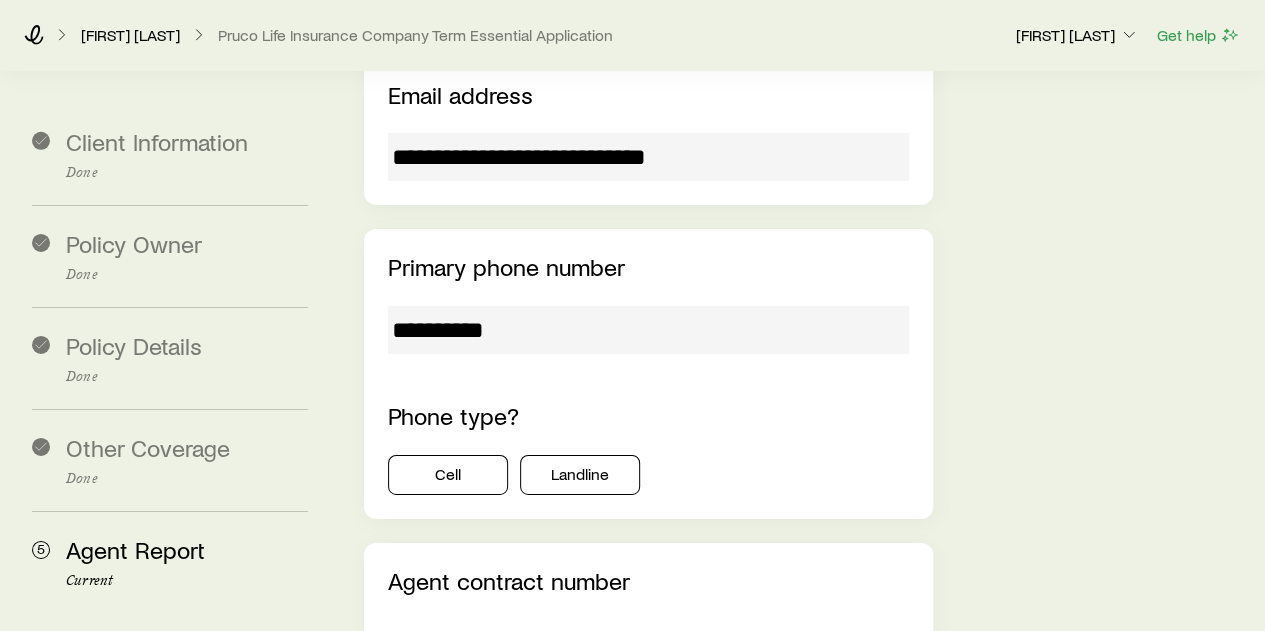 scroll, scrollTop: 3124, scrollLeft: 0, axis: vertical 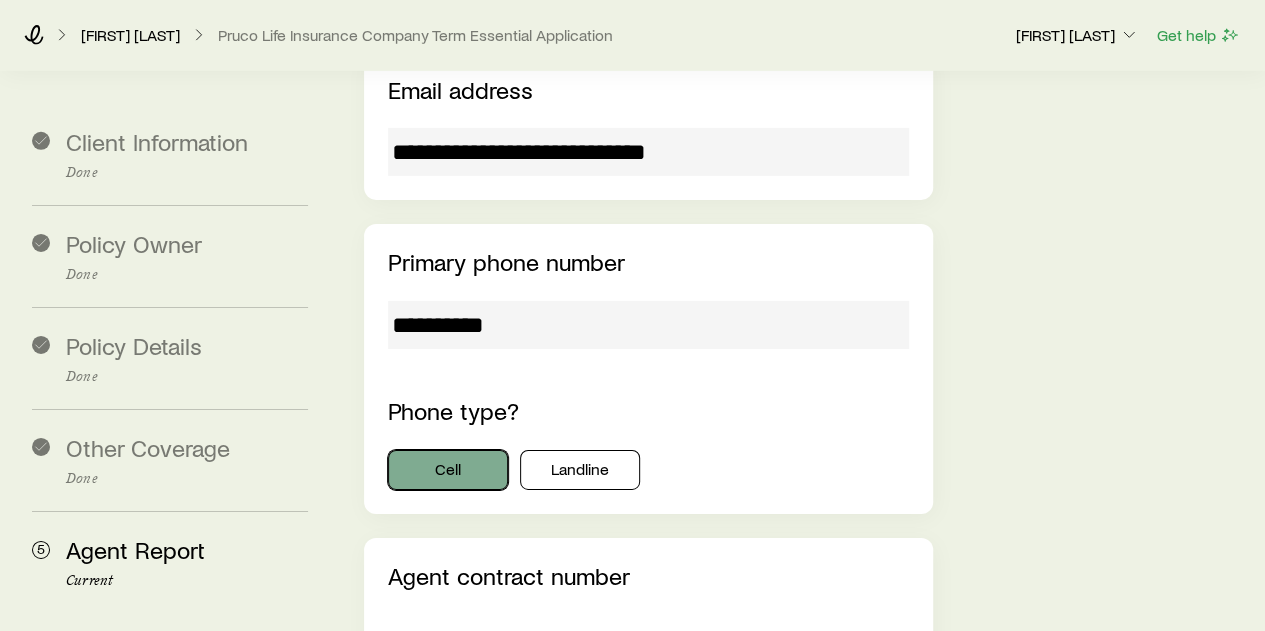 click on "Cell" at bounding box center (448, 470) 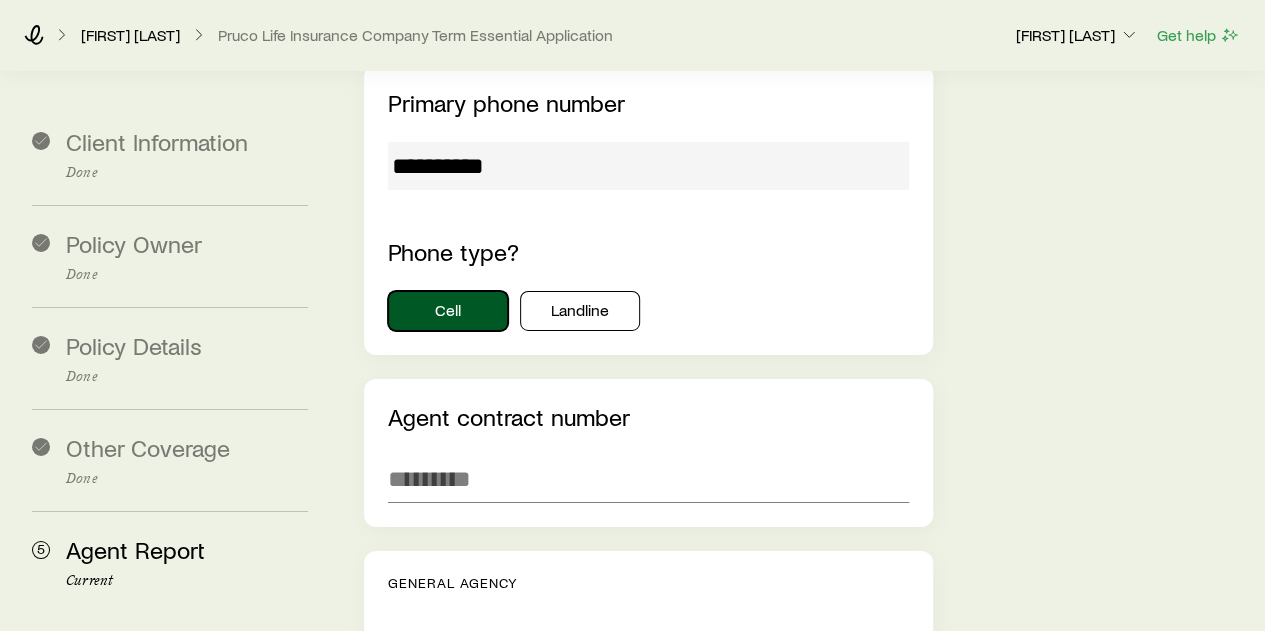 scroll, scrollTop: 3377, scrollLeft: 0, axis: vertical 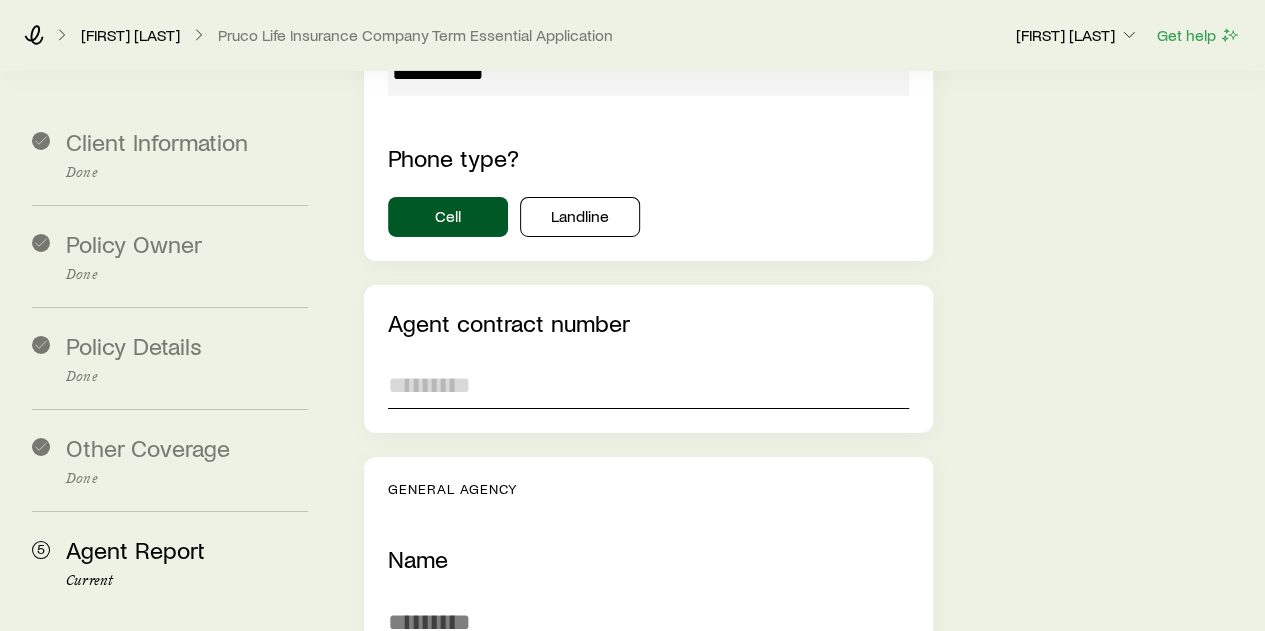 click at bounding box center [648, 385] 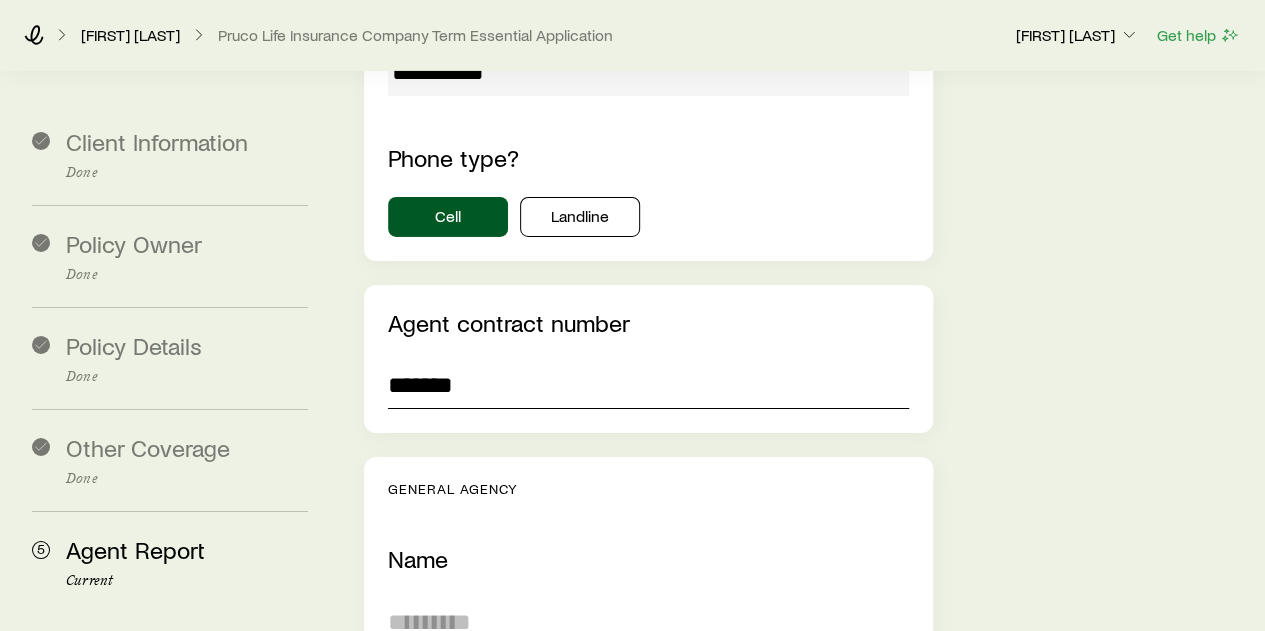 type on "*******" 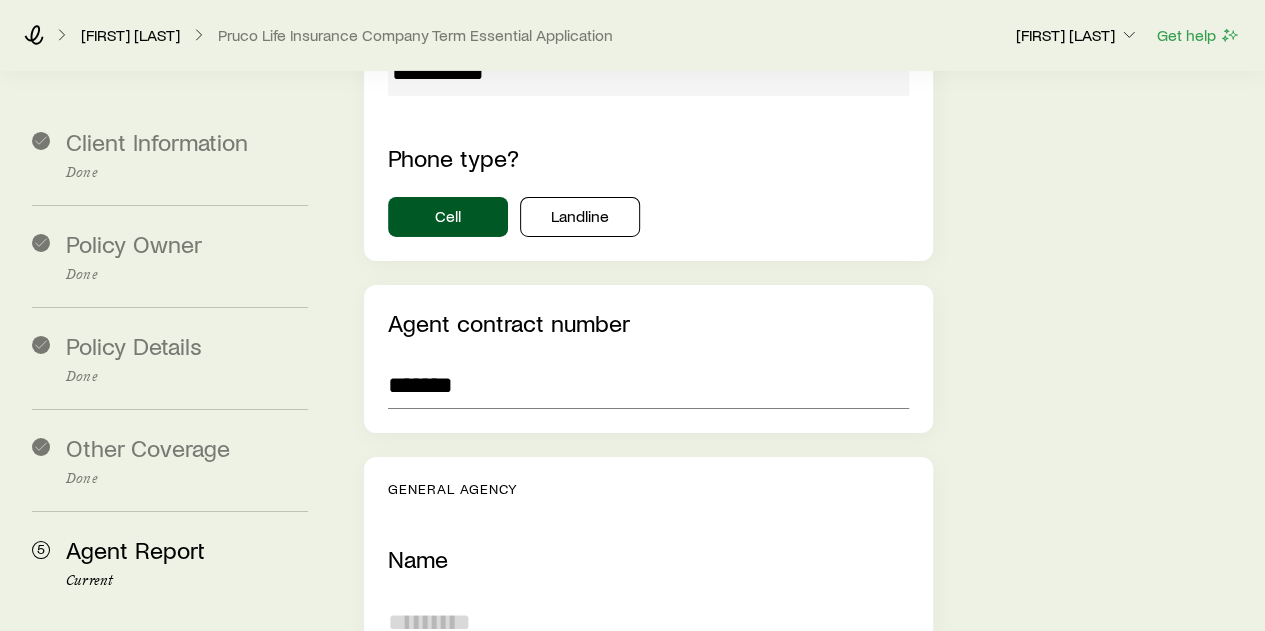 click at bounding box center [648, 622] 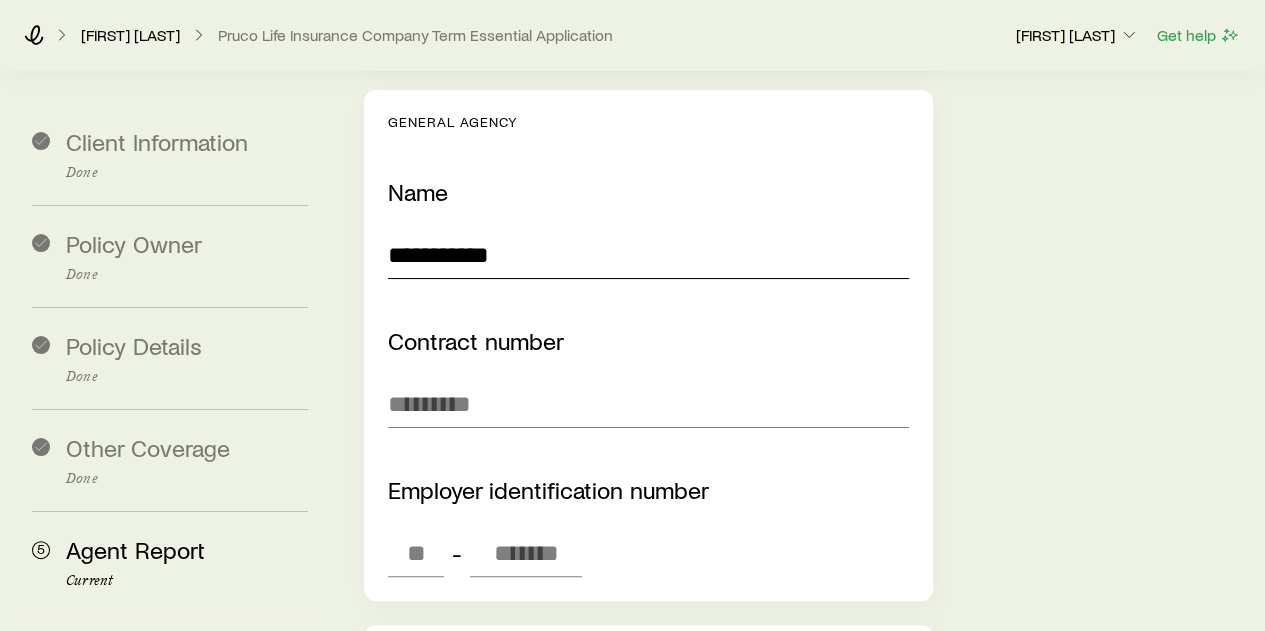 scroll, scrollTop: 3745, scrollLeft: 0, axis: vertical 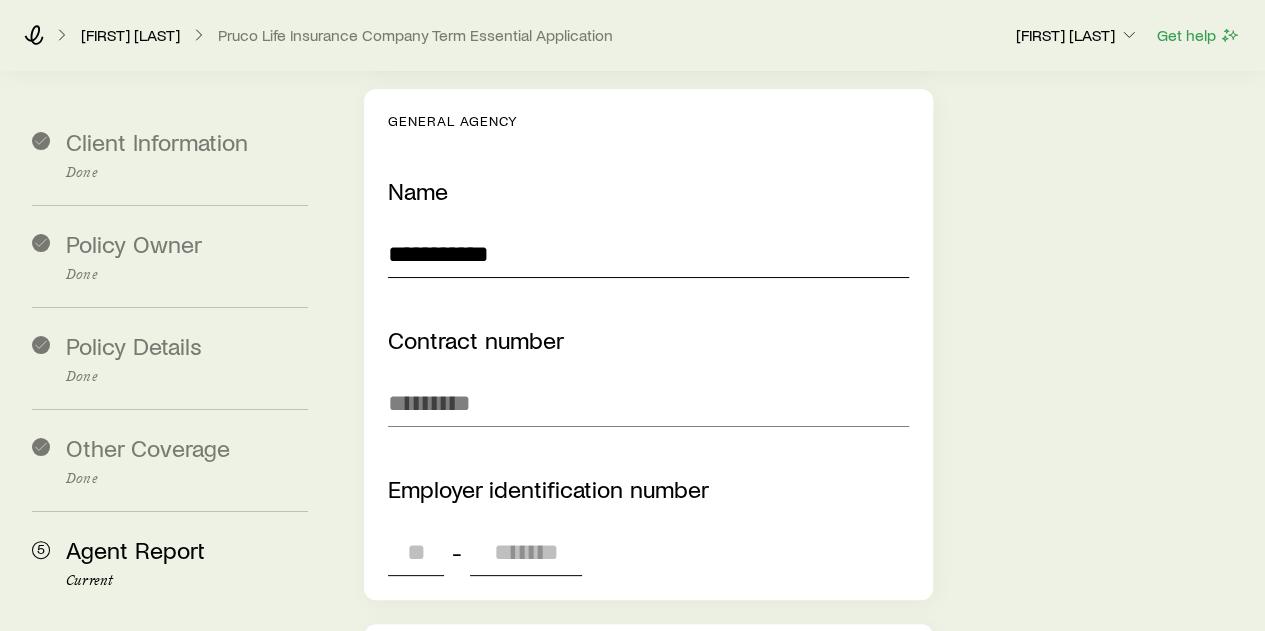 type on "**********" 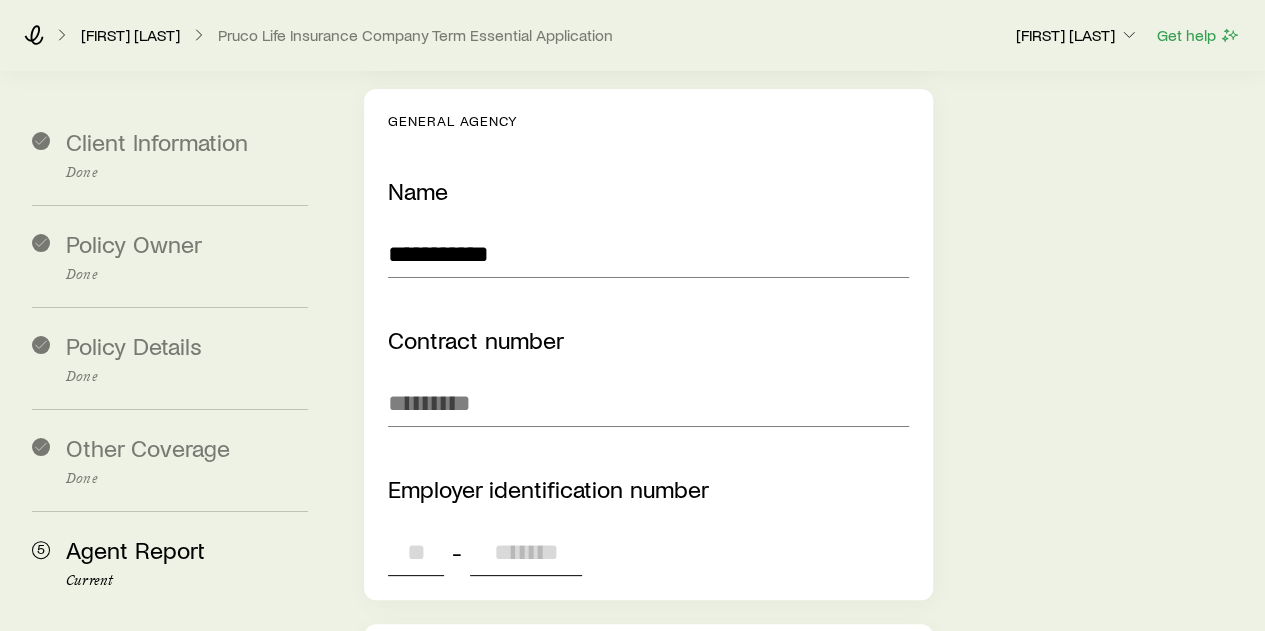 click at bounding box center [416, 552] 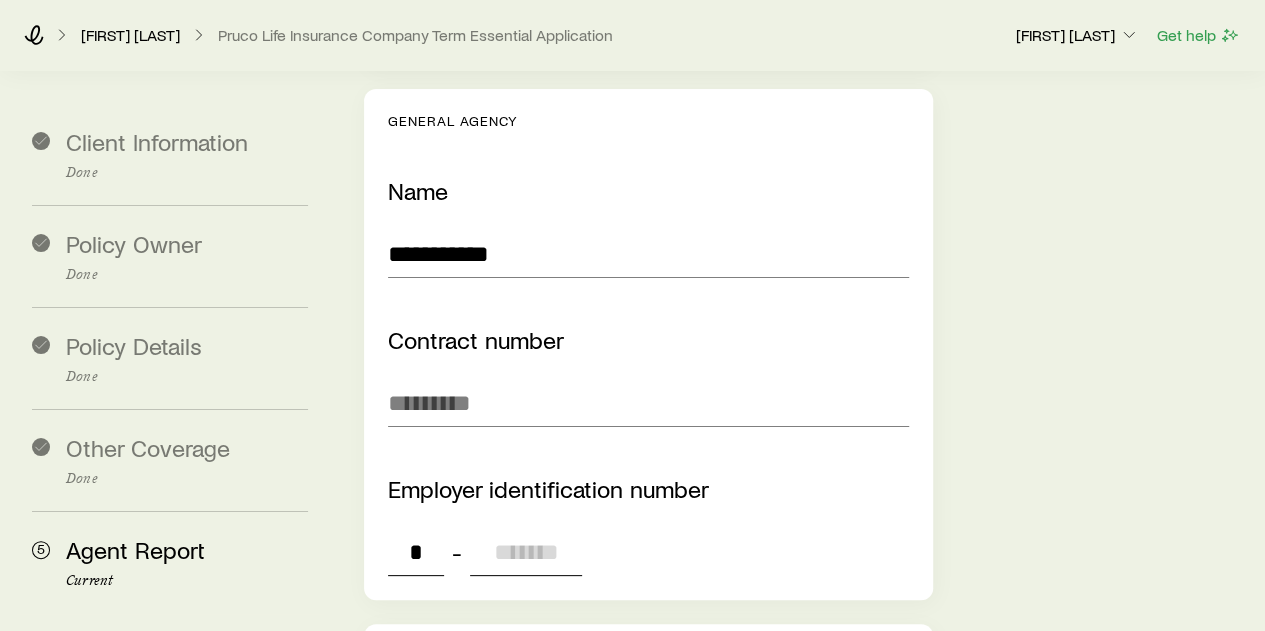 type on "**" 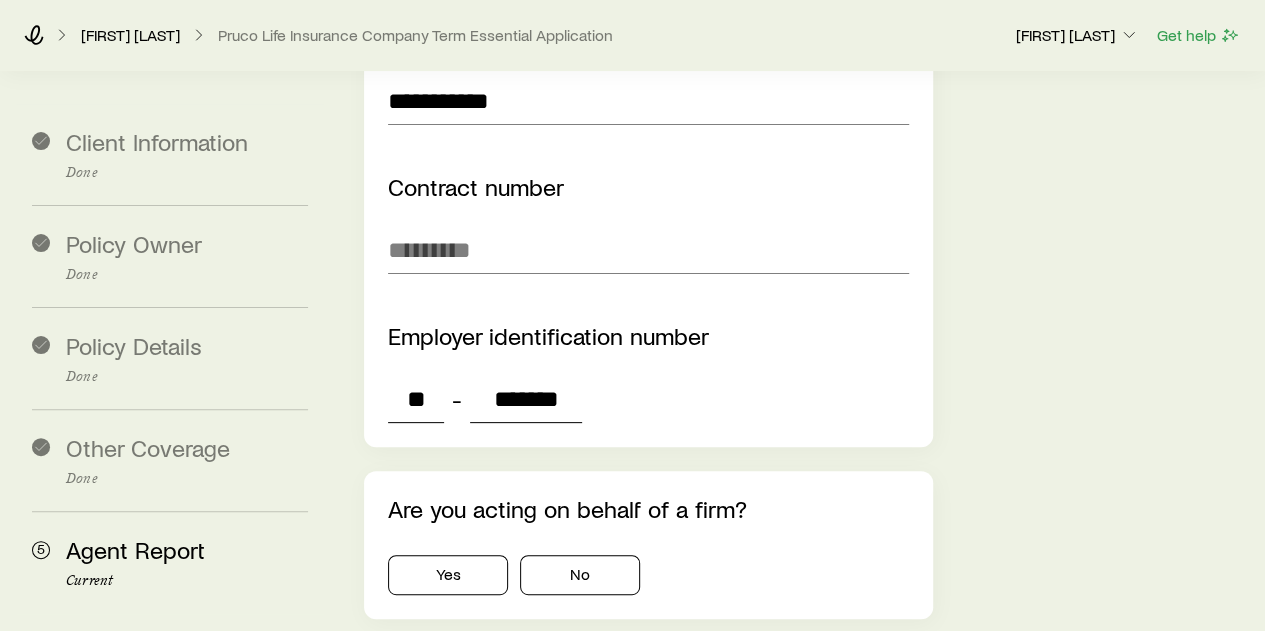 scroll, scrollTop: 3927, scrollLeft: 0, axis: vertical 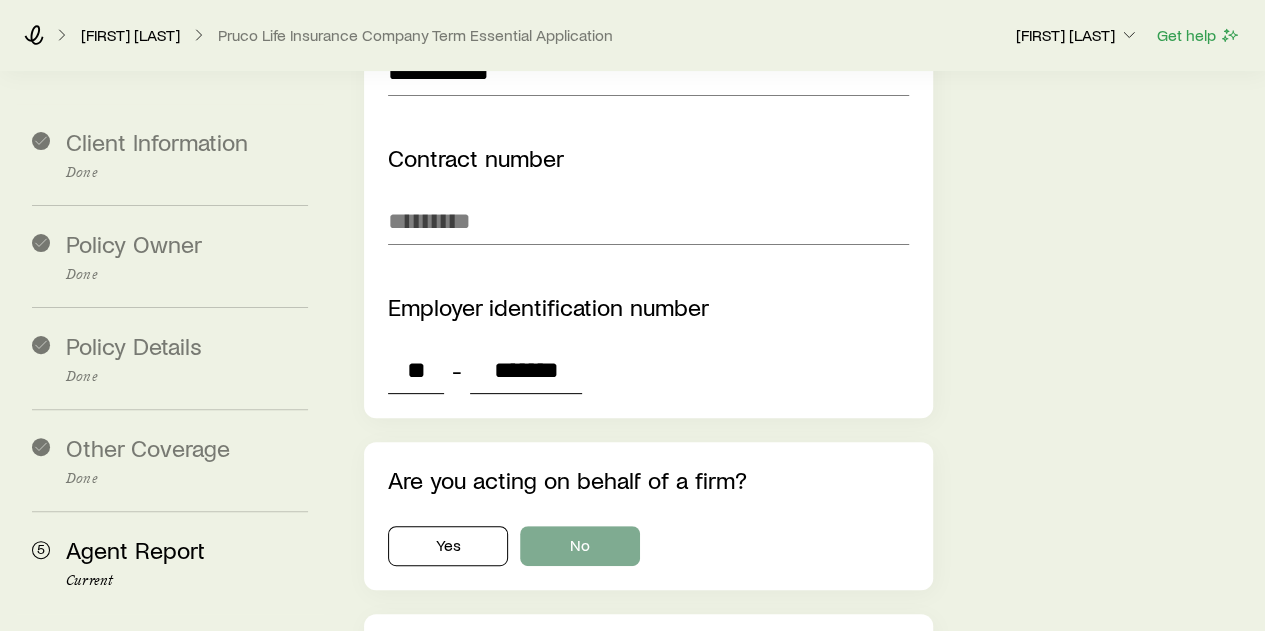 type on "*******" 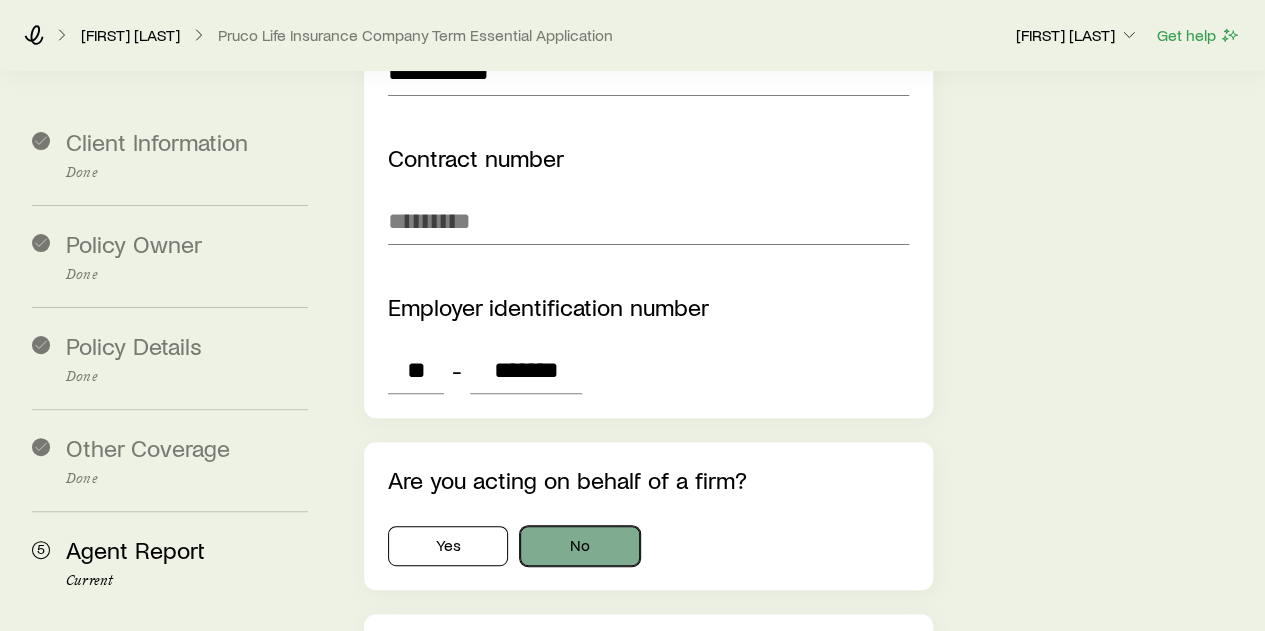 click on "No" at bounding box center (580, 546) 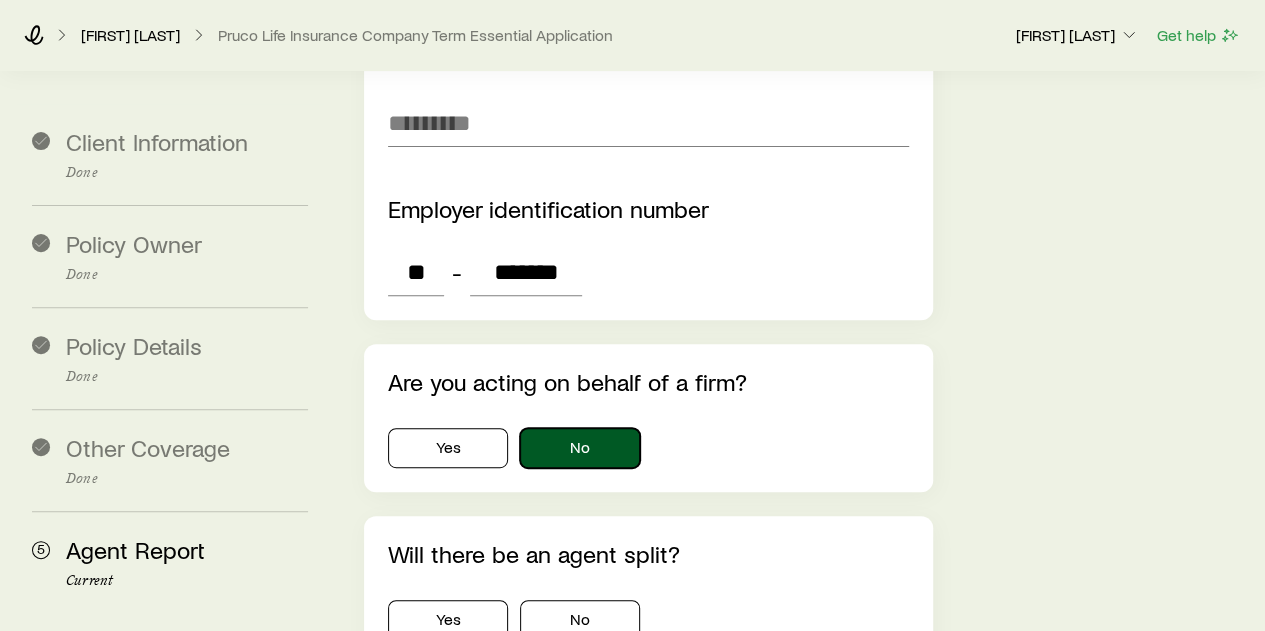 scroll, scrollTop: 4027, scrollLeft: 0, axis: vertical 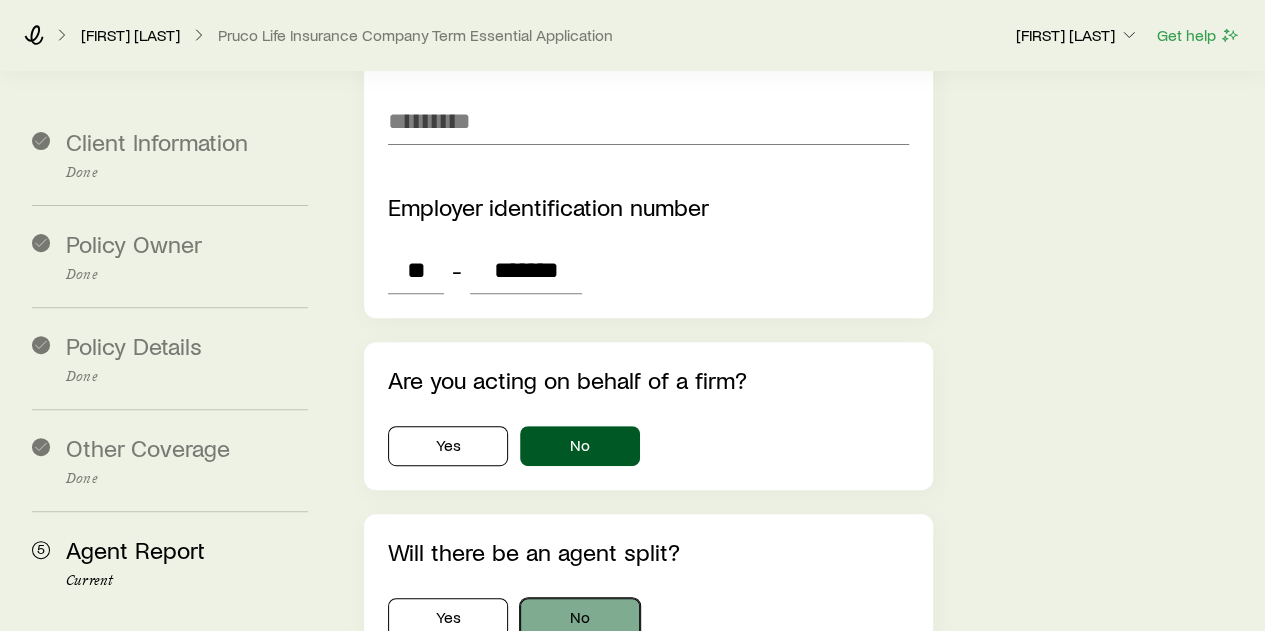 click on "No" at bounding box center (580, 618) 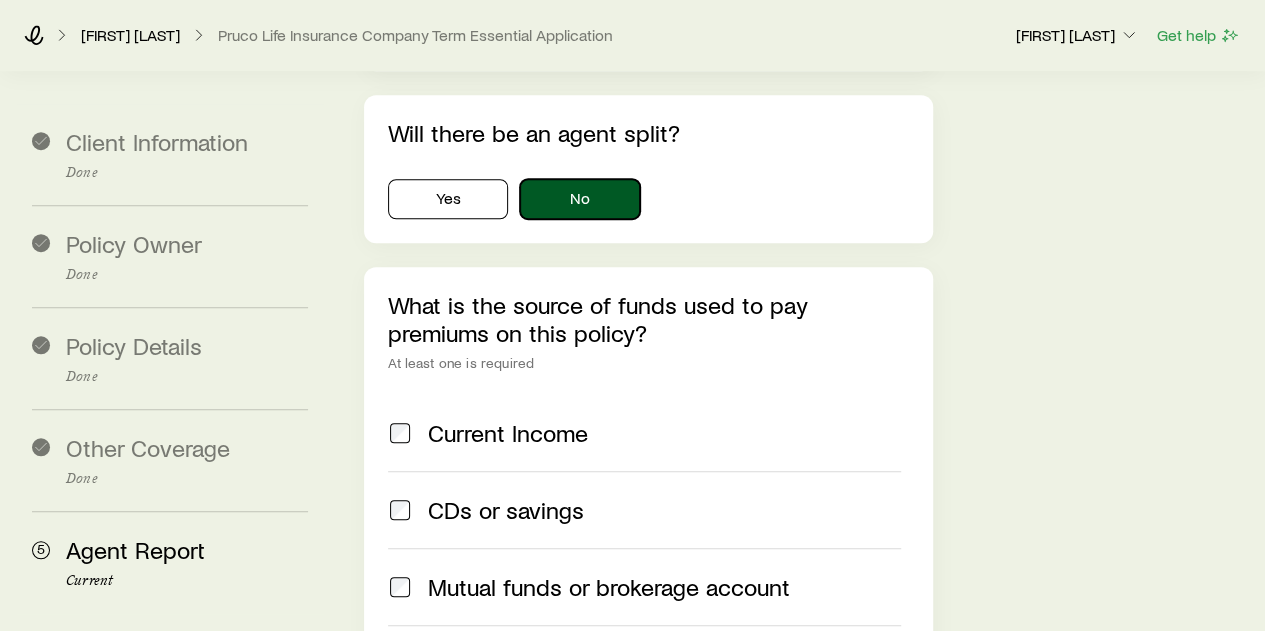 scroll, scrollTop: 4452, scrollLeft: 0, axis: vertical 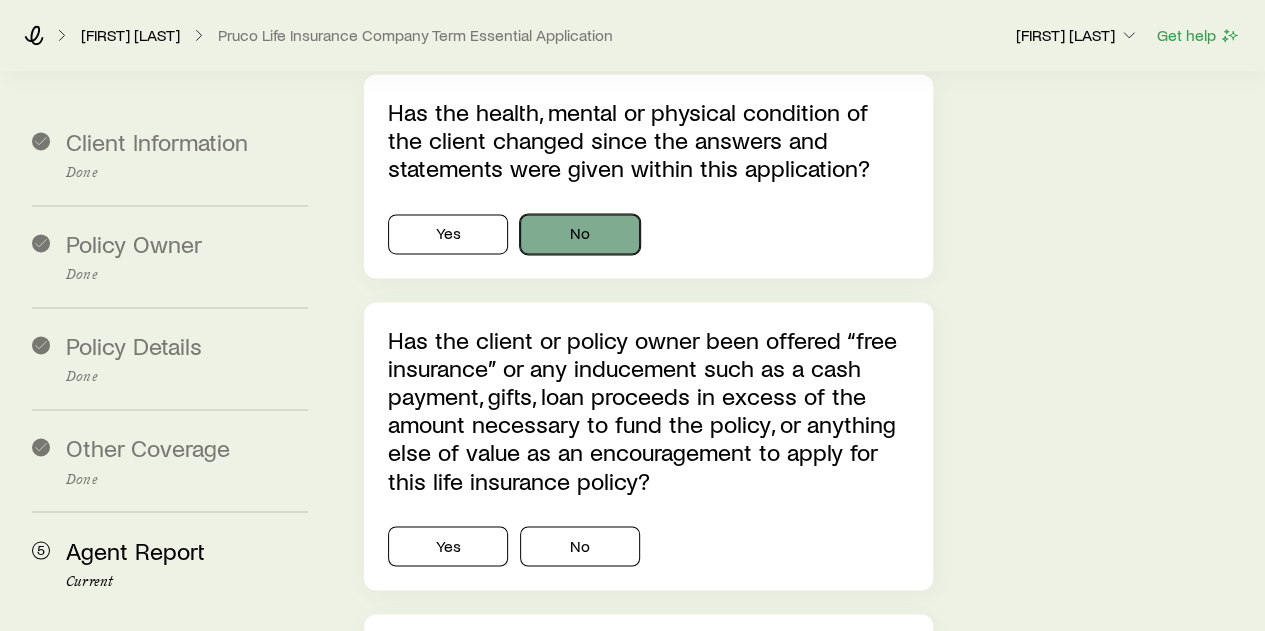click on "No" at bounding box center [580, 234] 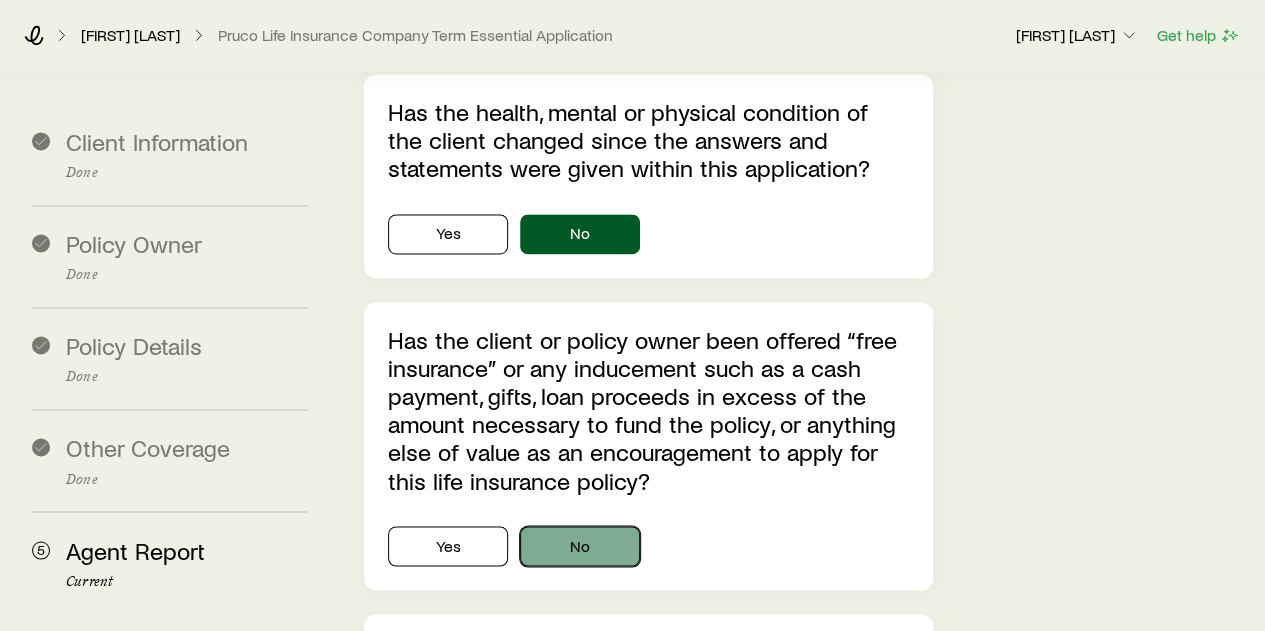 click on "No" at bounding box center [580, 546] 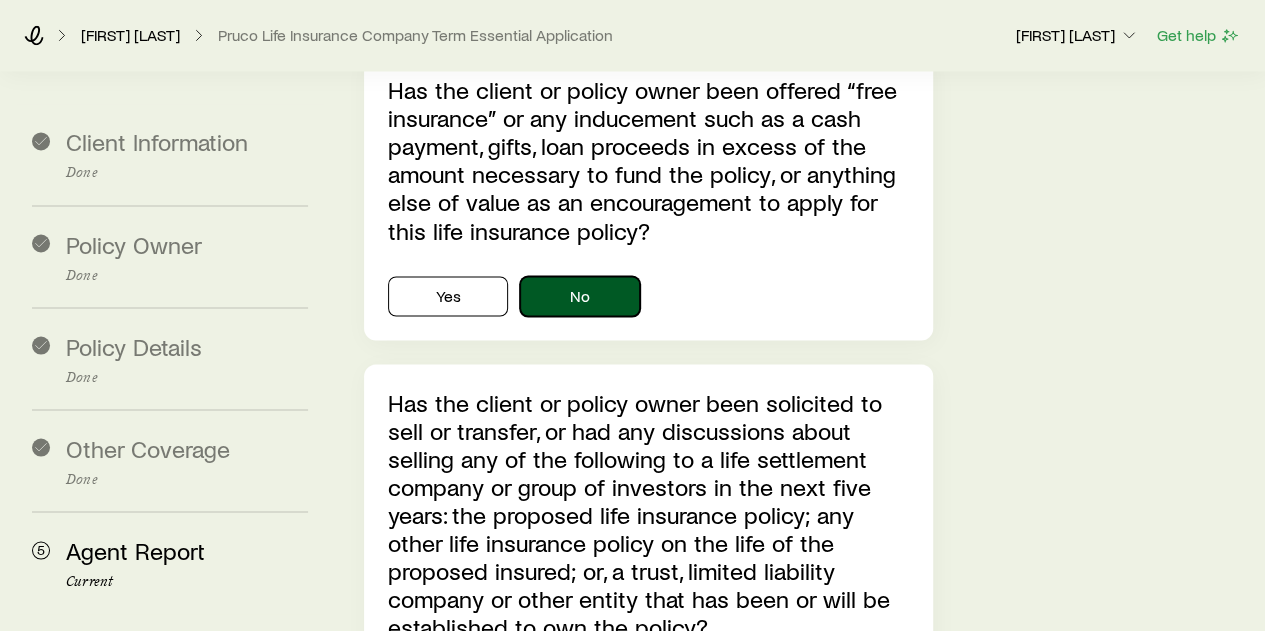 scroll, scrollTop: 5676, scrollLeft: 0, axis: vertical 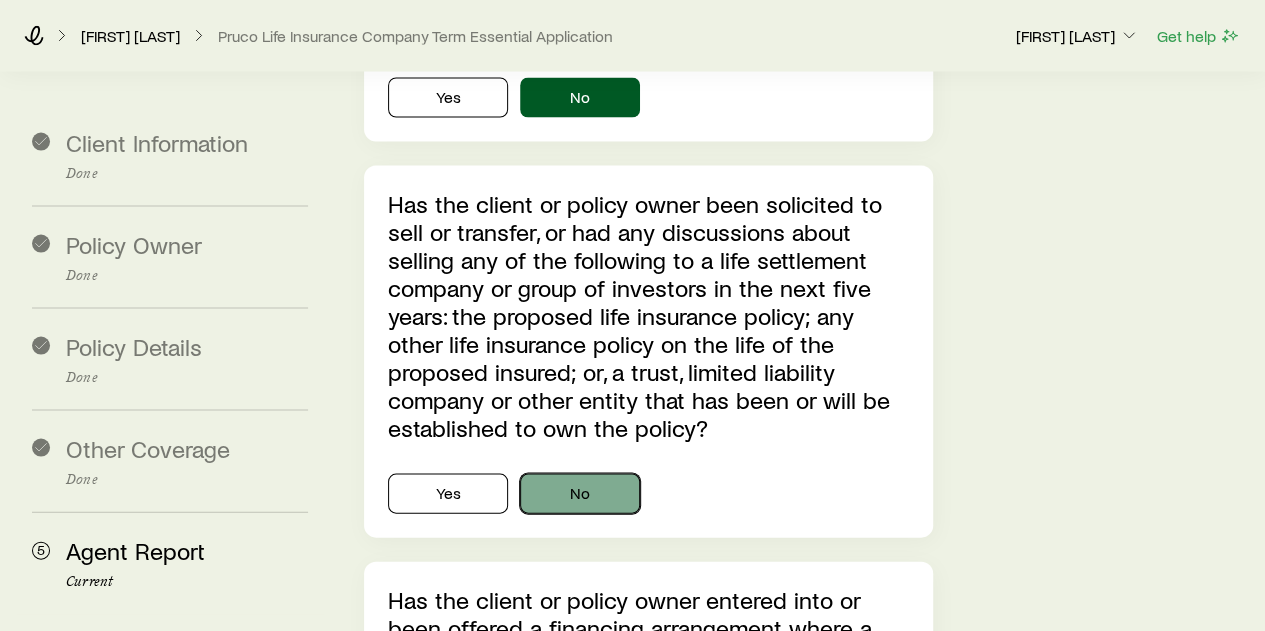 click on "No" at bounding box center [580, 493] 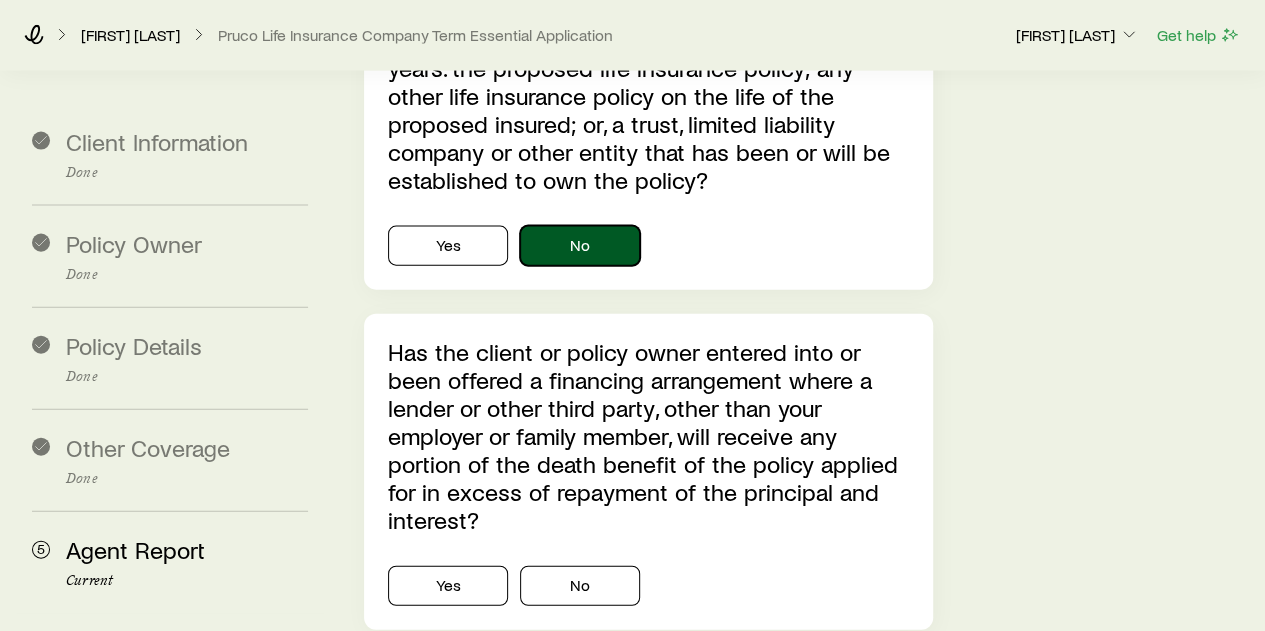 scroll, scrollTop: 5926, scrollLeft: 0, axis: vertical 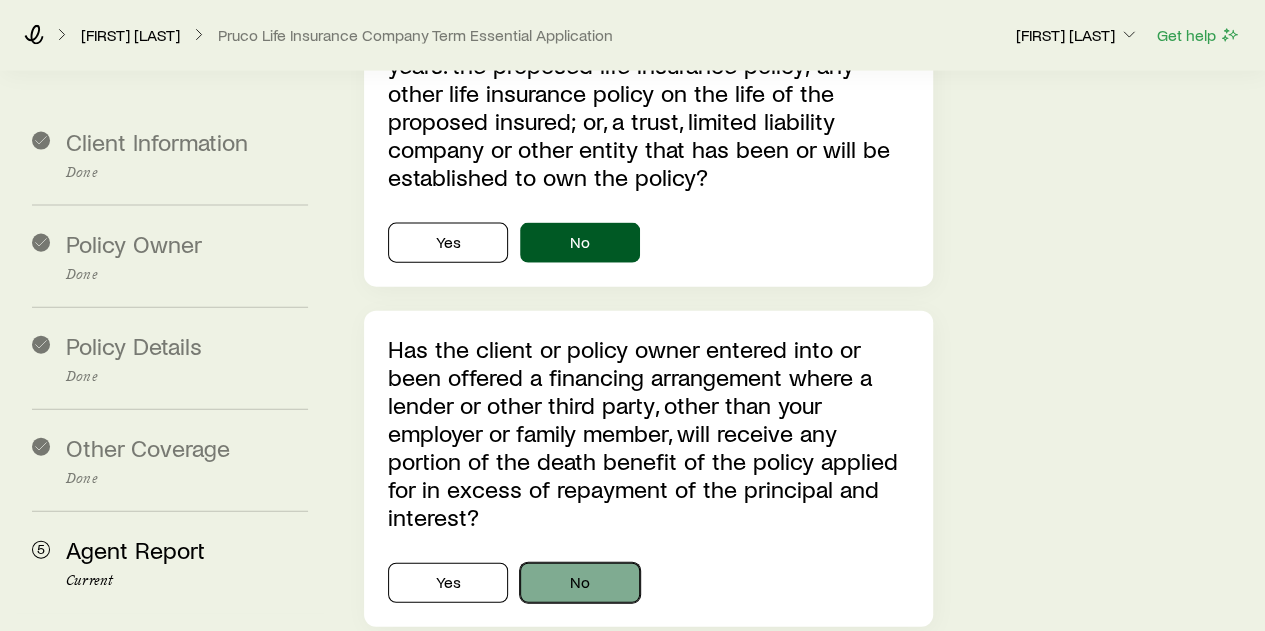 click on "No" at bounding box center [580, 583] 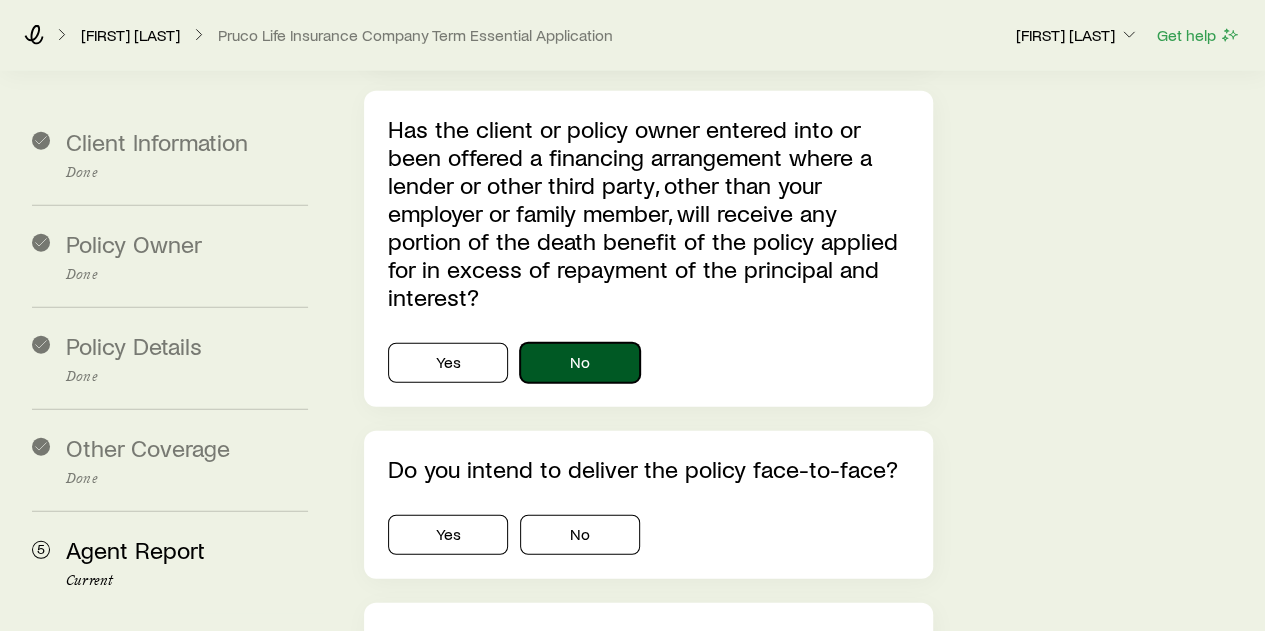 scroll, scrollTop: 6149, scrollLeft: 0, axis: vertical 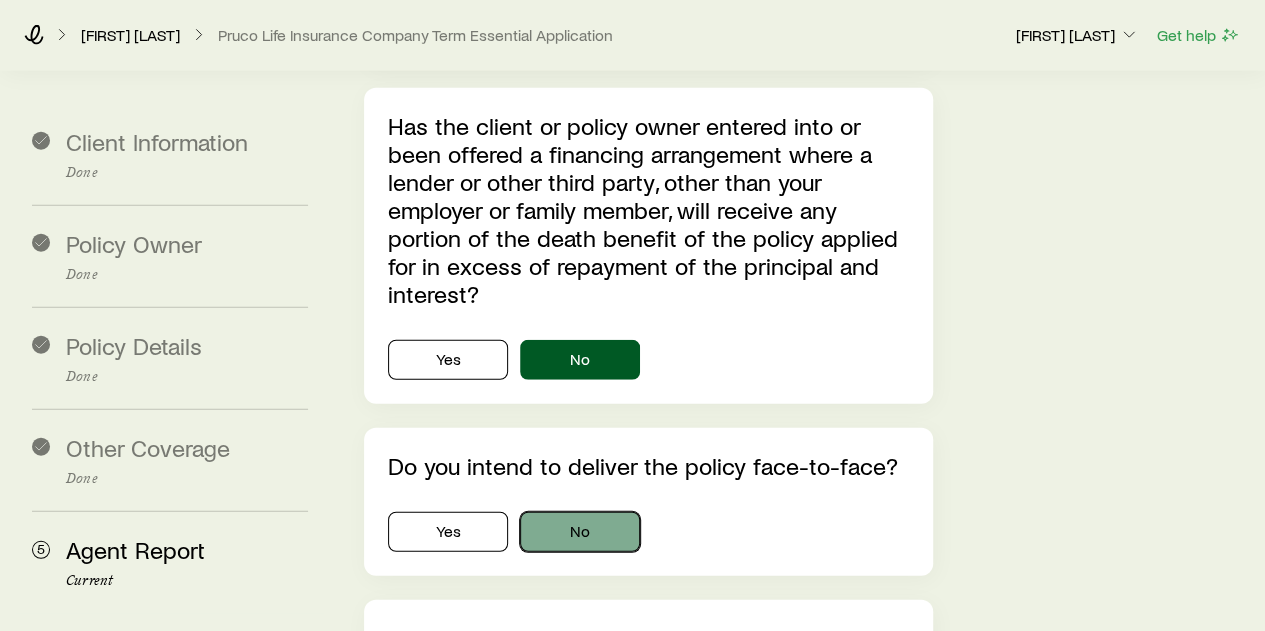 click on "No" at bounding box center [580, 532] 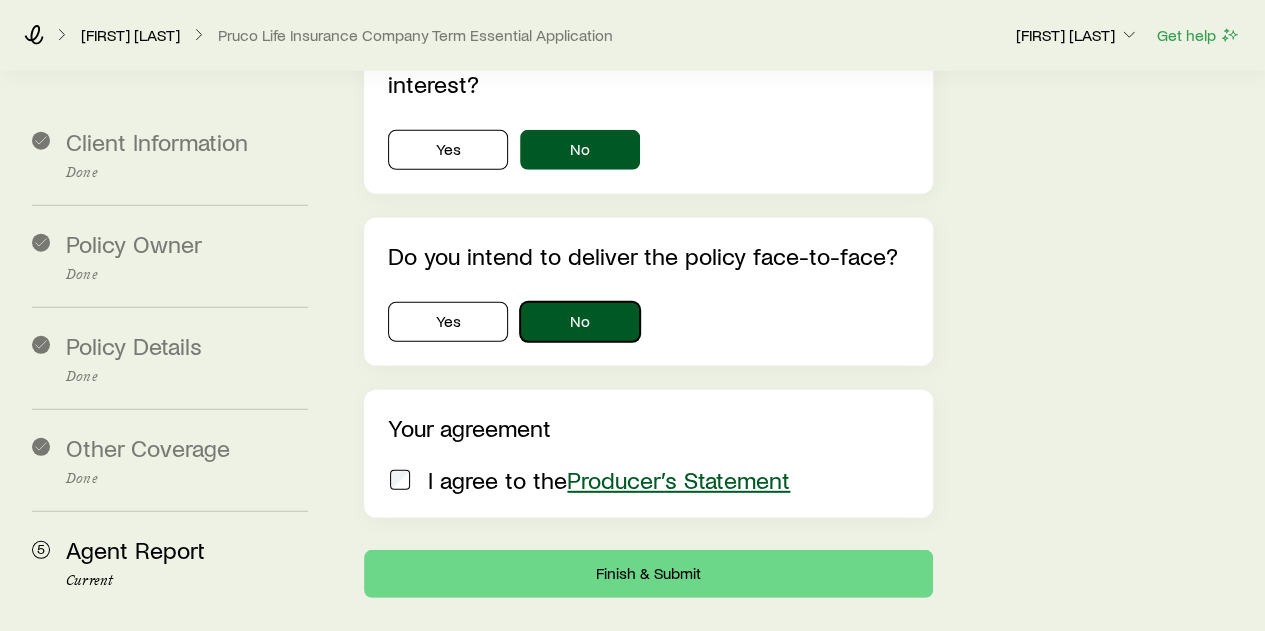 scroll, scrollTop: 6363, scrollLeft: 0, axis: vertical 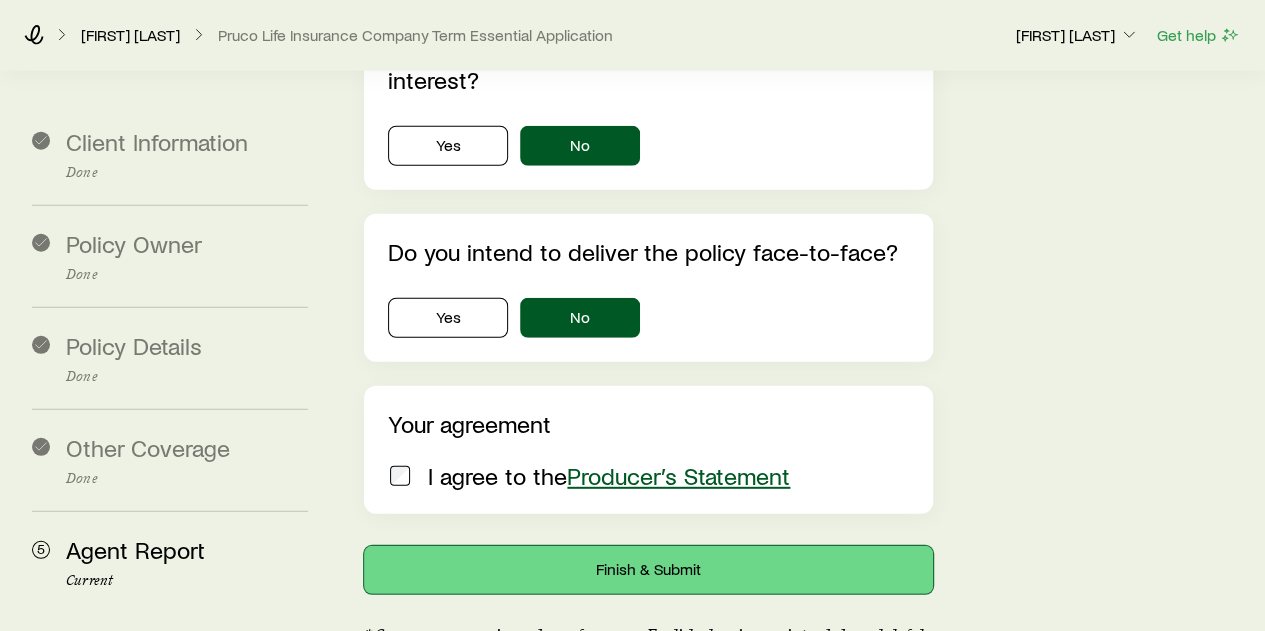 click on "Finish & Submit" at bounding box center [648, 570] 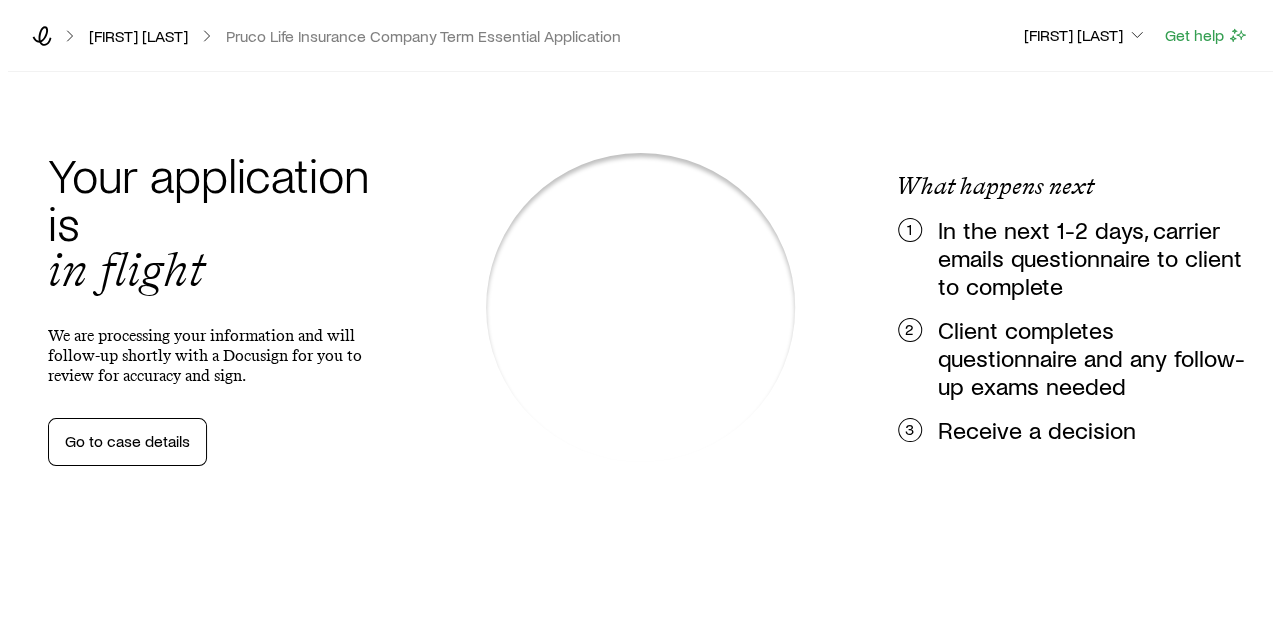 scroll, scrollTop: 0, scrollLeft: 0, axis: both 